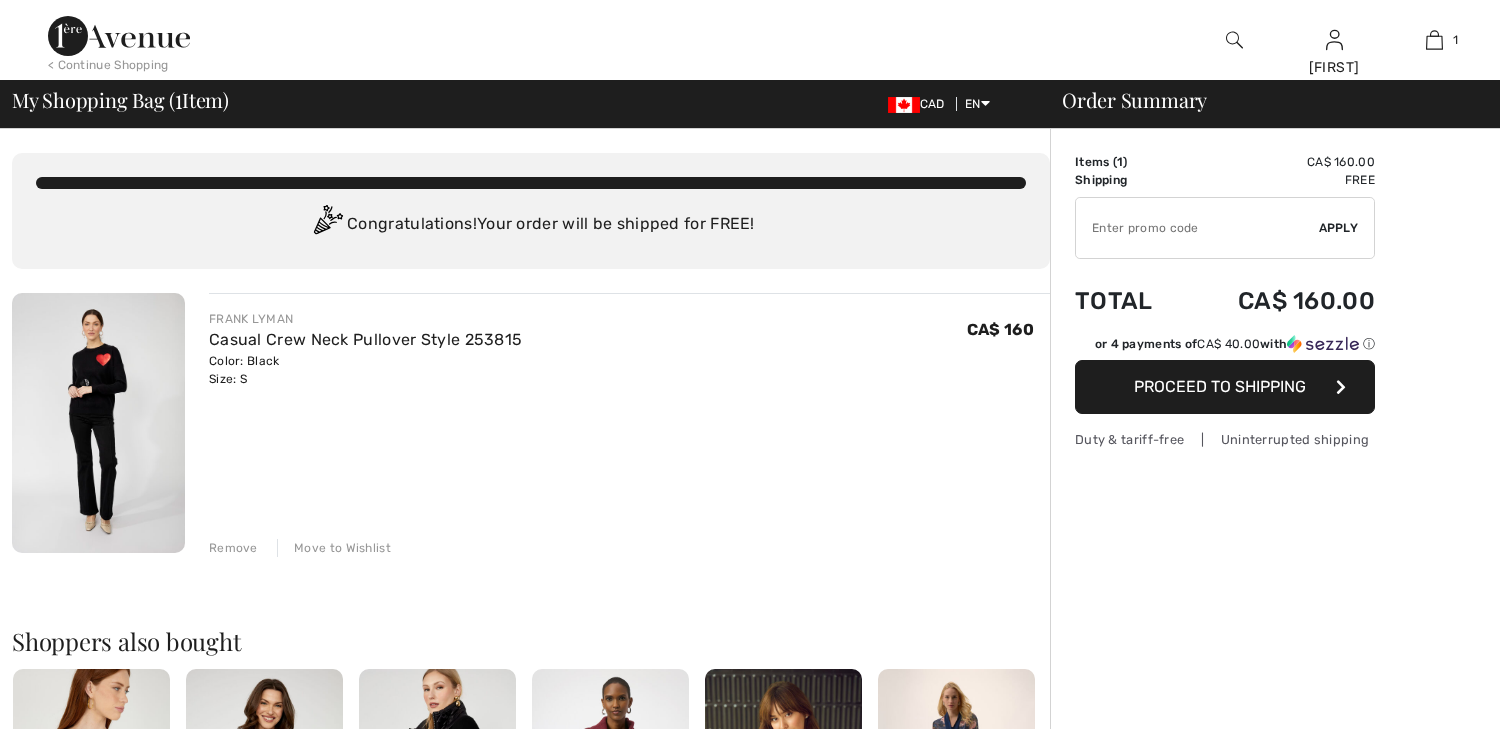 scroll, scrollTop: 0, scrollLeft: 0, axis: both 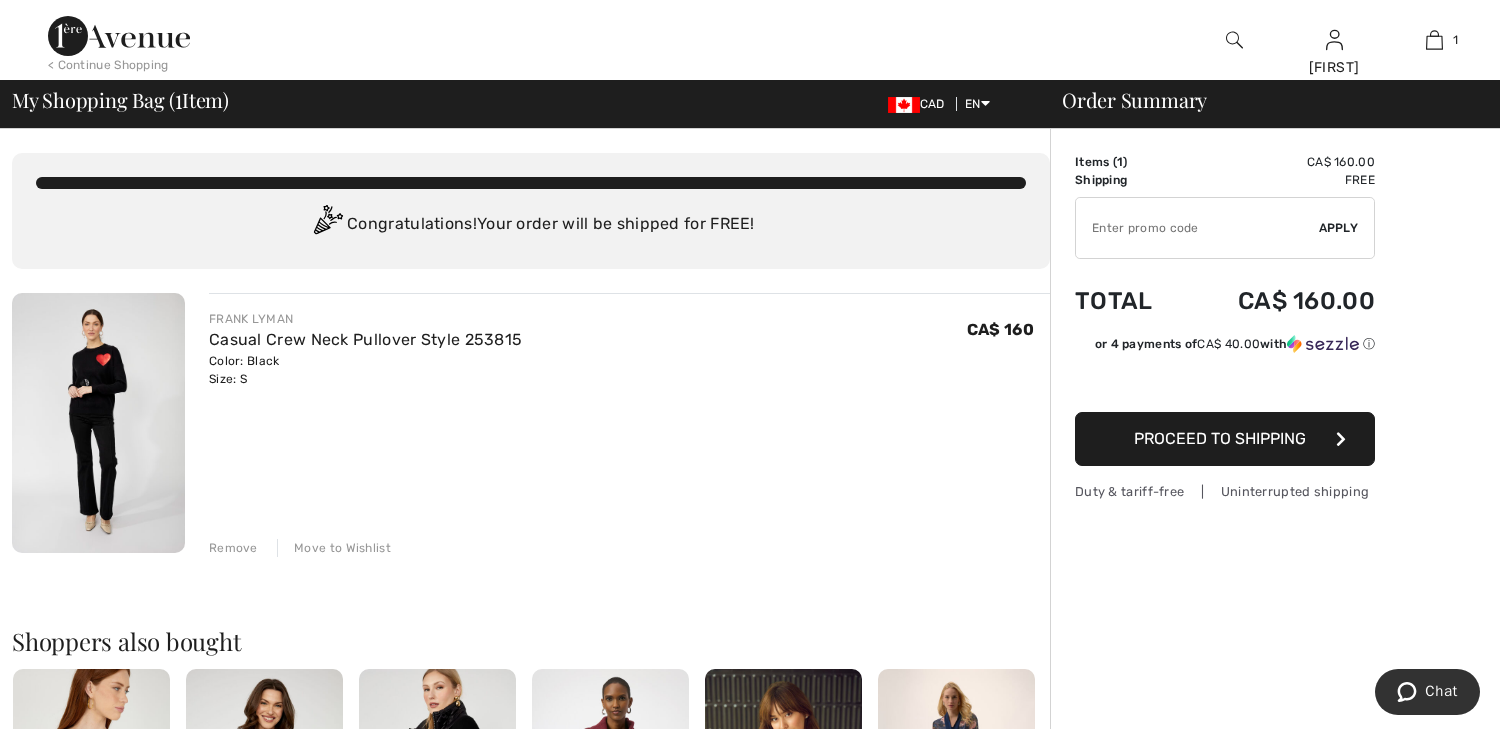 click at bounding box center (750, 1390) 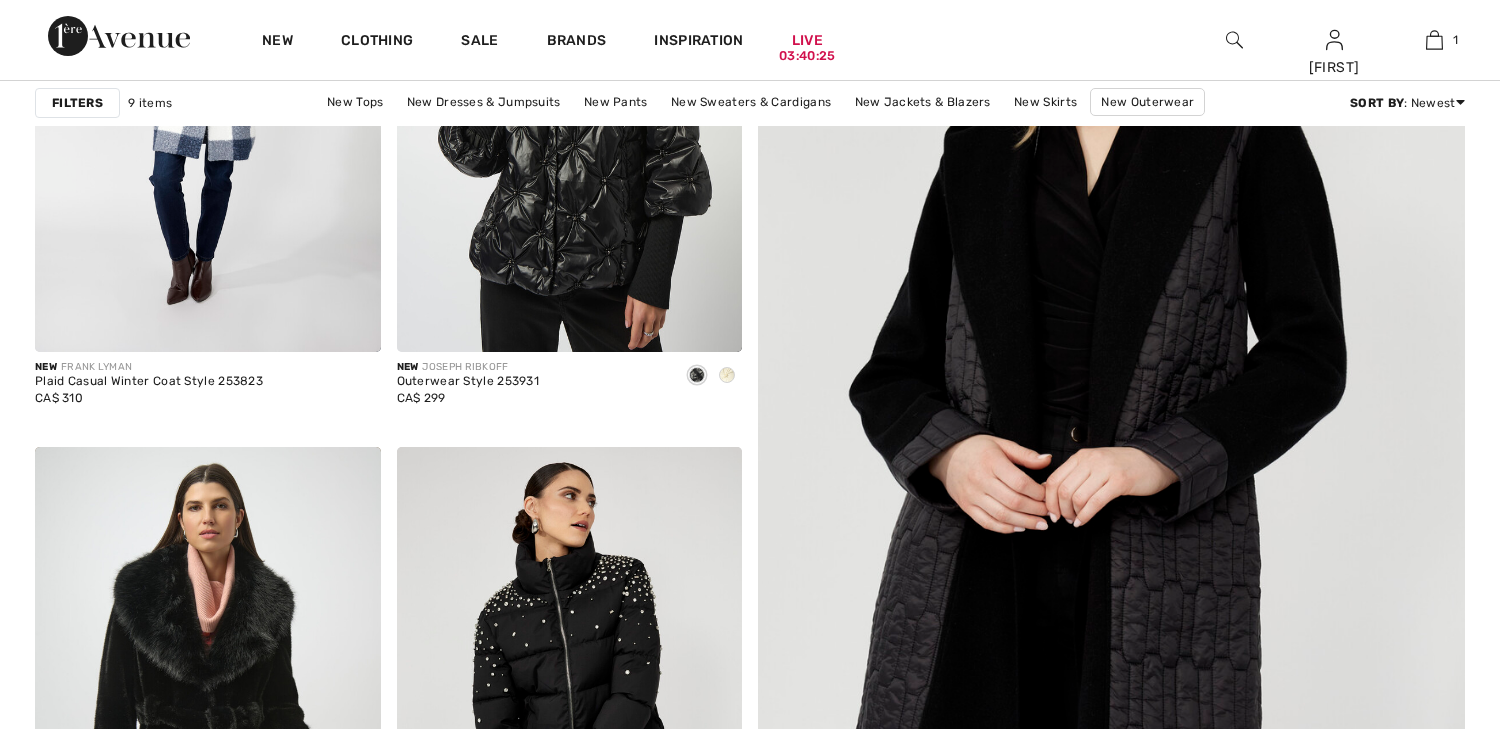 scroll, scrollTop: 0, scrollLeft: 0, axis: both 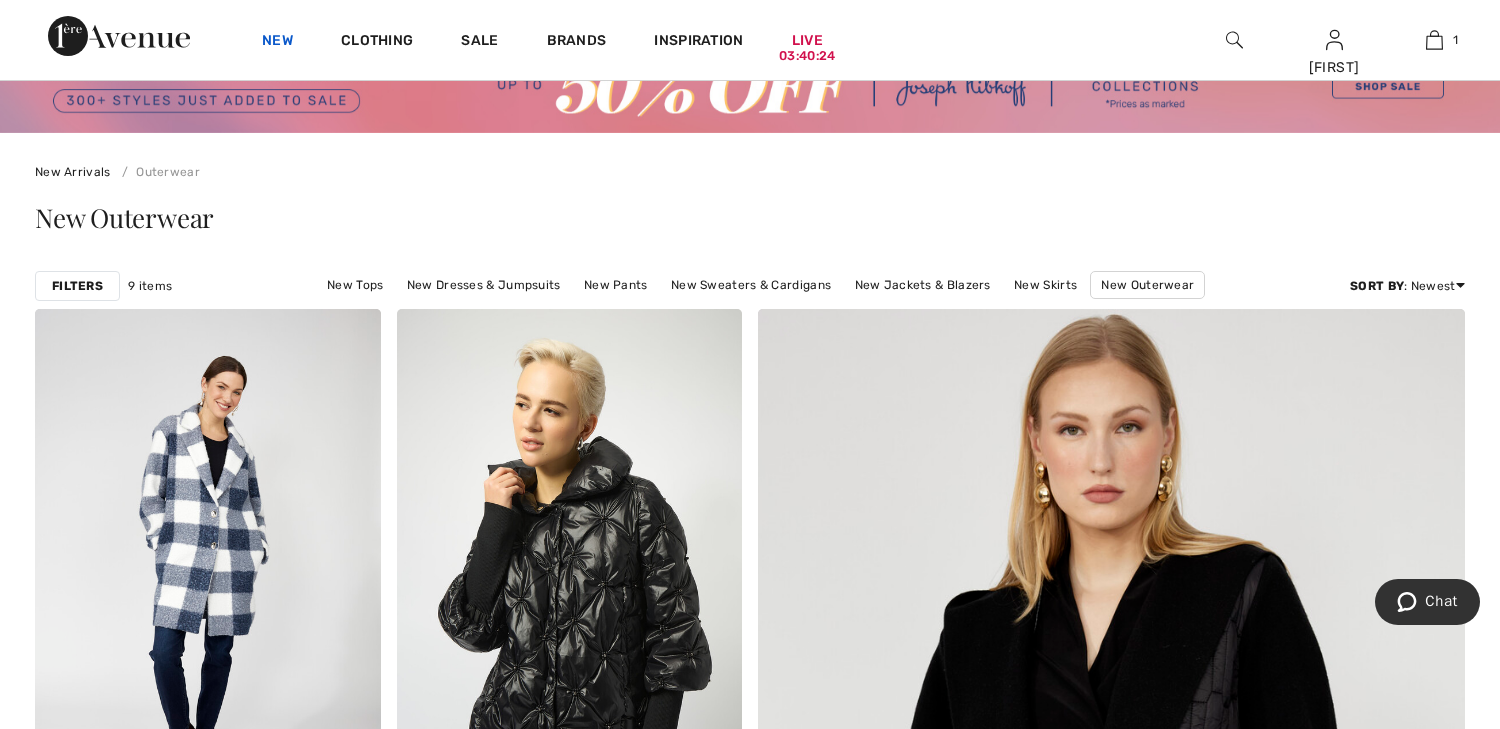 click on "New" at bounding box center (277, 42) 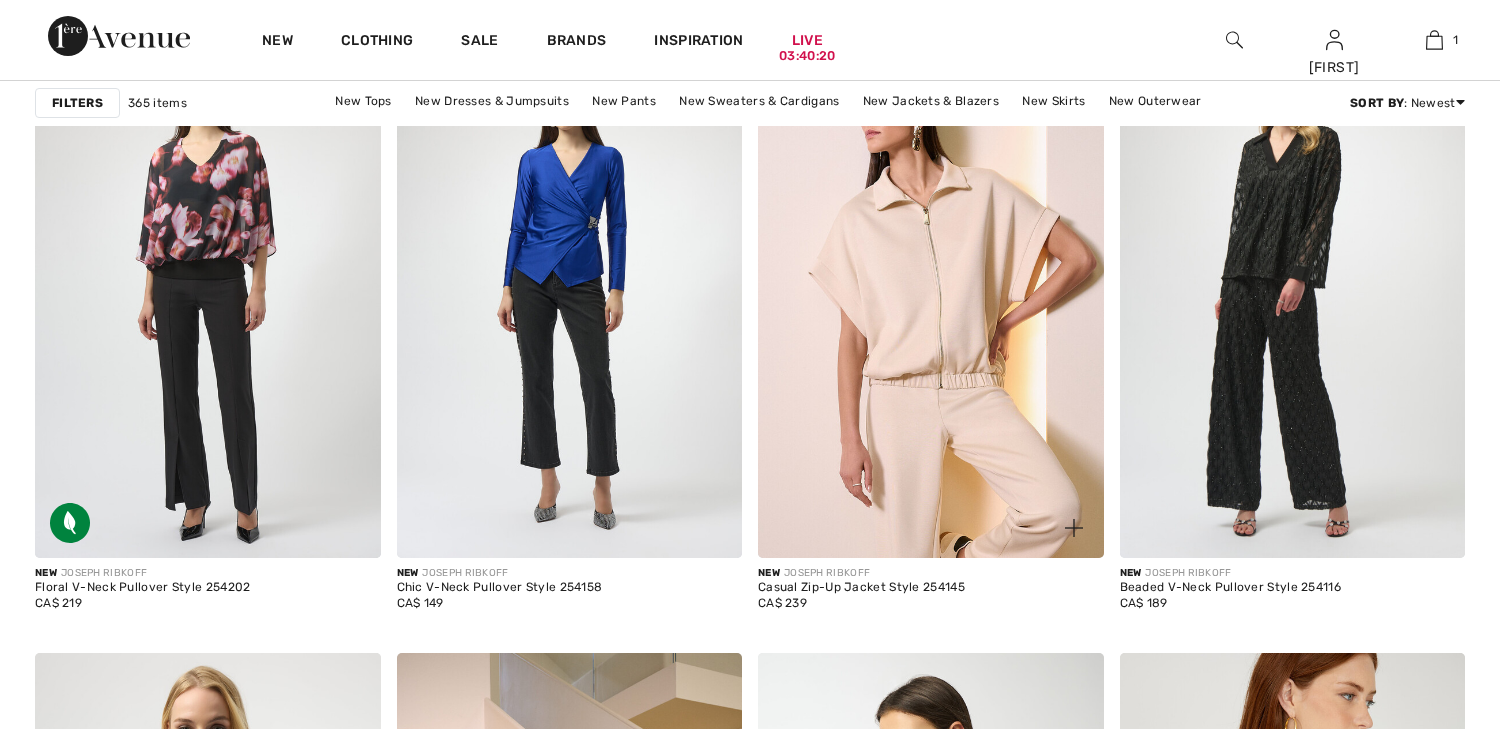 scroll, scrollTop: 1680, scrollLeft: 0, axis: vertical 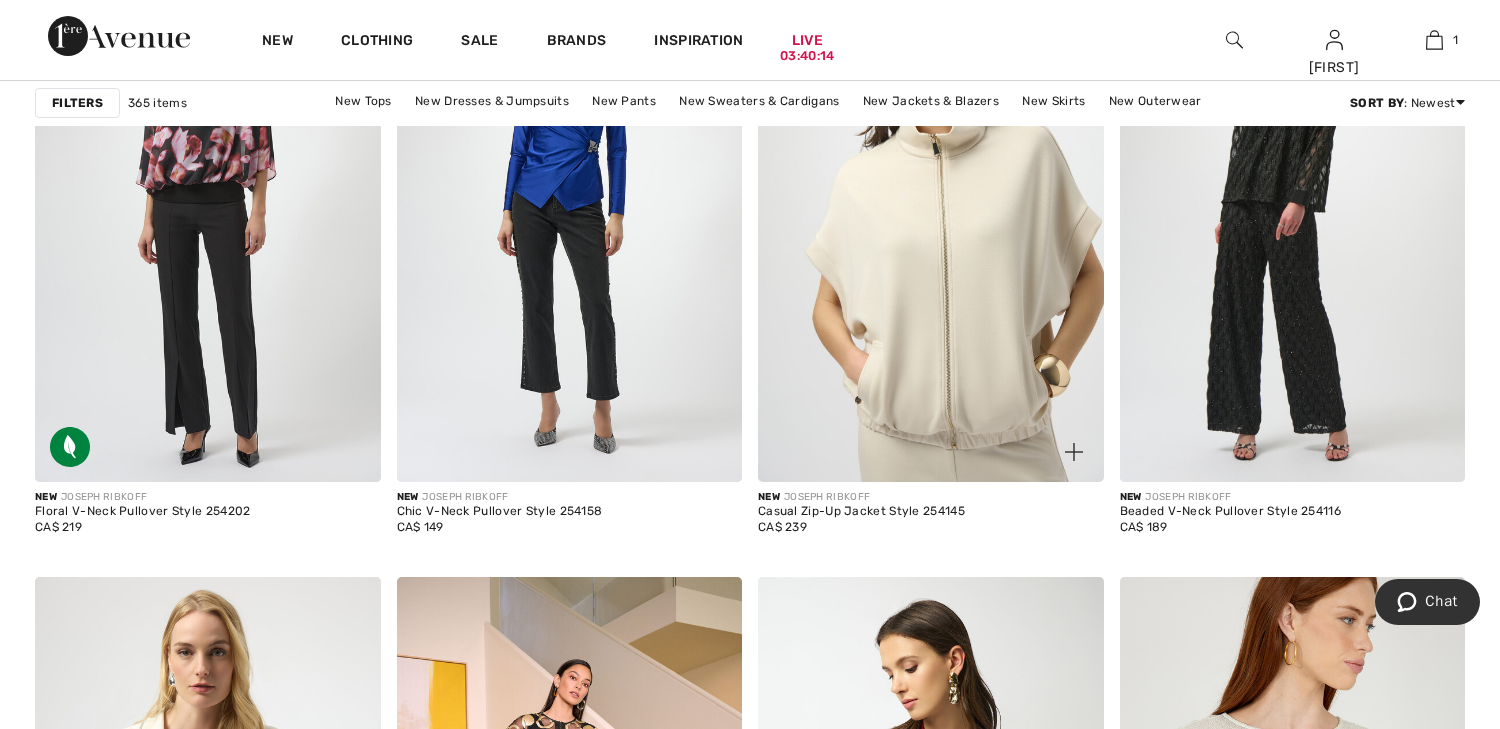 click at bounding box center (931, 222) 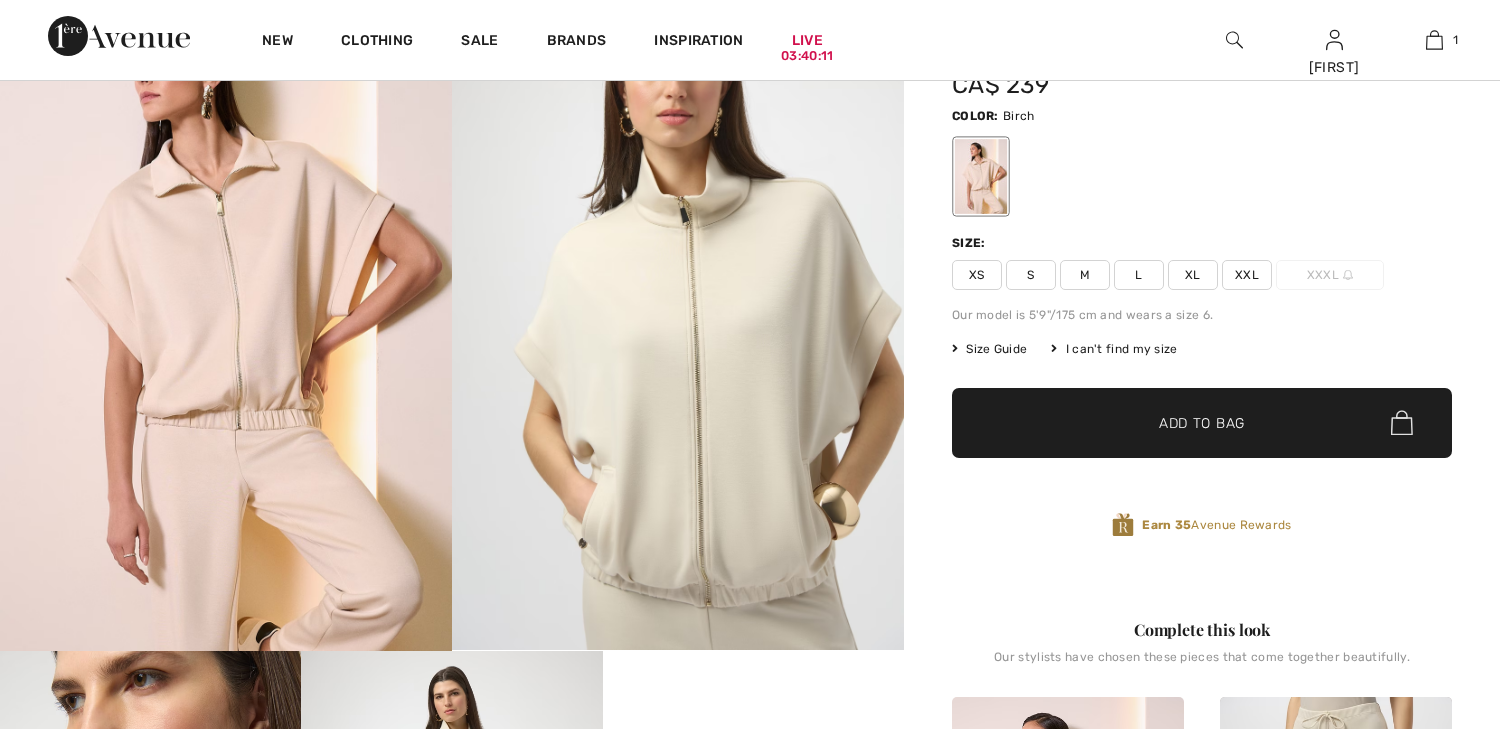 scroll, scrollTop: 240, scrollLeft: 0, axis: vertical 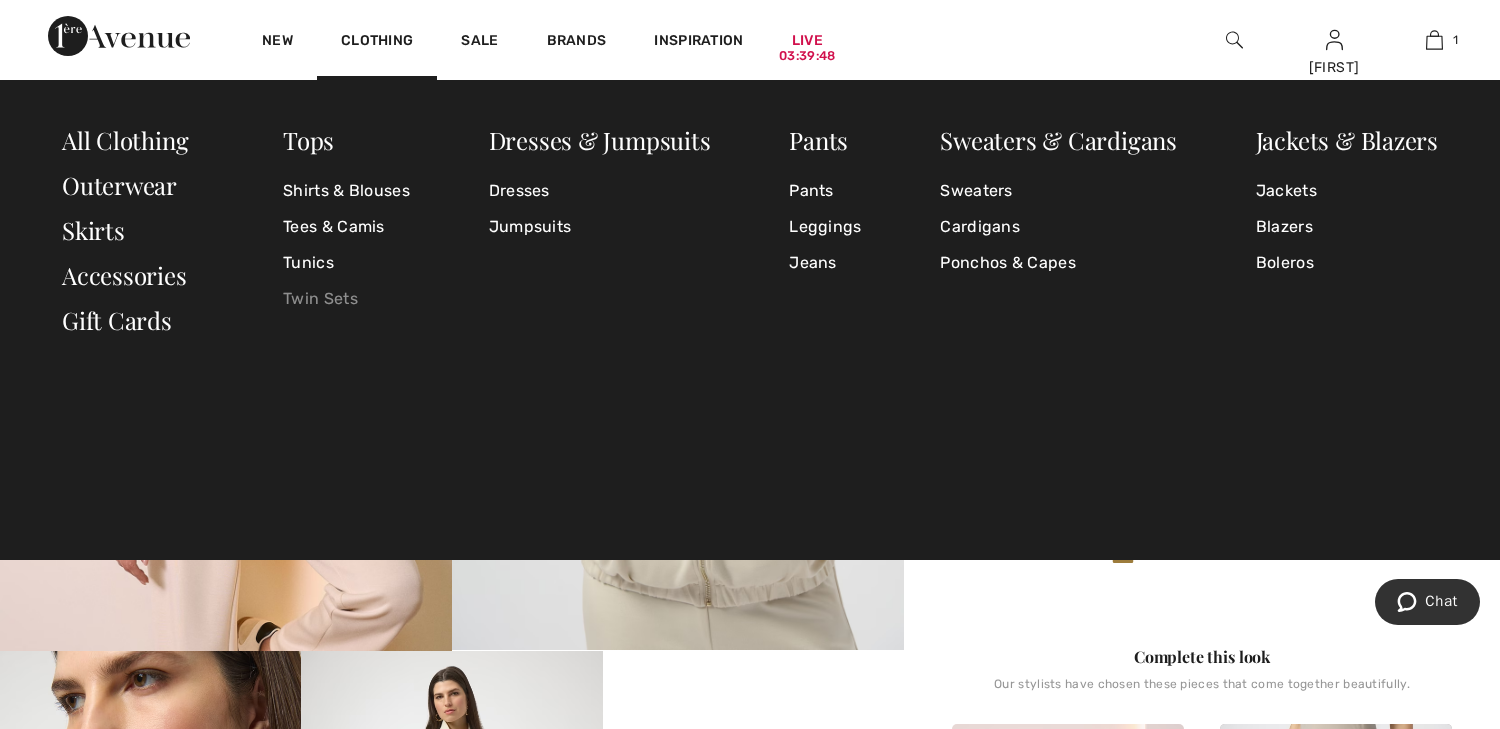 click on "Twin Sets" at bounding box center [346, 299] 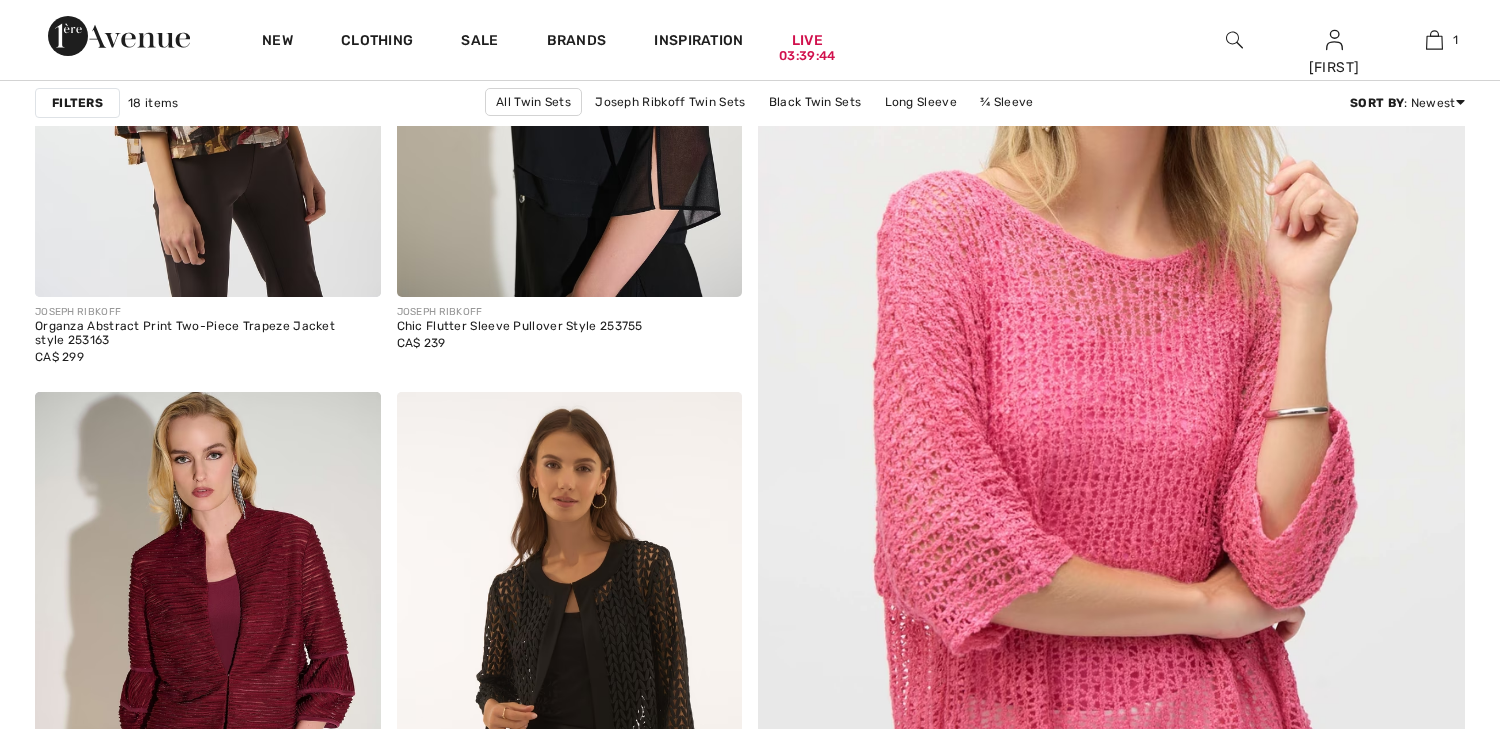 scroll, scrollTop: 0, scrollLeft: 0, axis: both 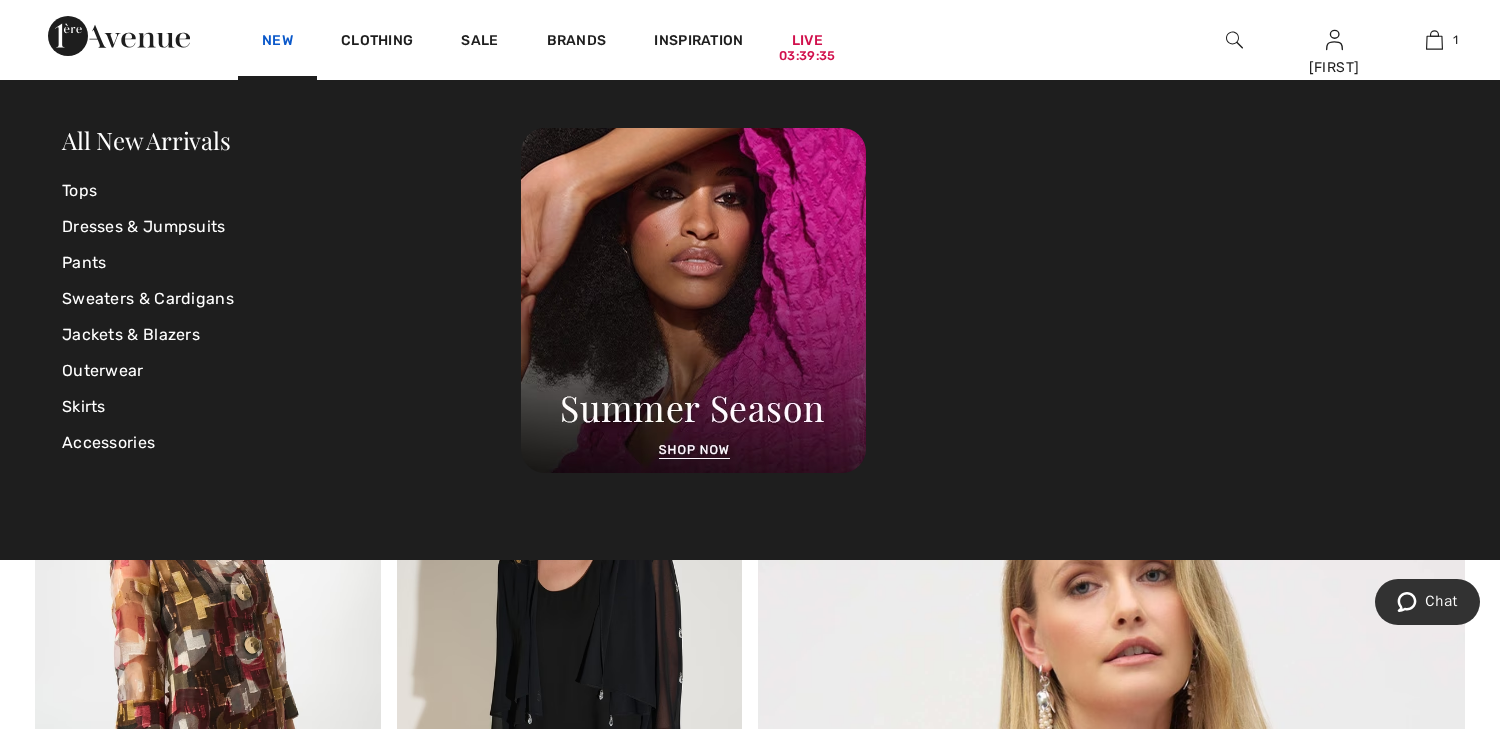 click on "New" at bounding box center [277, 42] 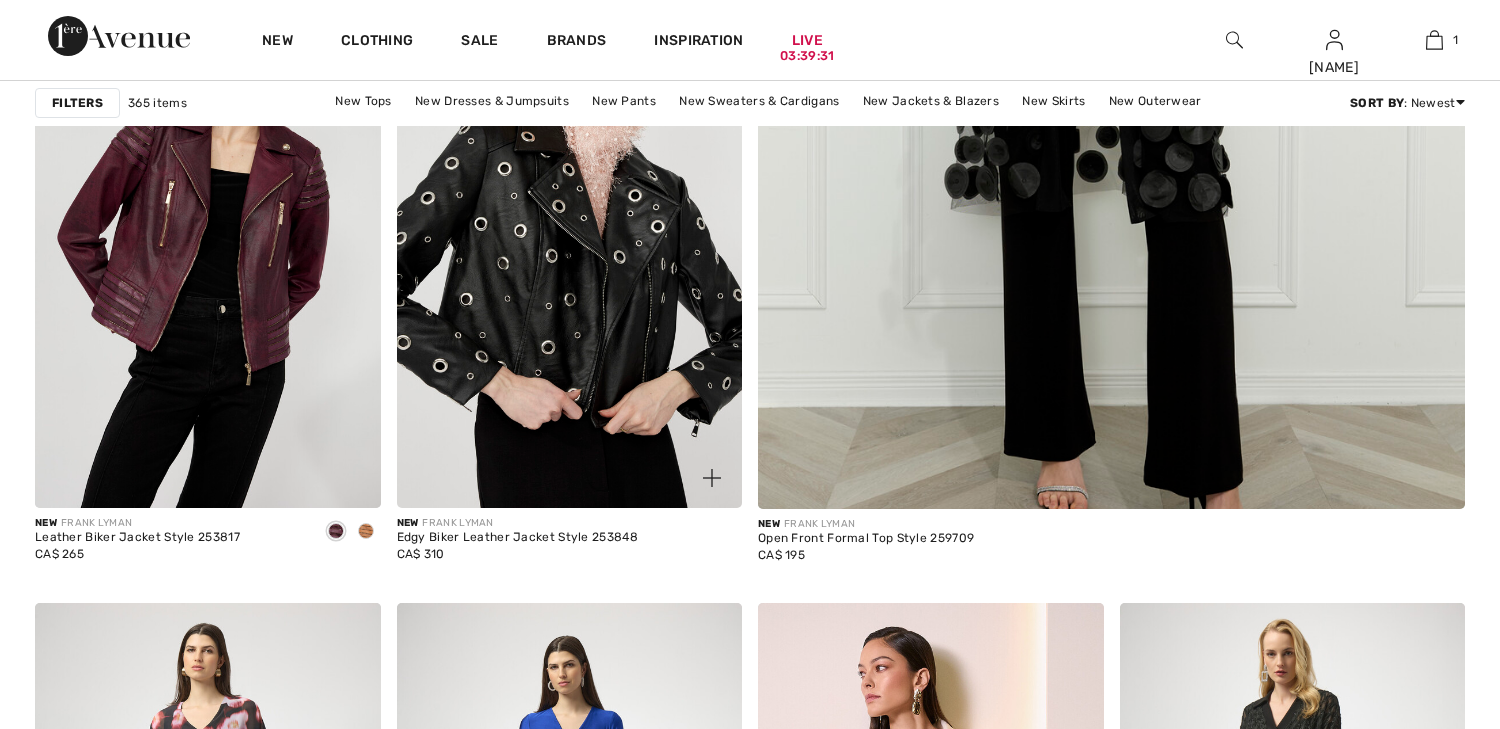 scroll, scrollTop: 1040, scrollLeft: 0, axis: vertical 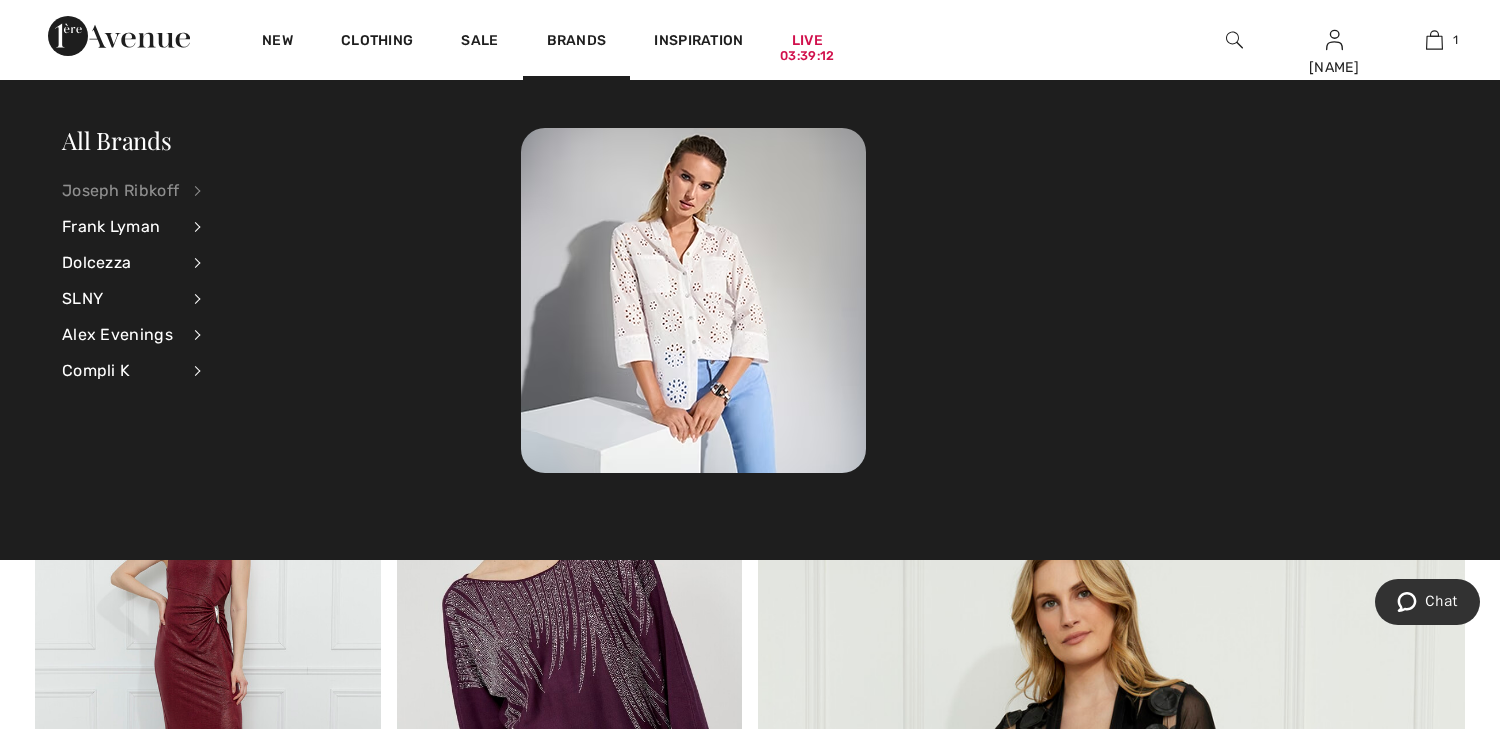 click on "Joseph Ribkoff" at bounding box center (120, 191) 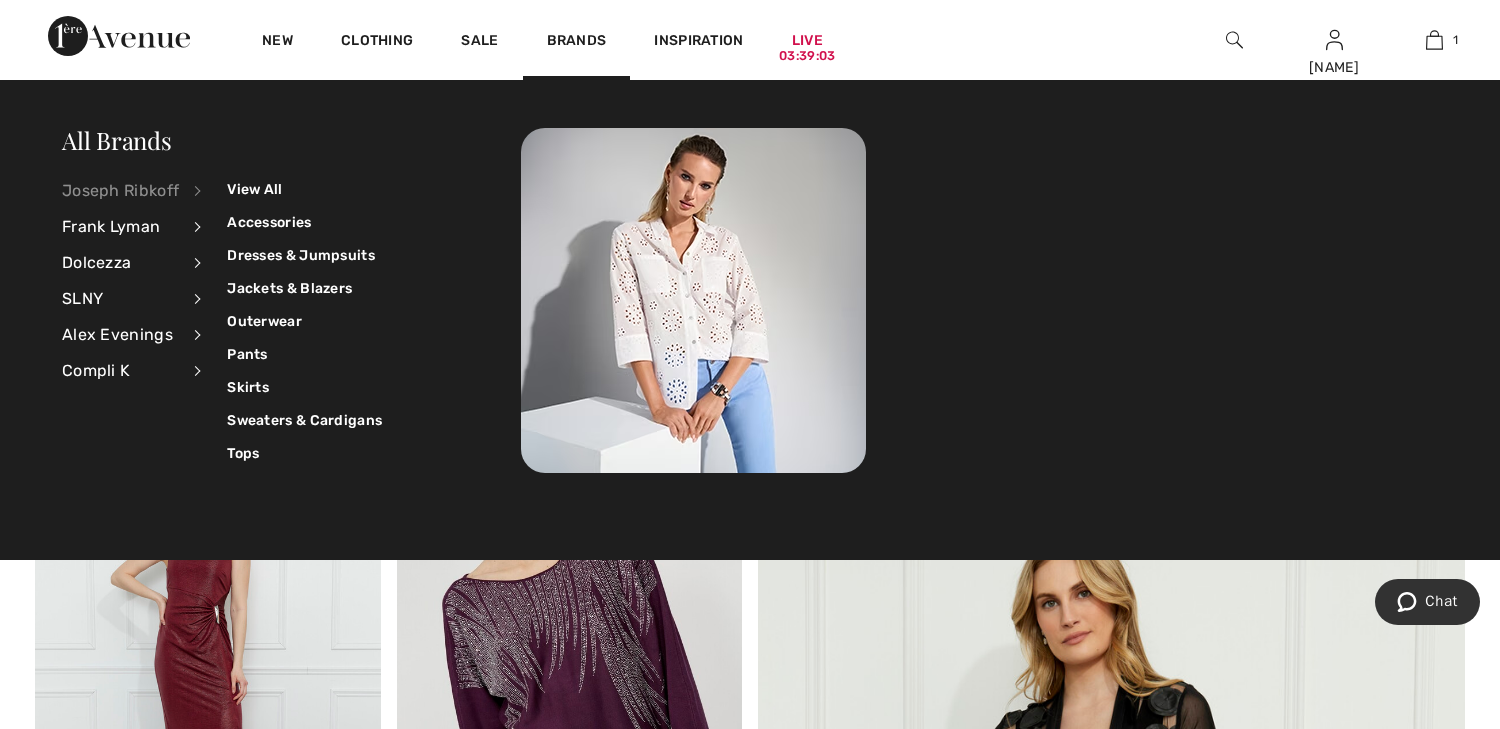 click on "Joseph Ribkoff" at bounding box center [120, 191] 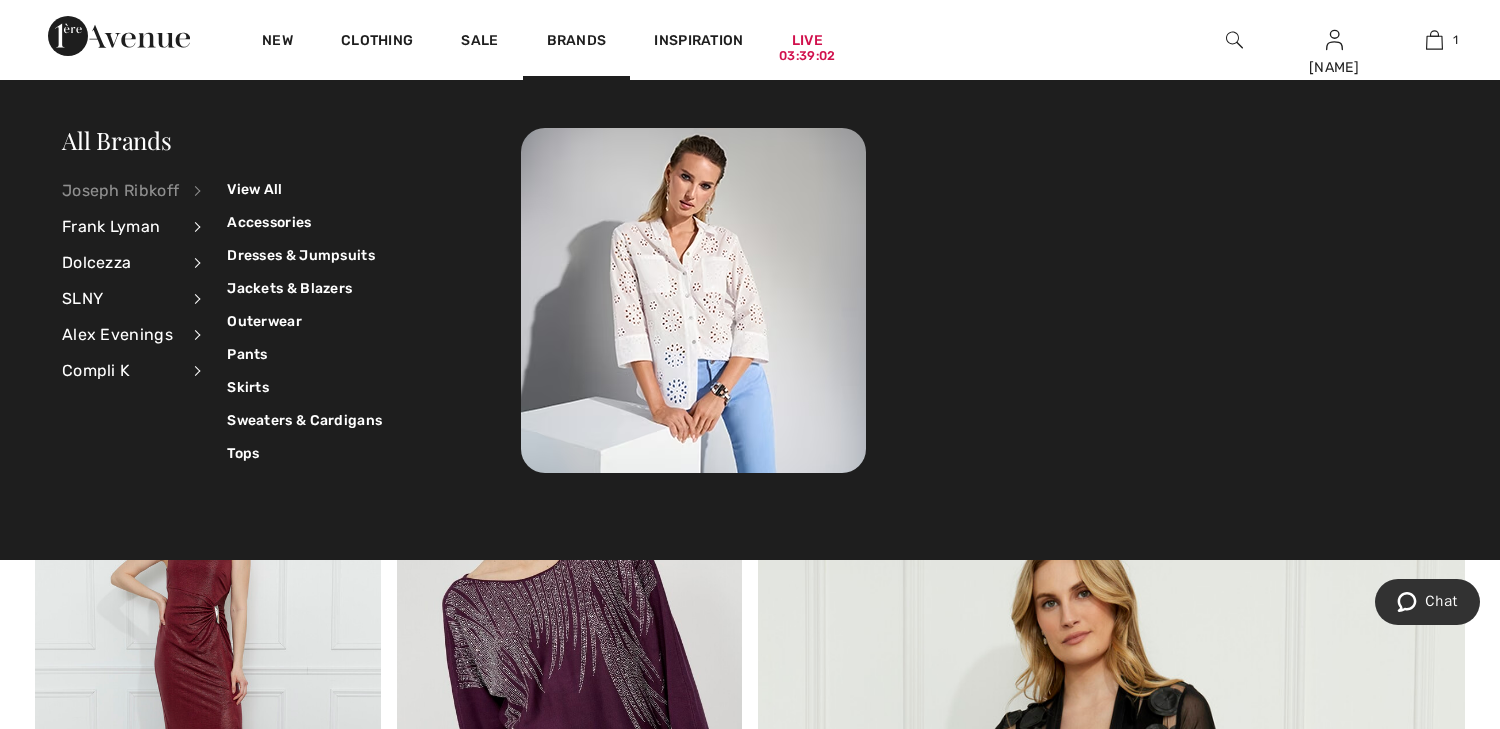 click on "Joseph Ribkoff" at bounding box center [120, 191] 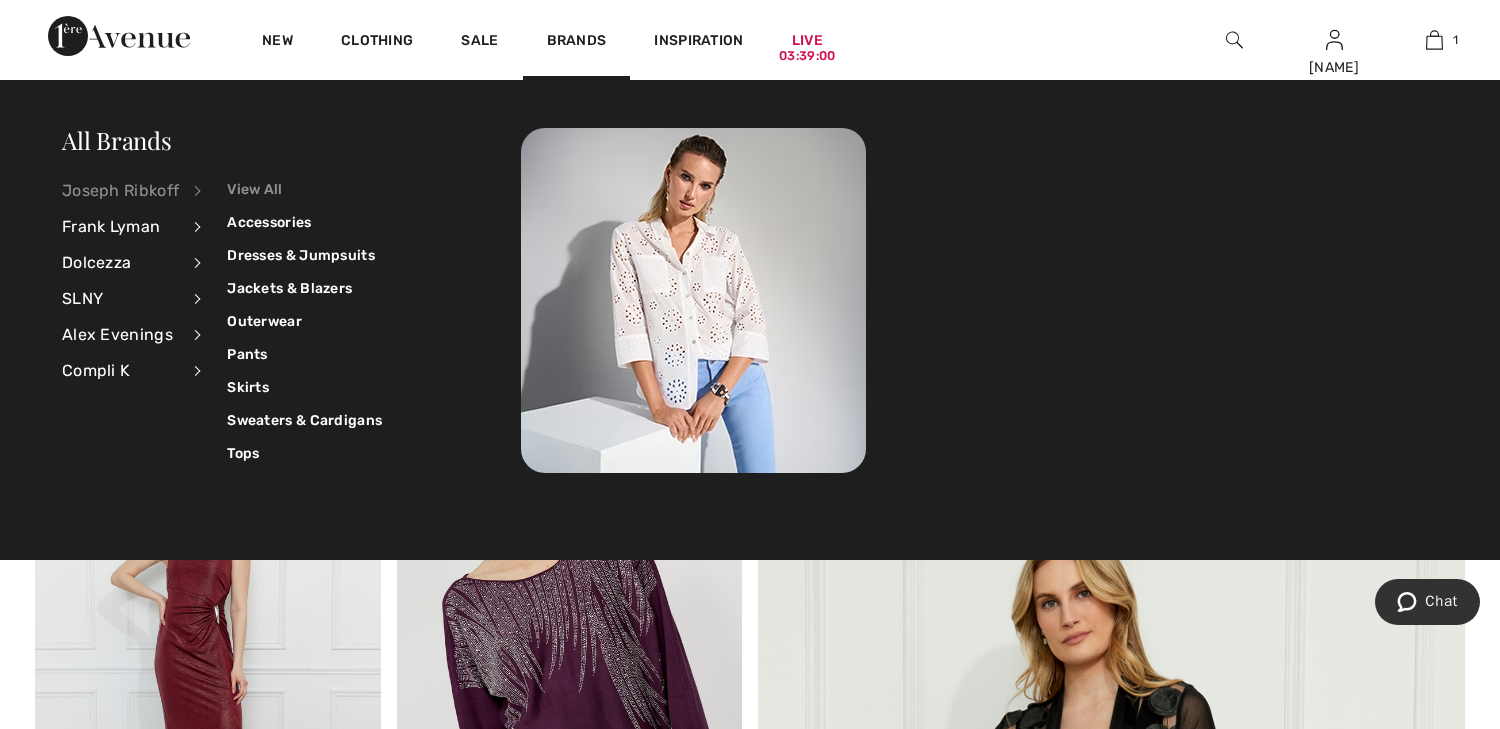 click on "View All" at bounding box center (304, 189) 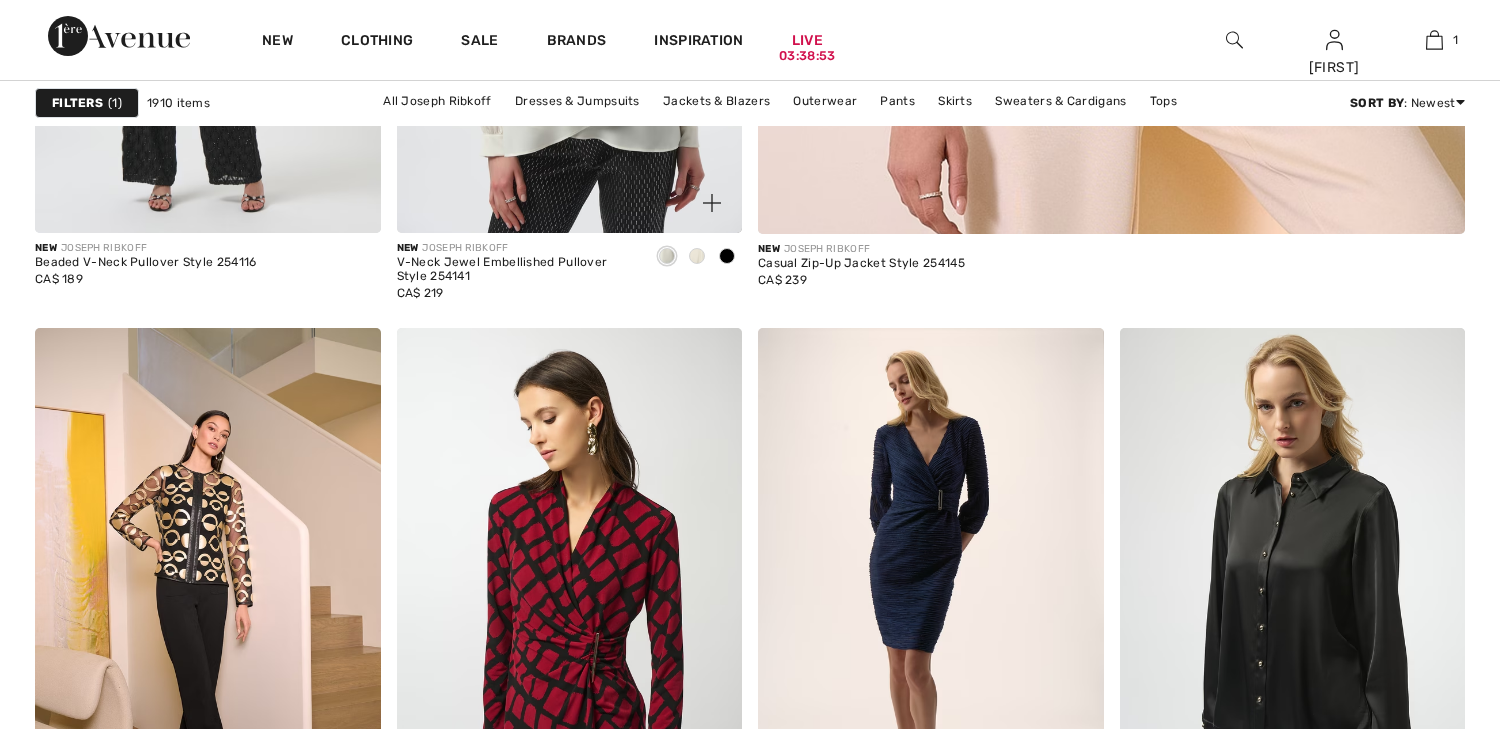 scroll, scrollTop: 1937, scrollLeft: 0, axis: vertical 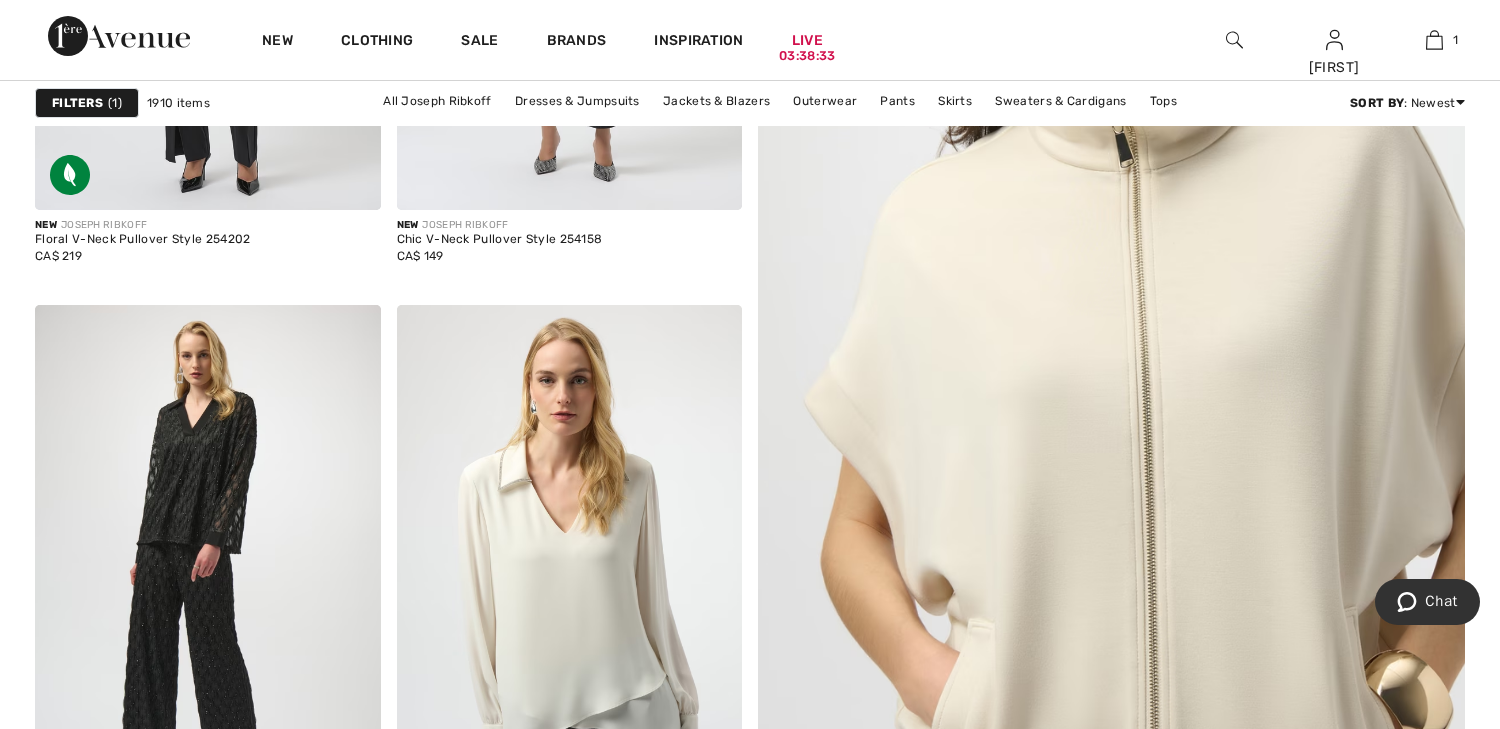 click at bounding box center (1111, 328) 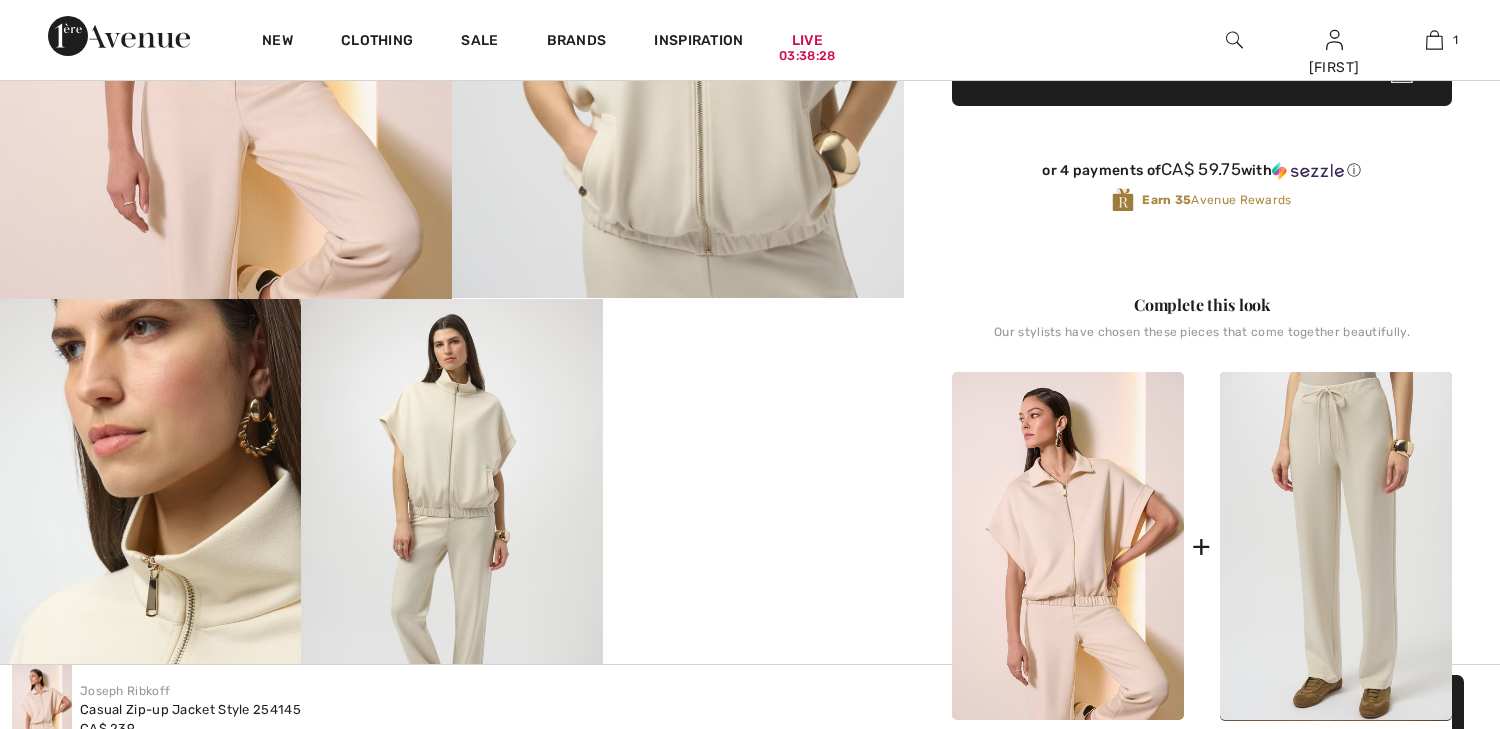 scroll, scrollTop: 800, scrollLeft: 0, axis: vertical 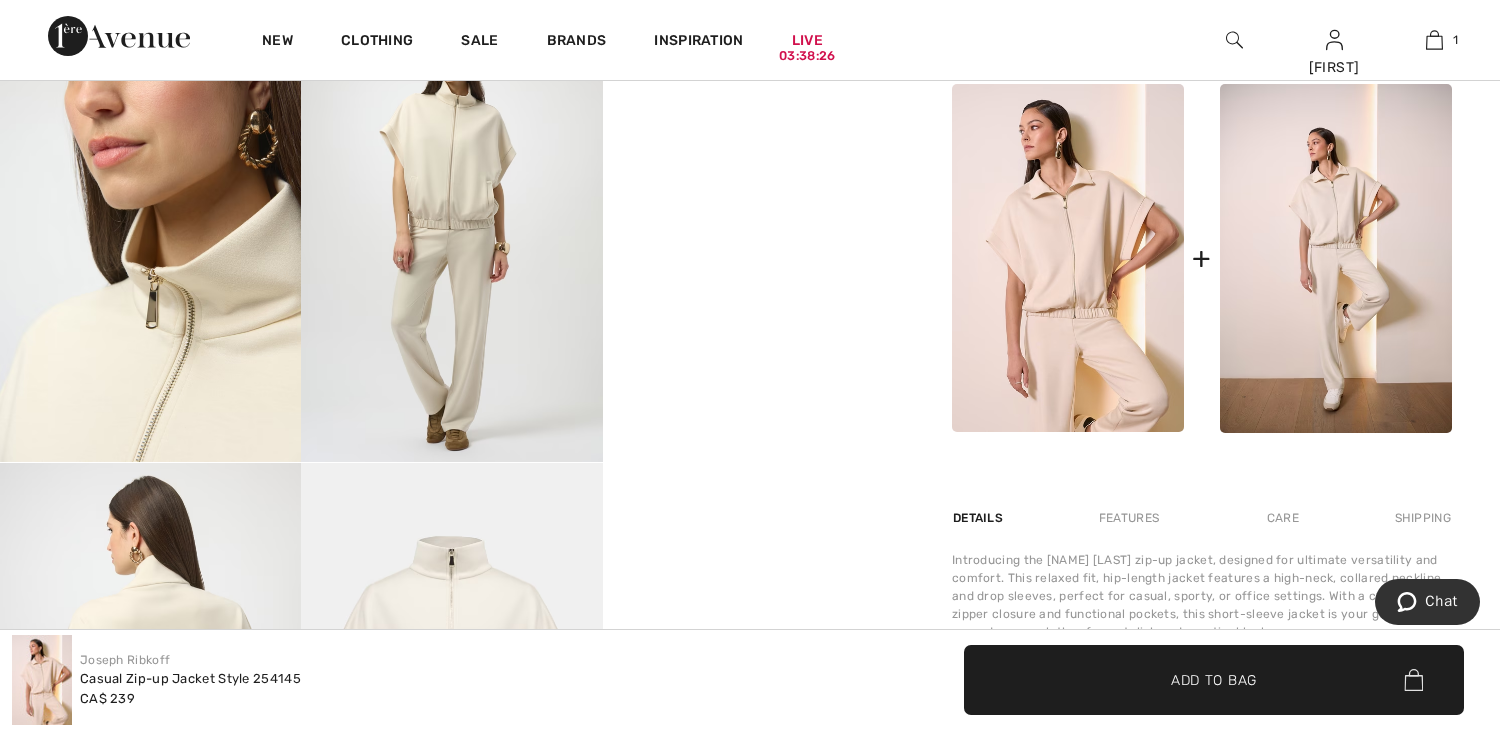 click at bounding box center (1336, 258) 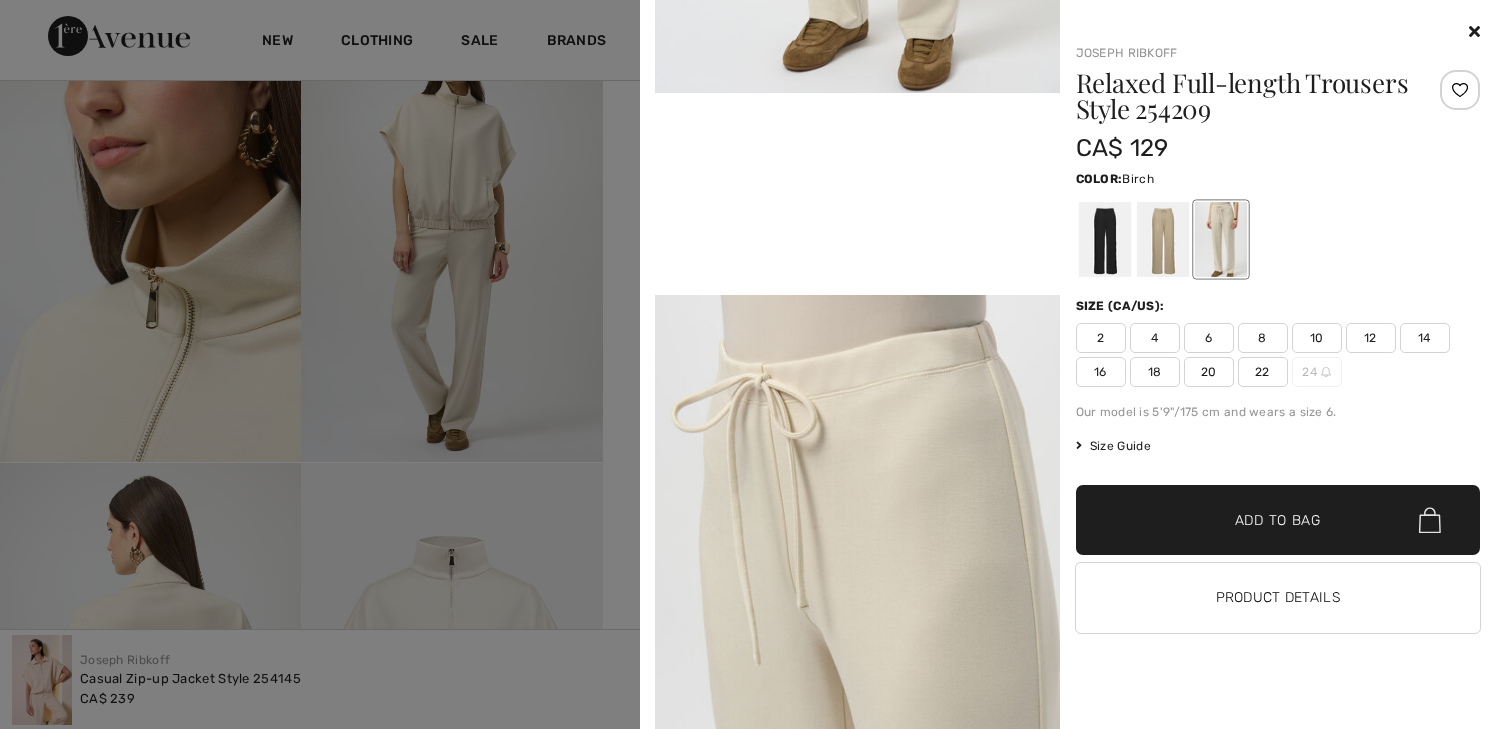 scroll, scrollTop: 1040, scrollLeft: 0, axis: vertical 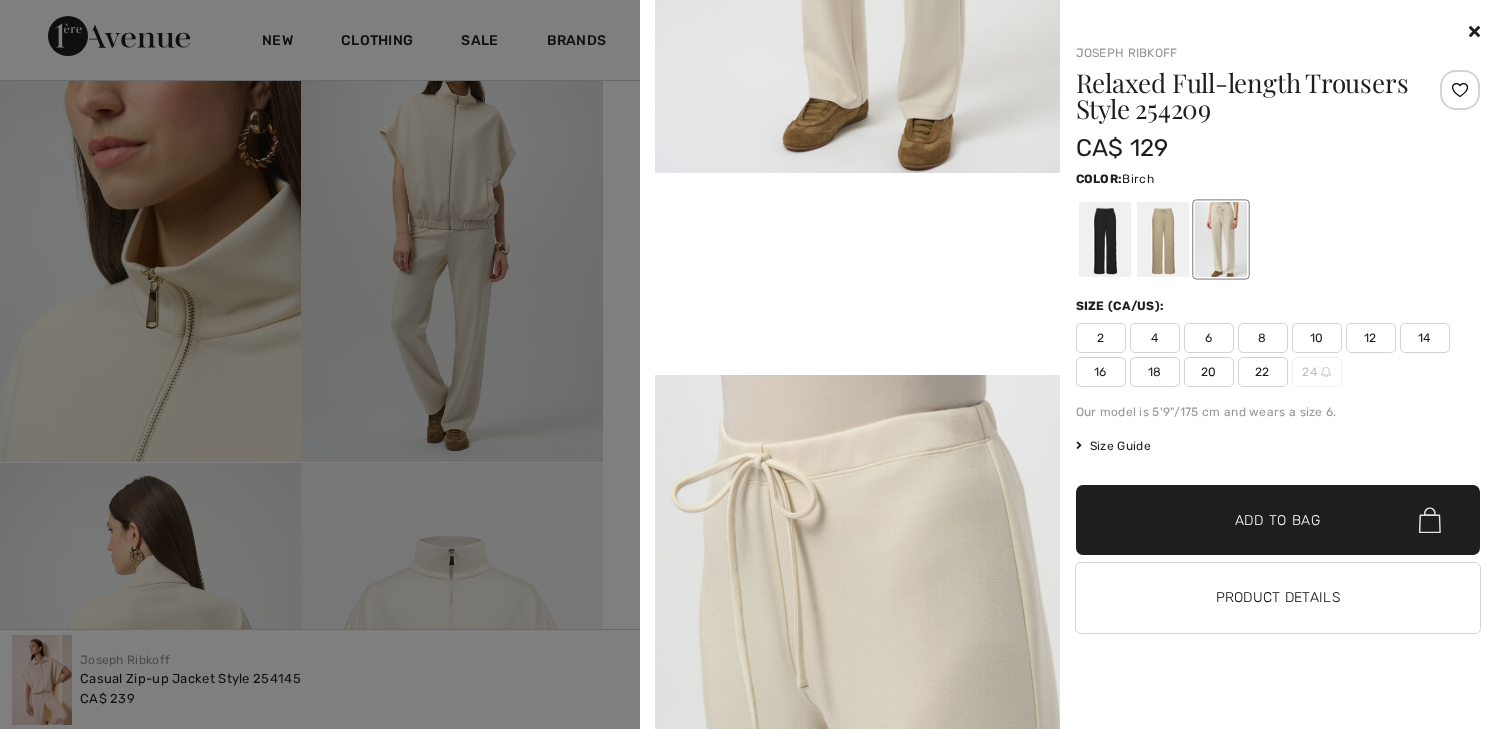 click at bounding box center (750, 364) 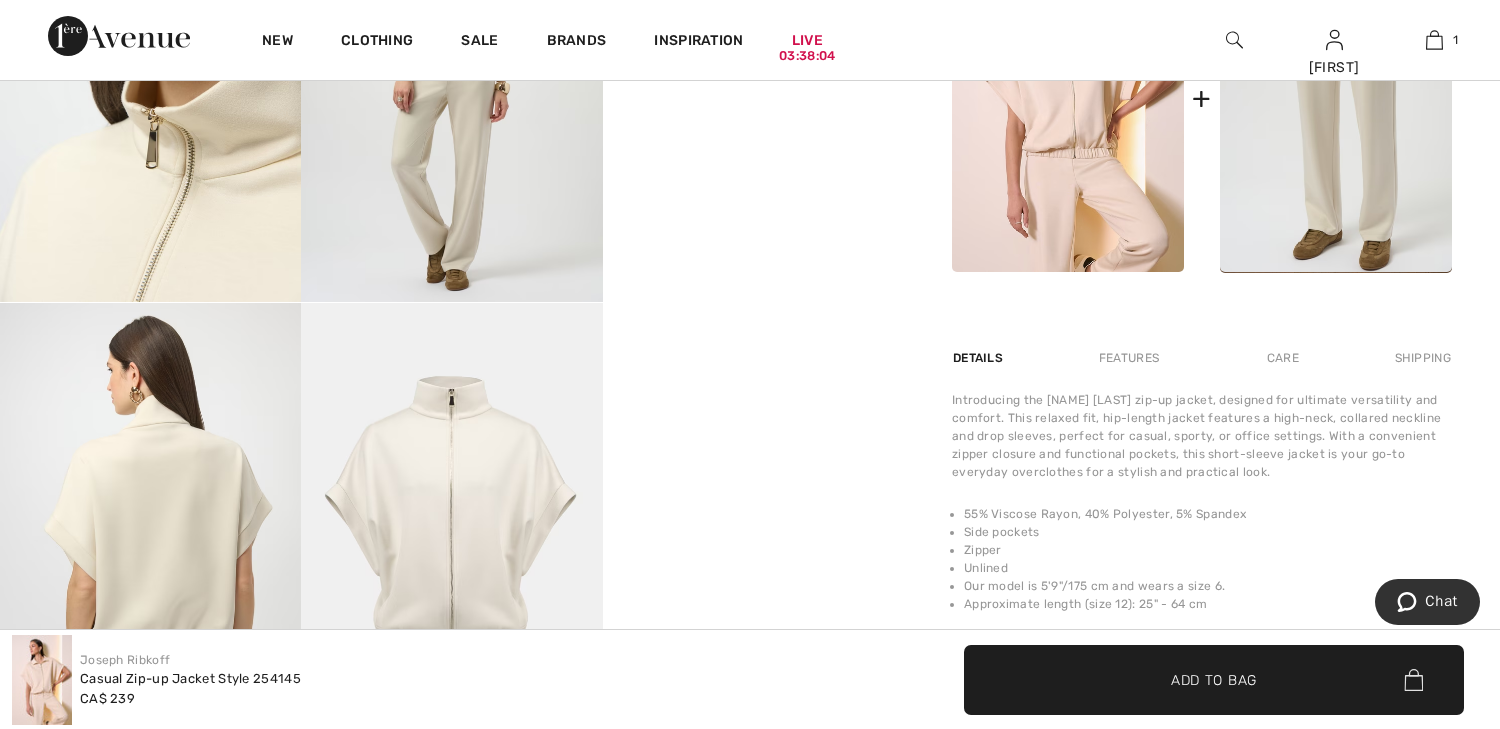 scroll, scrollTop: 800, scrollLeft: 0, axis: vertical 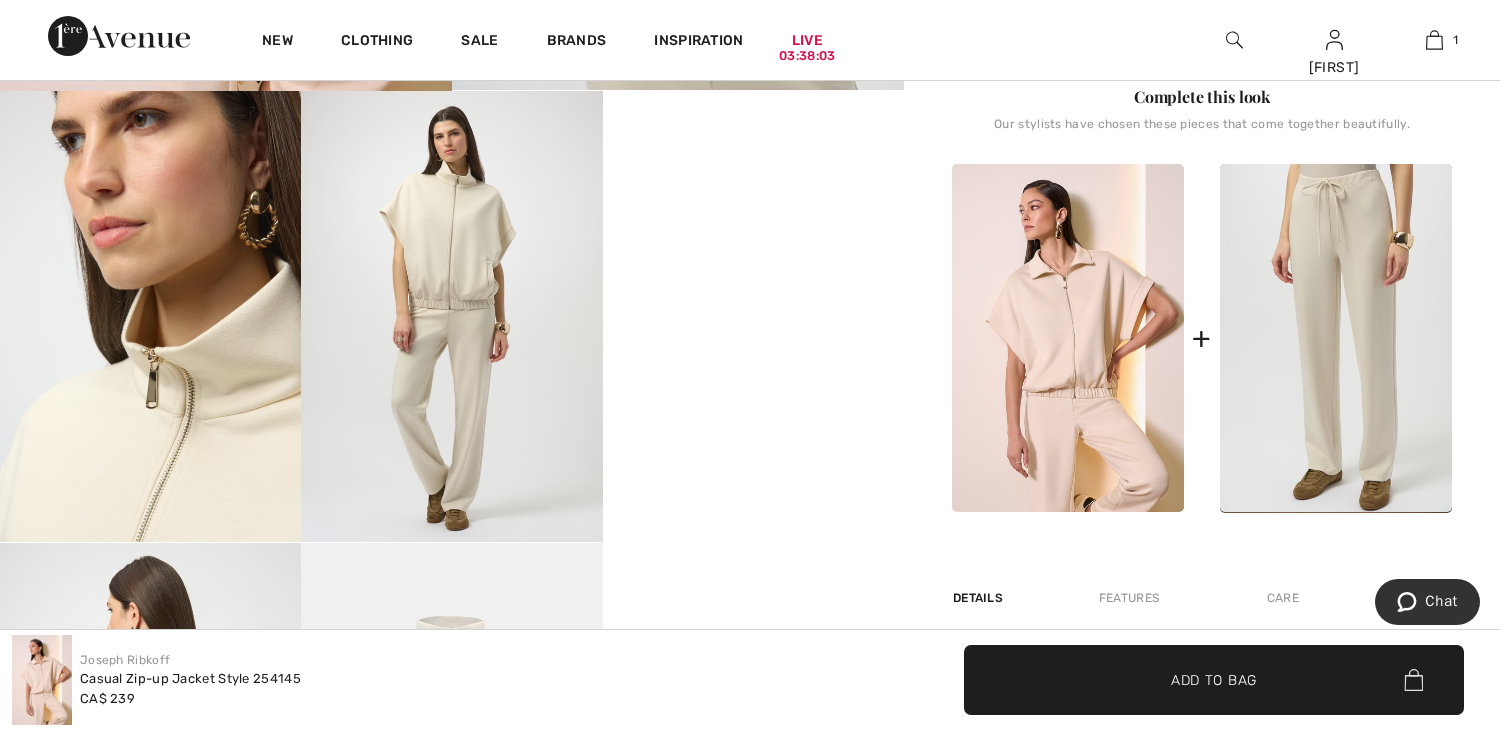 click on "Your browser does not support the video tag." at bounding box center (753, 166) 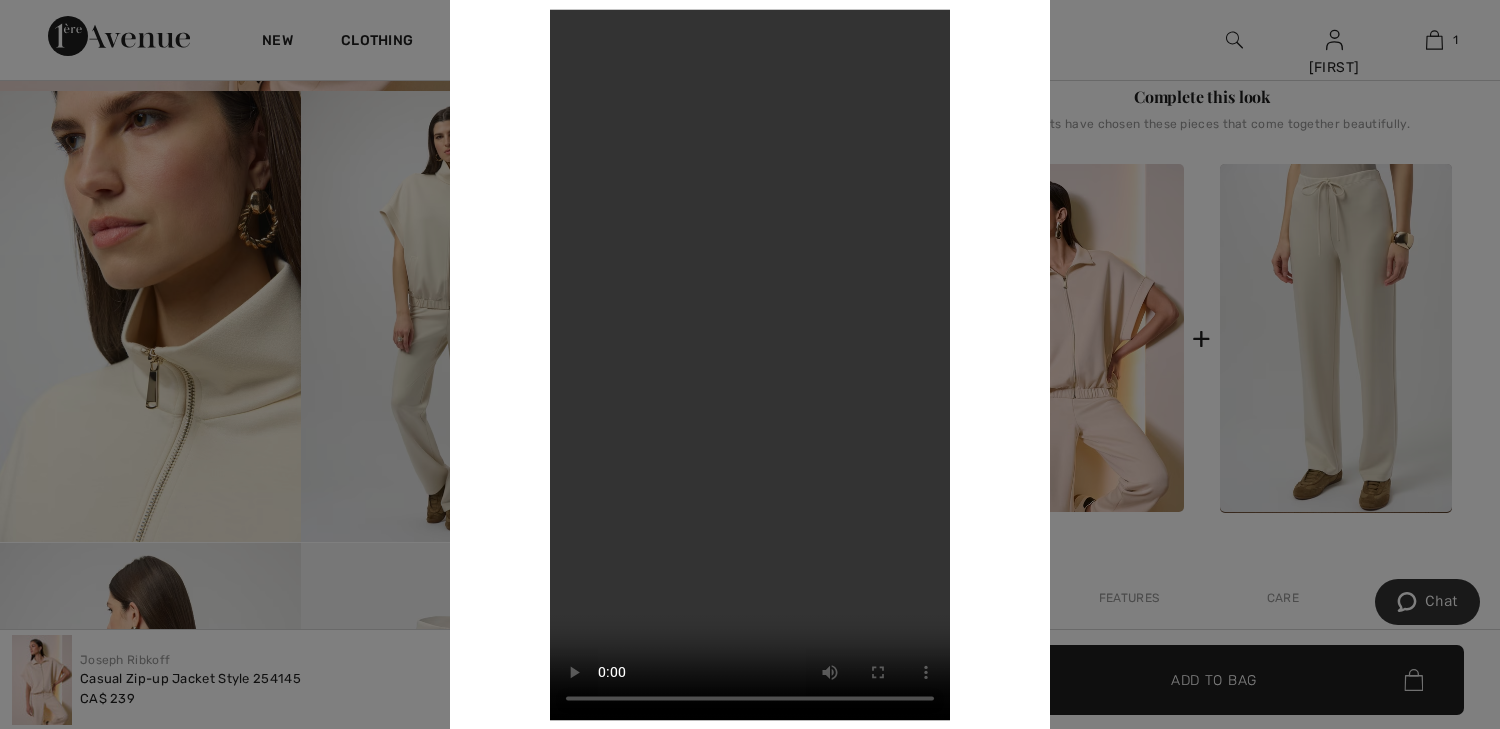 click at bounding box center [750, 364] 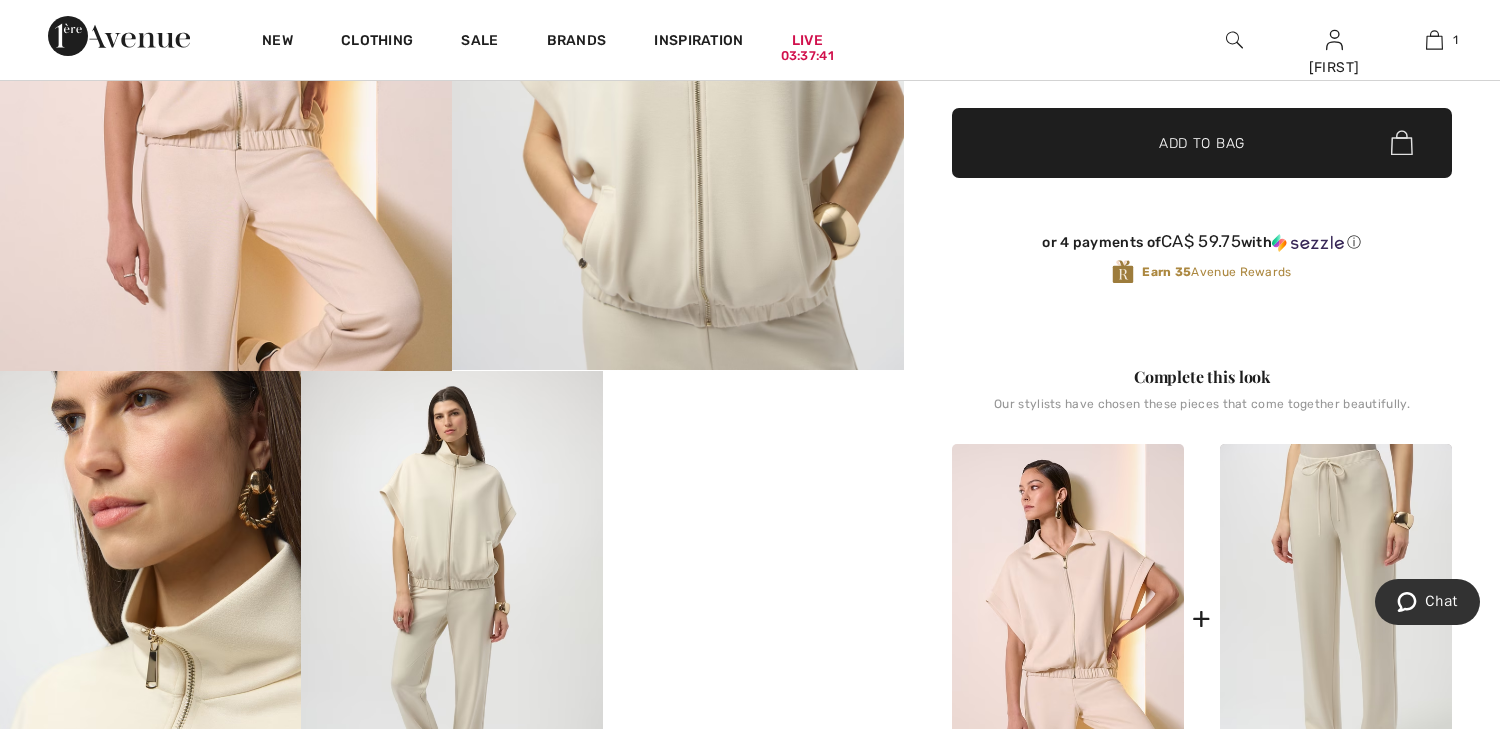 scroll, scrollTop: 720, scrollLeft: 0, axis: vertical 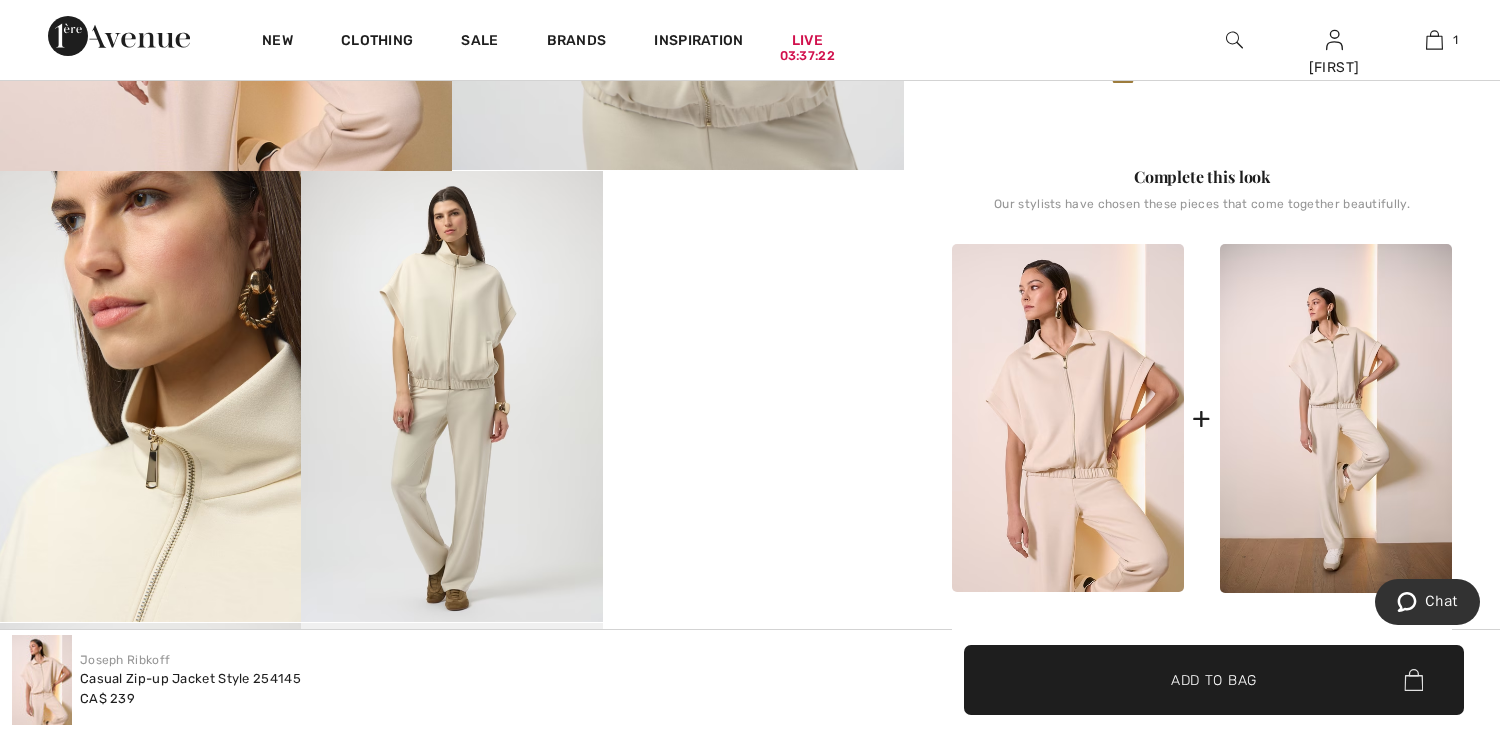 click at bounding box center (1336, 418) 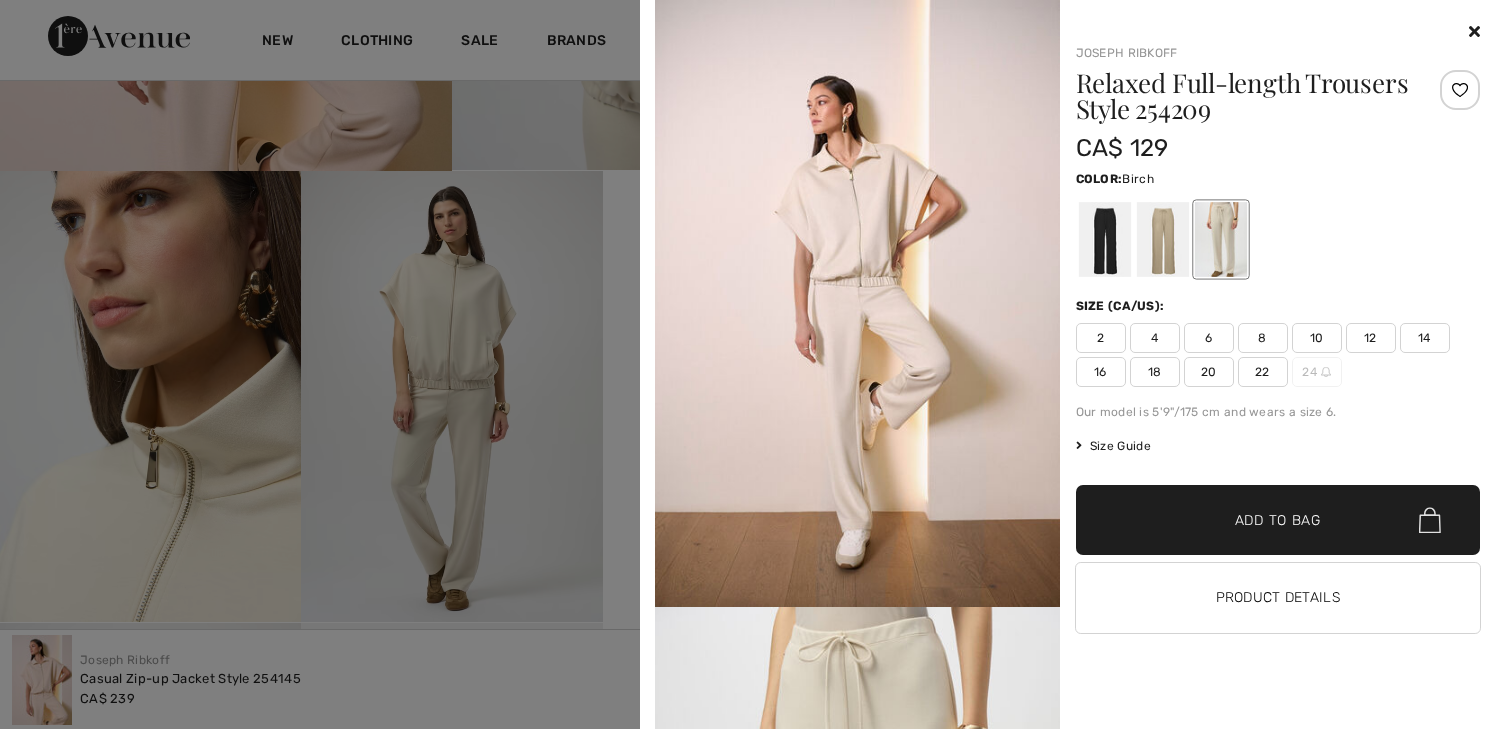 click on "8" at bounding box center [1263, 338] 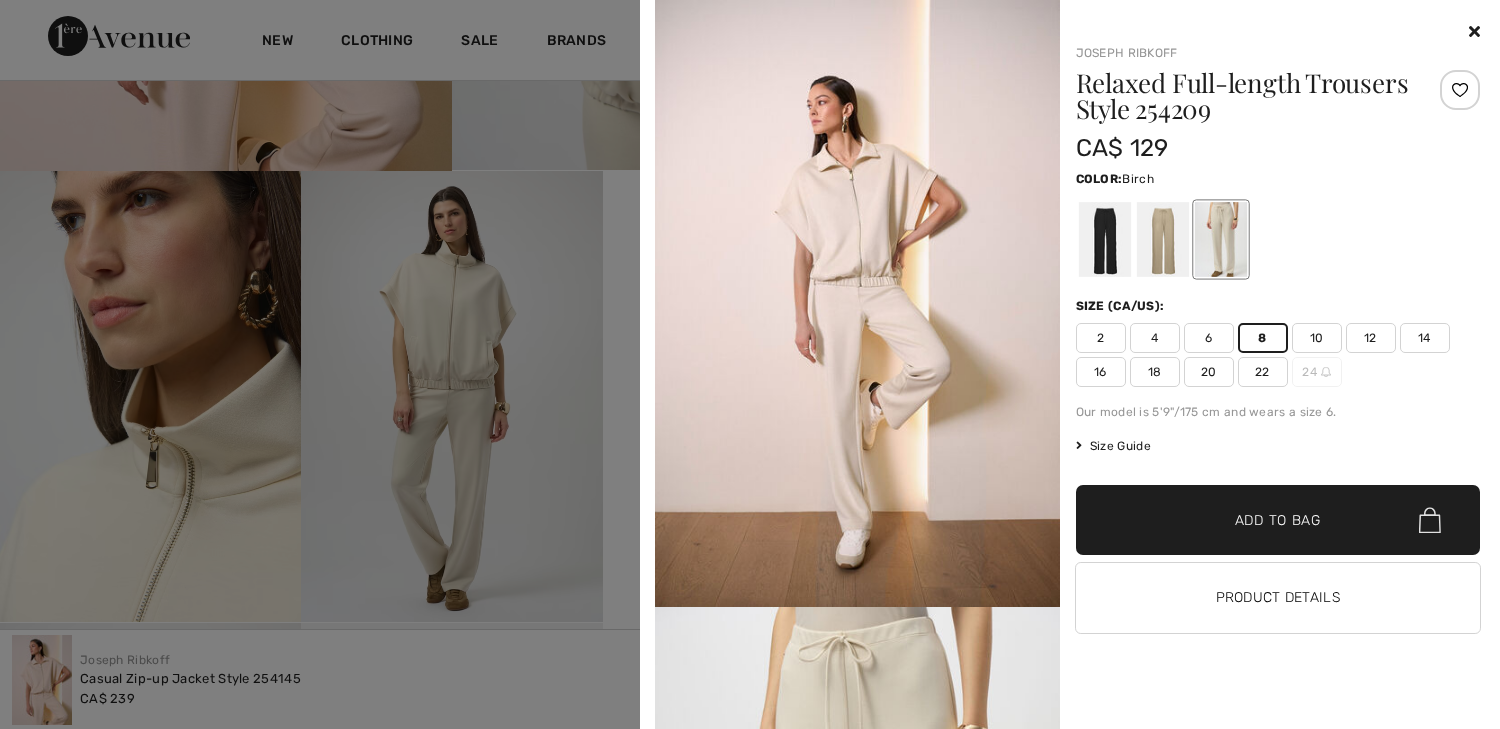 click at bounding box center (750, 364) 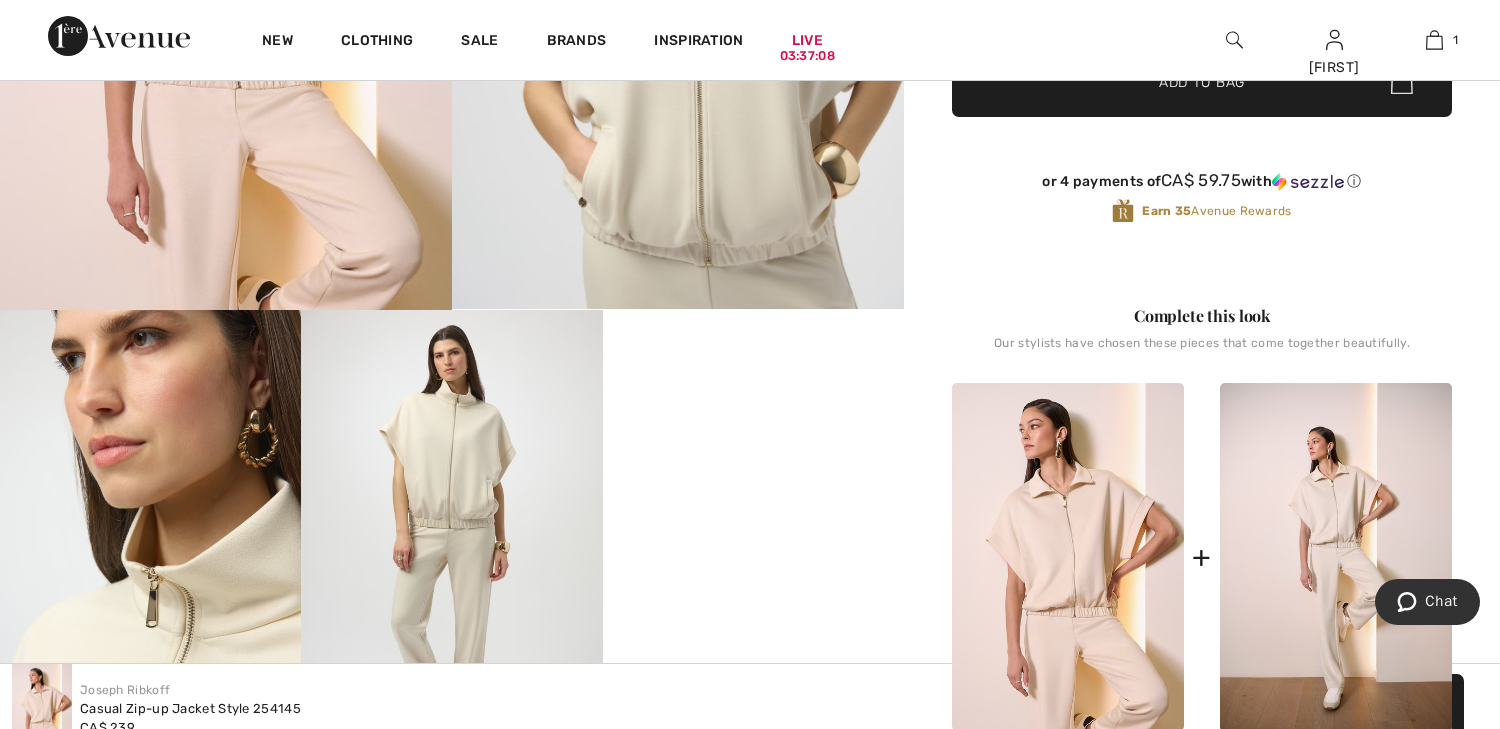 scroll, scrollTop: 800, scrollLeft: 0, axis: vertical 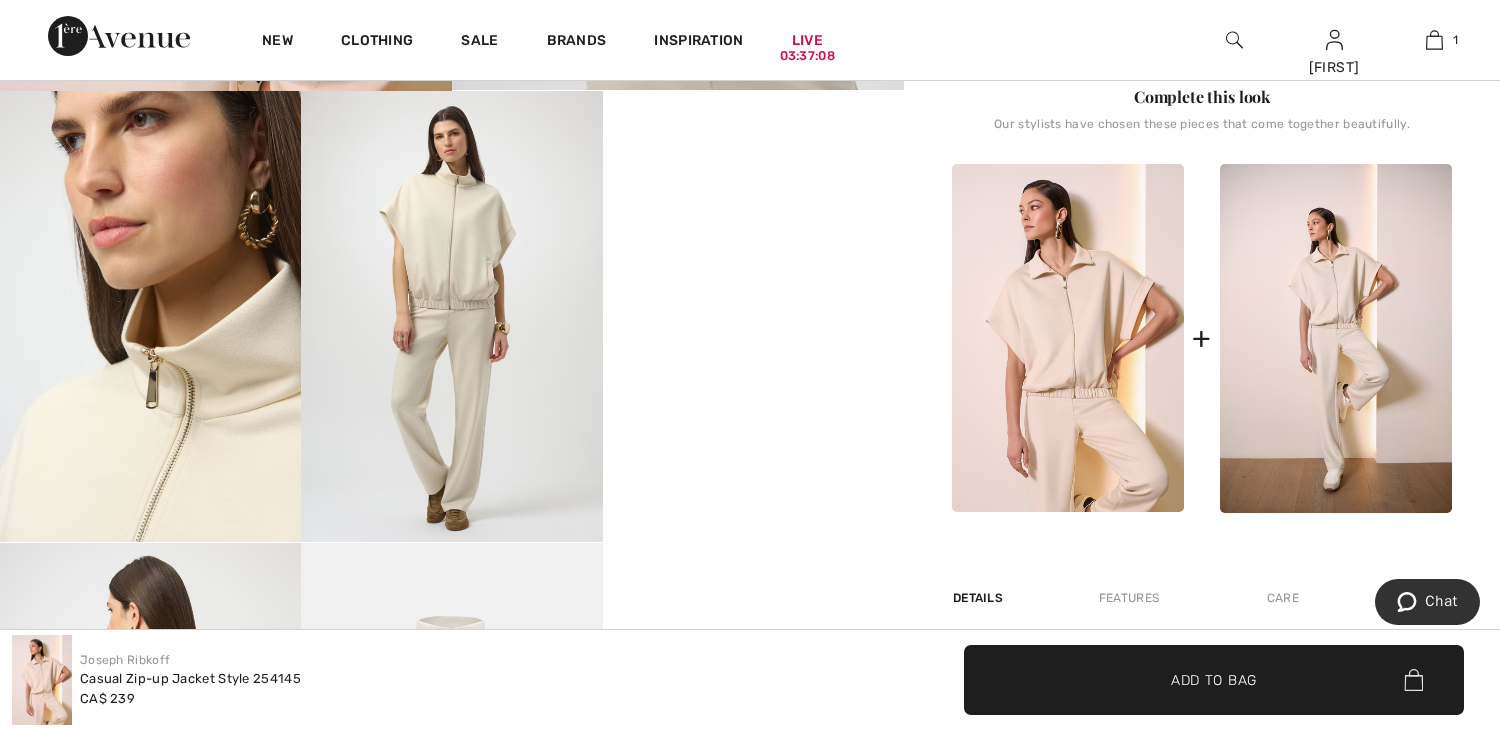 click at bounding box center [1336, 338] 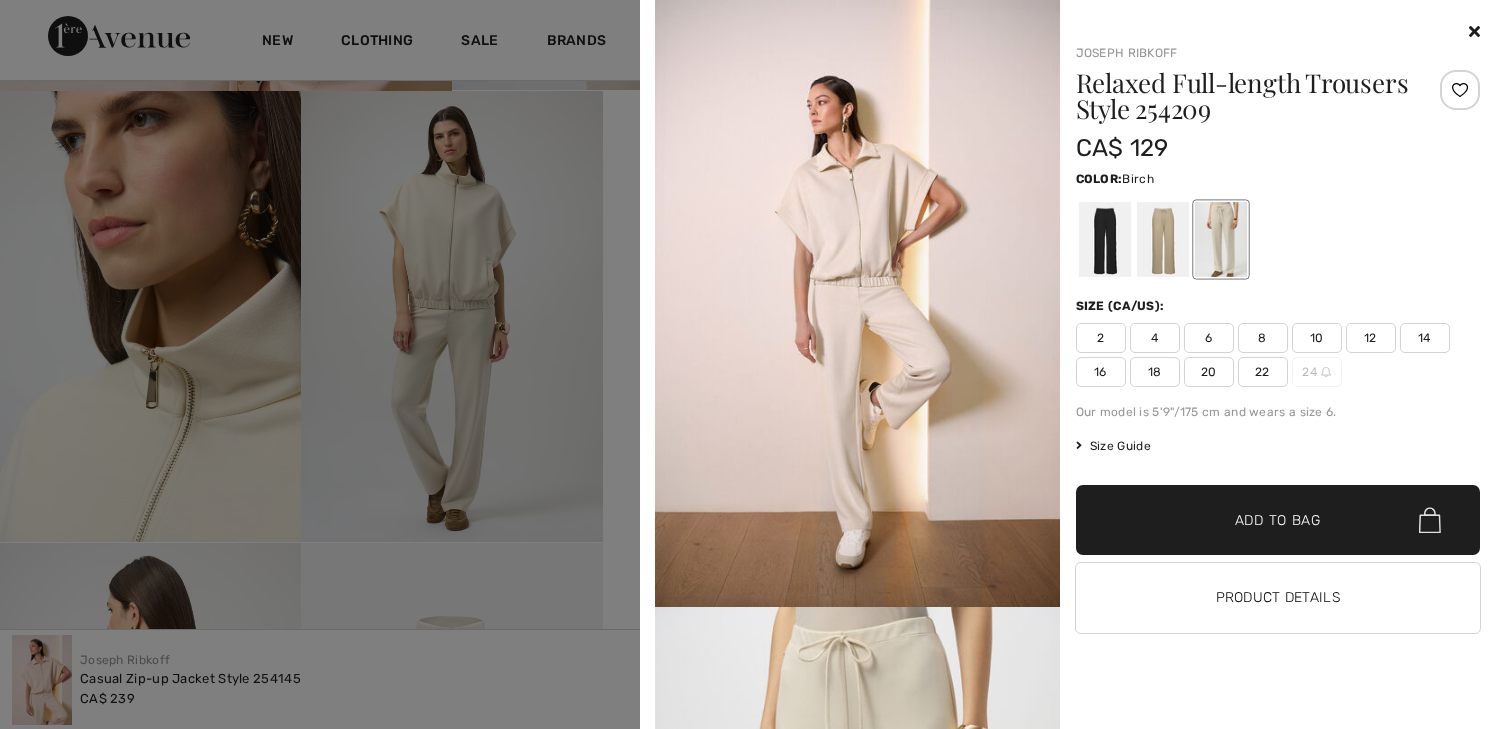 click on "6" at bounding box center (1209, 338) 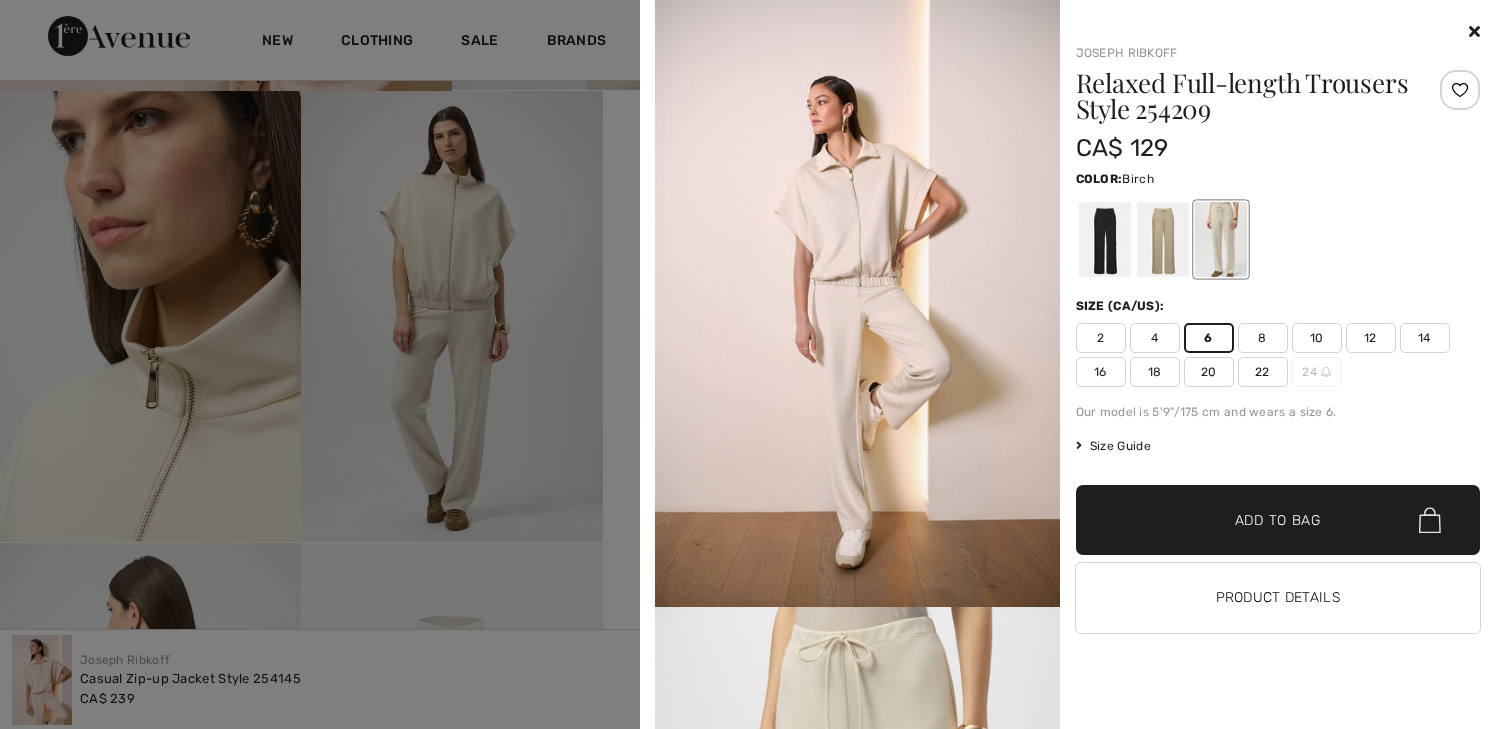 click on "Add to Bag" at bounding box center (1278, 520) 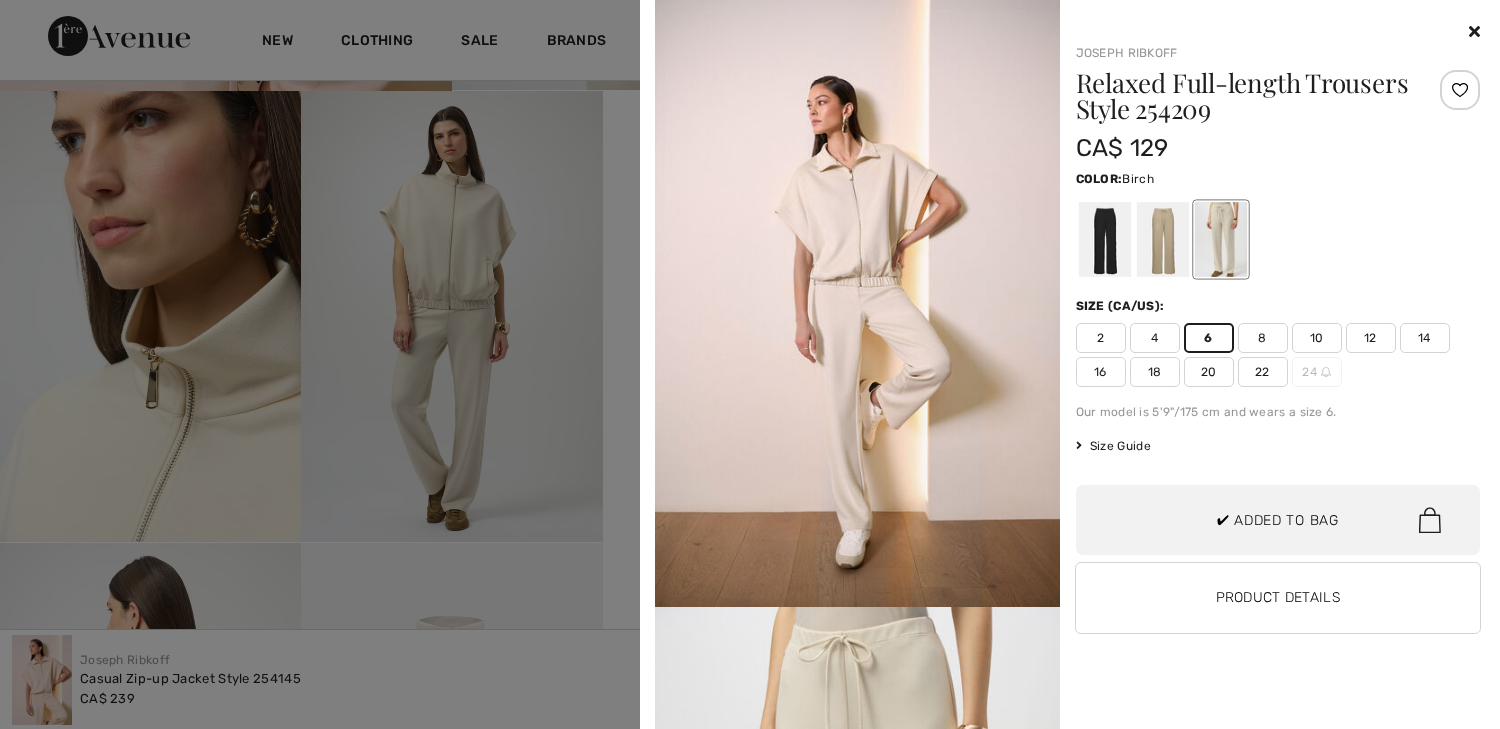 scroll, scrollTop: 89, scrollLeft: 0, axis: vertical 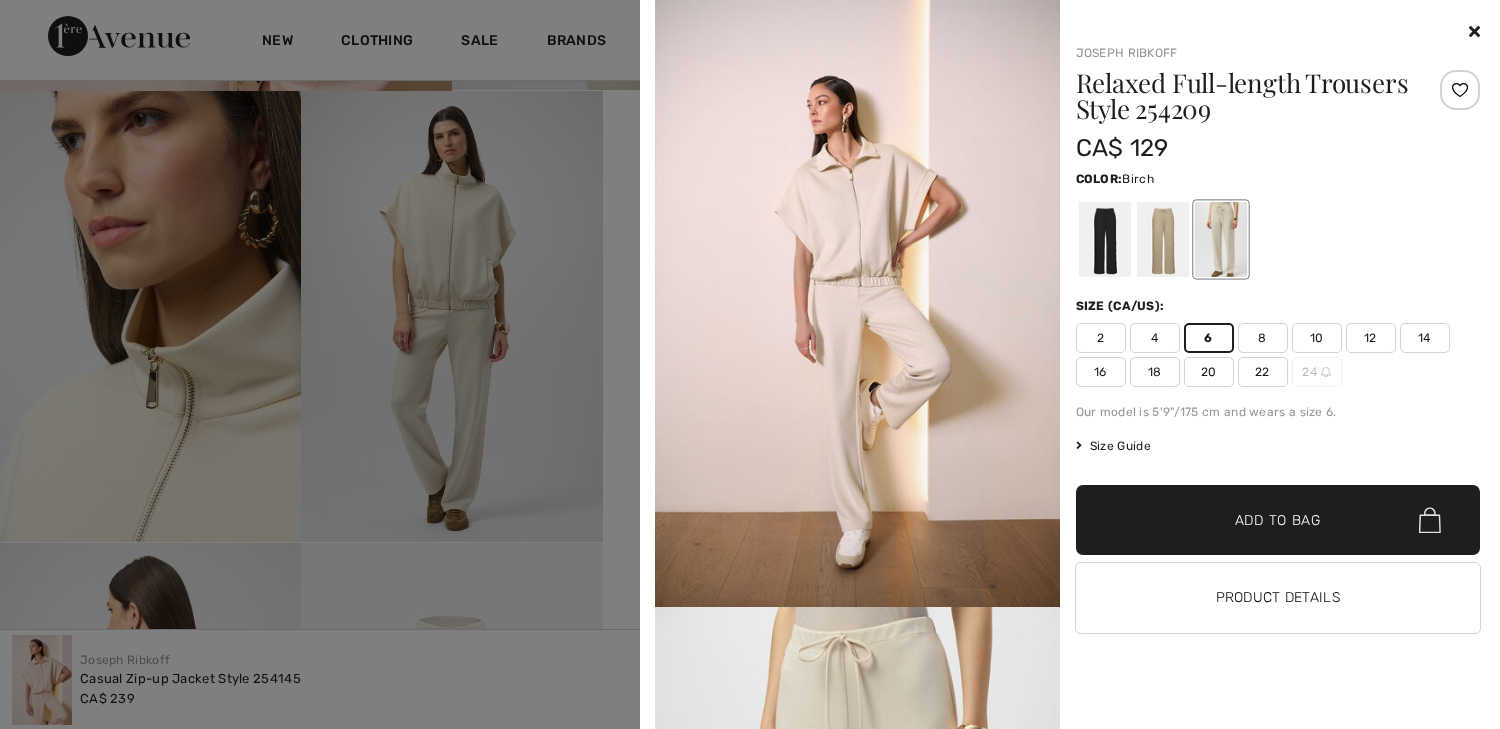 drag, startPoint x: 444, startPoint y: 463, endPoint x: 438, endPoint y: 445, distance: 18.973665 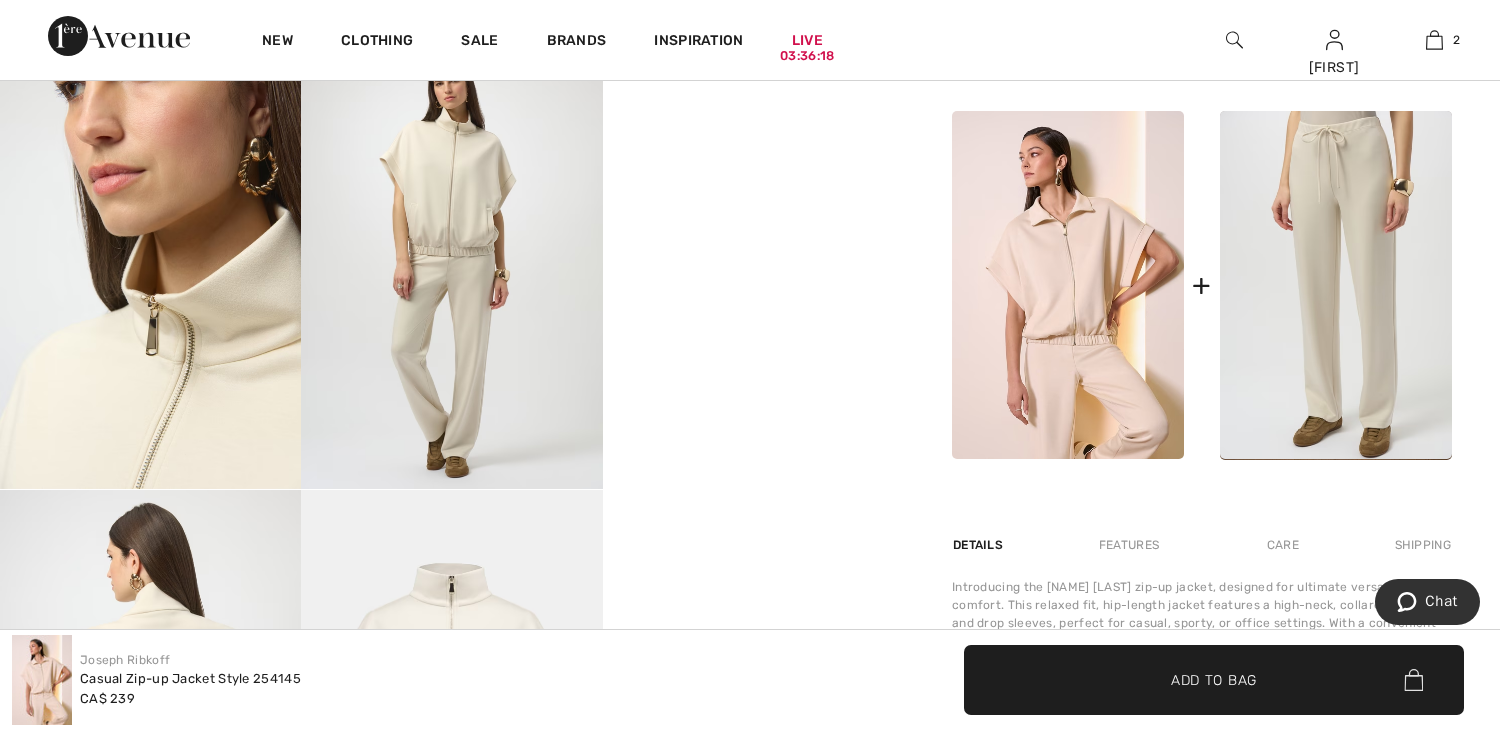 scroll, scrollTop: 722, scrollLeft: 0, axis: vertical 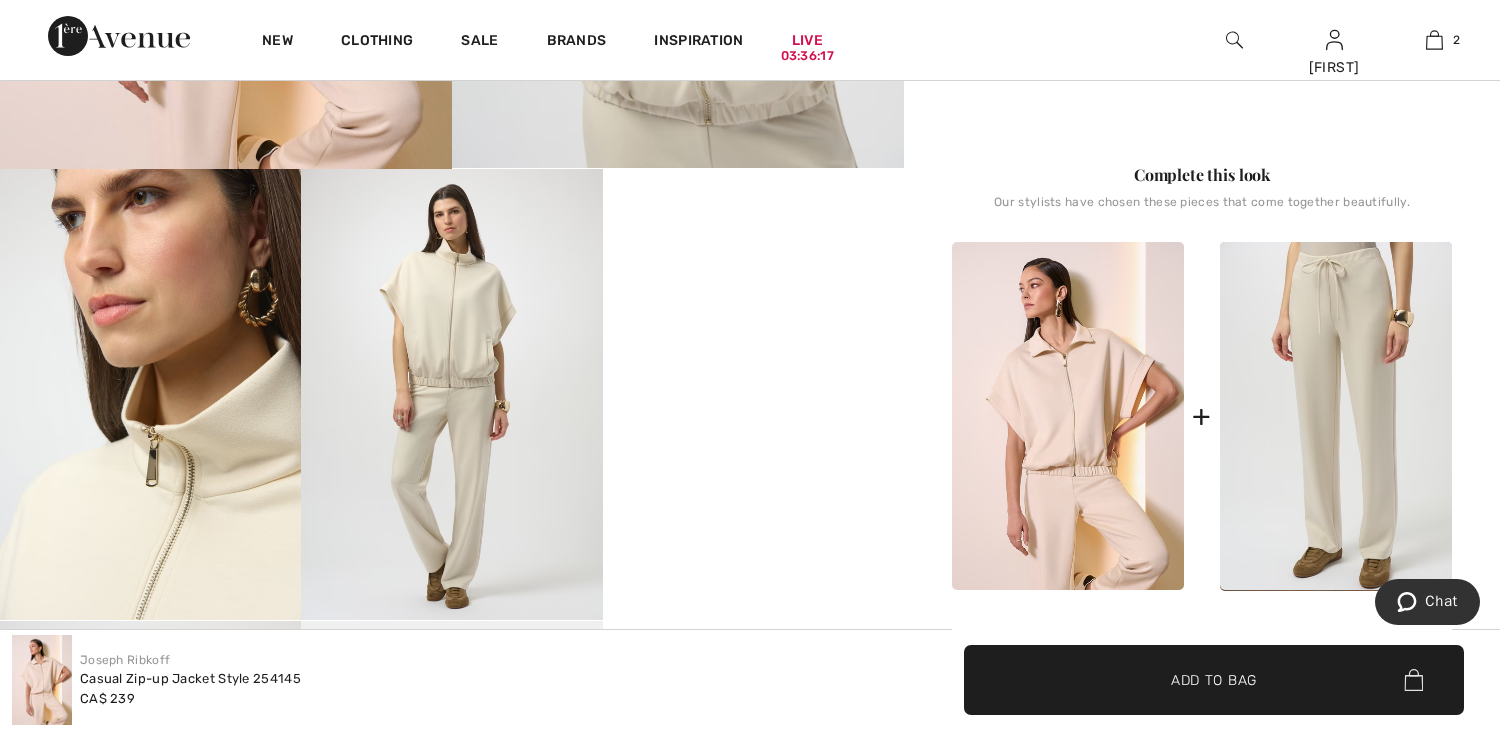 click on "Your browser does not support the video tag." at bounding box center (753, 244) 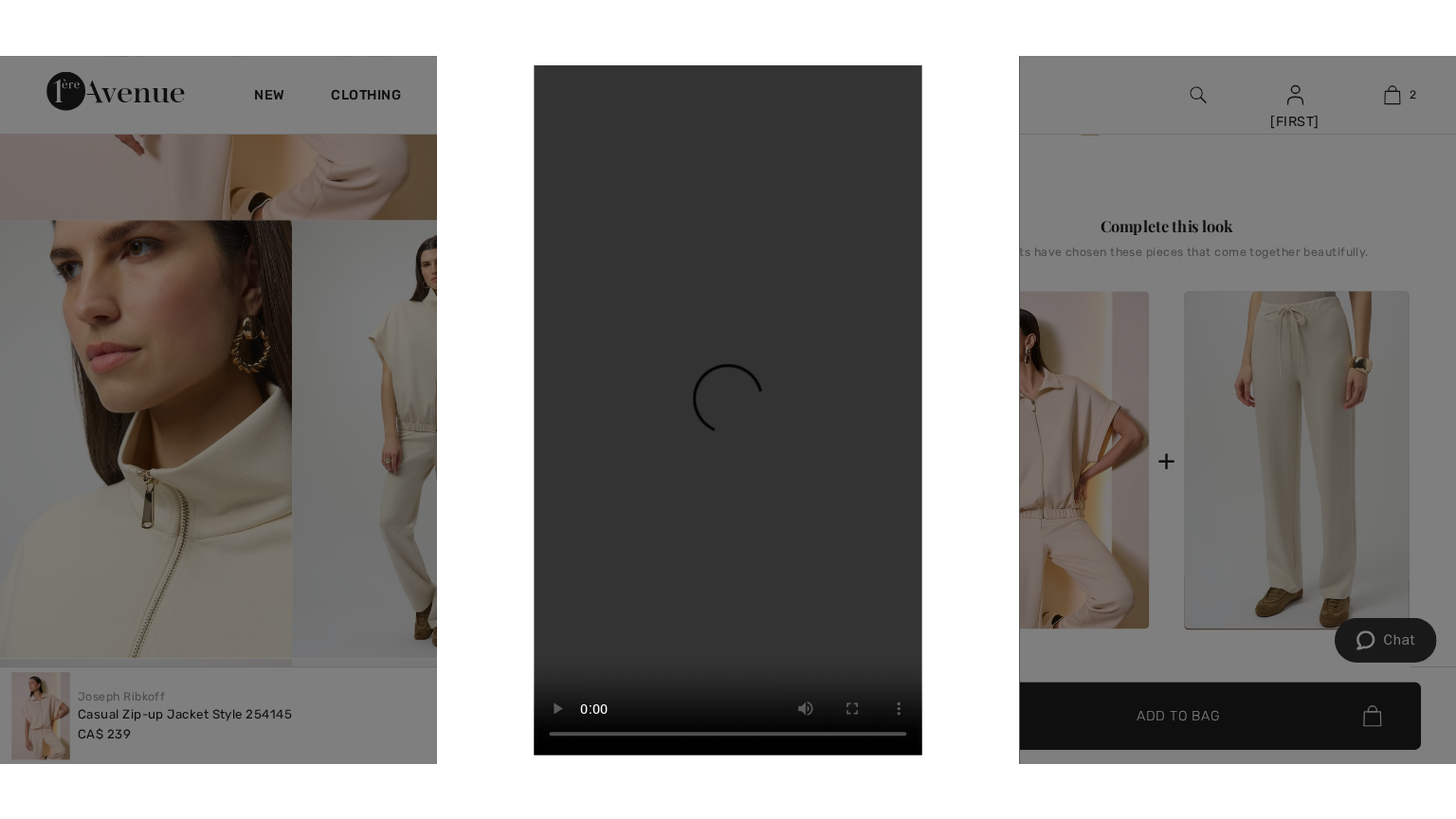 scroll, scrollTop: 686, scrollLeft: 0, axis: vertical 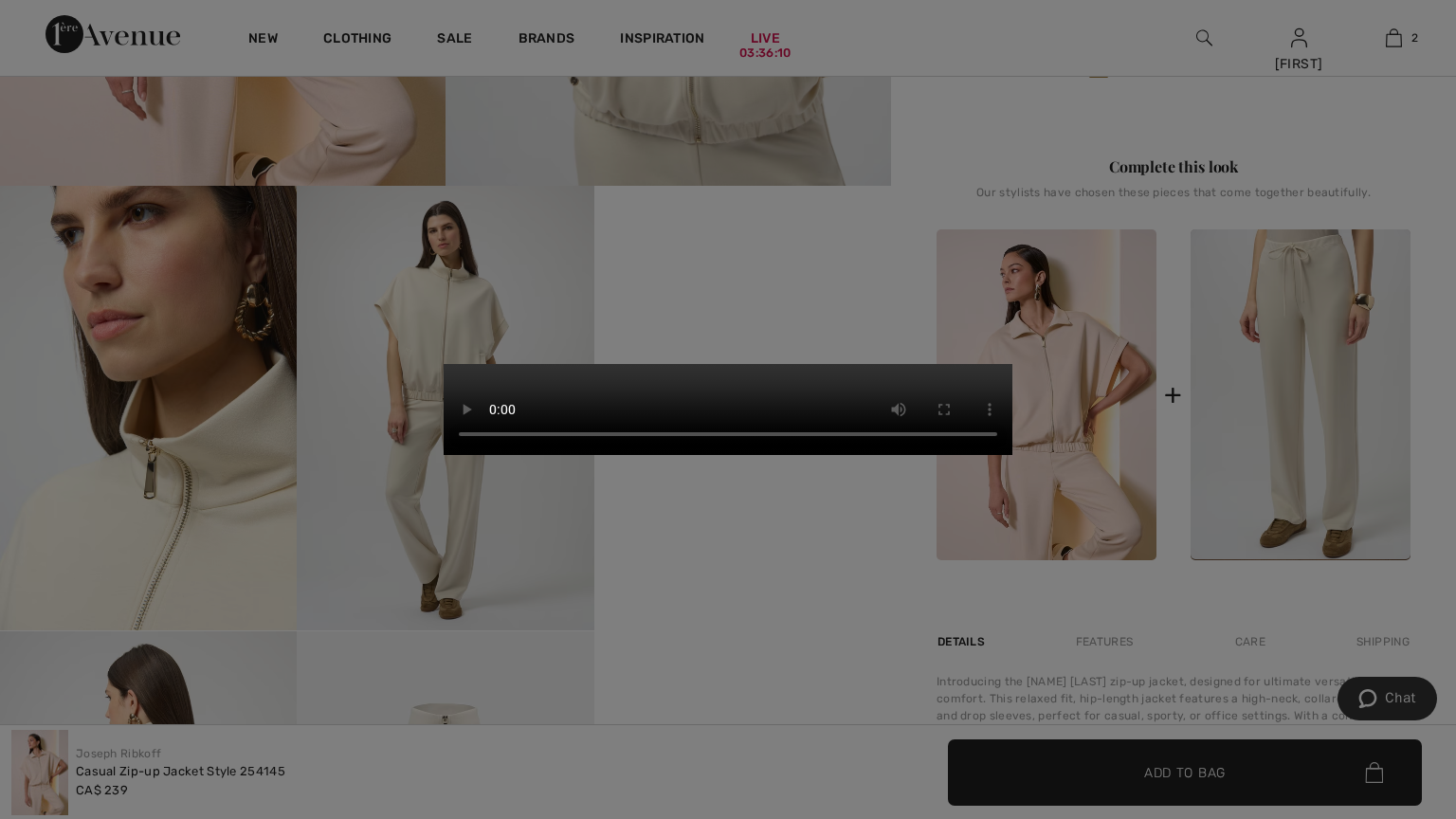 click on "Your browser does not support the video tag." at bounding box center [728, 410] 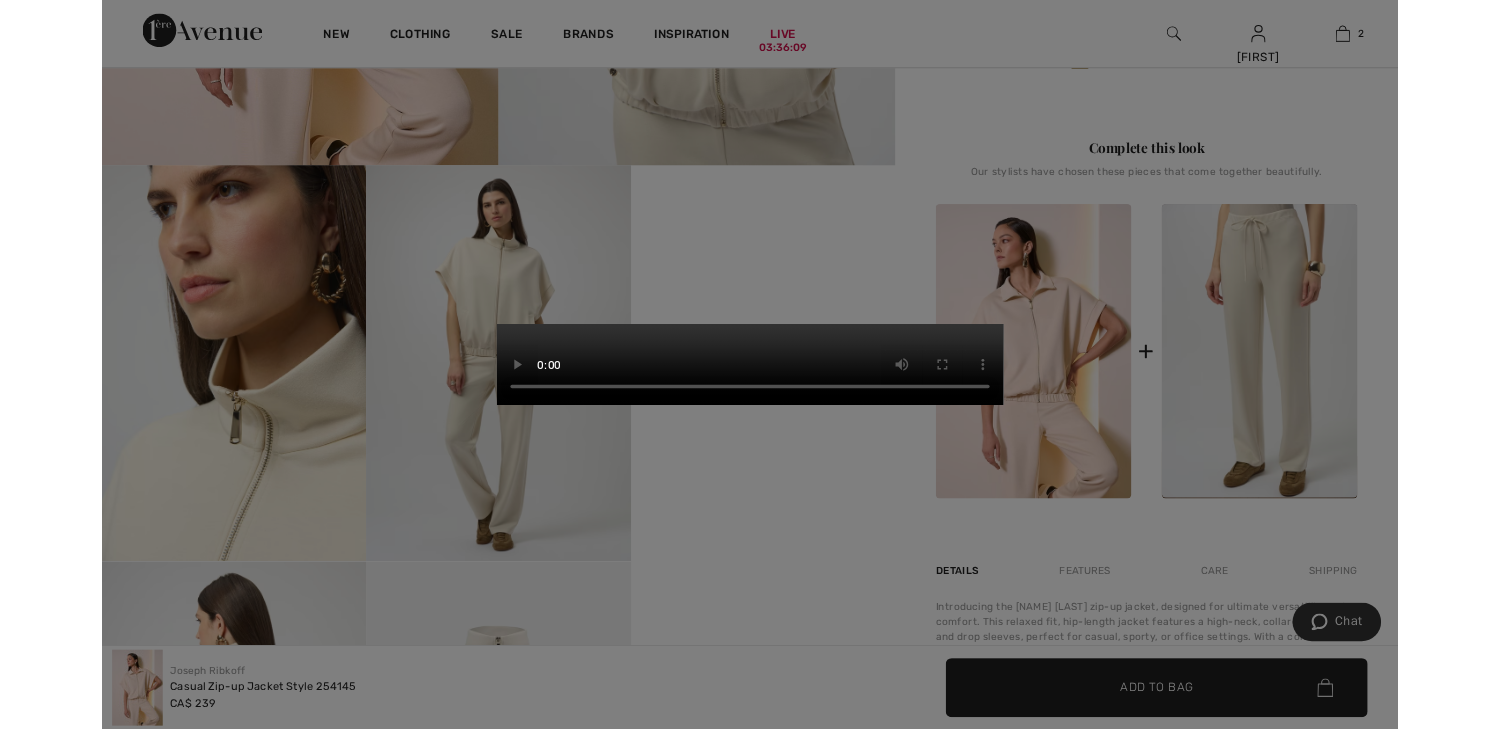 scroll, scrollTop: 722, scrollLeft: 0, axis: vertical 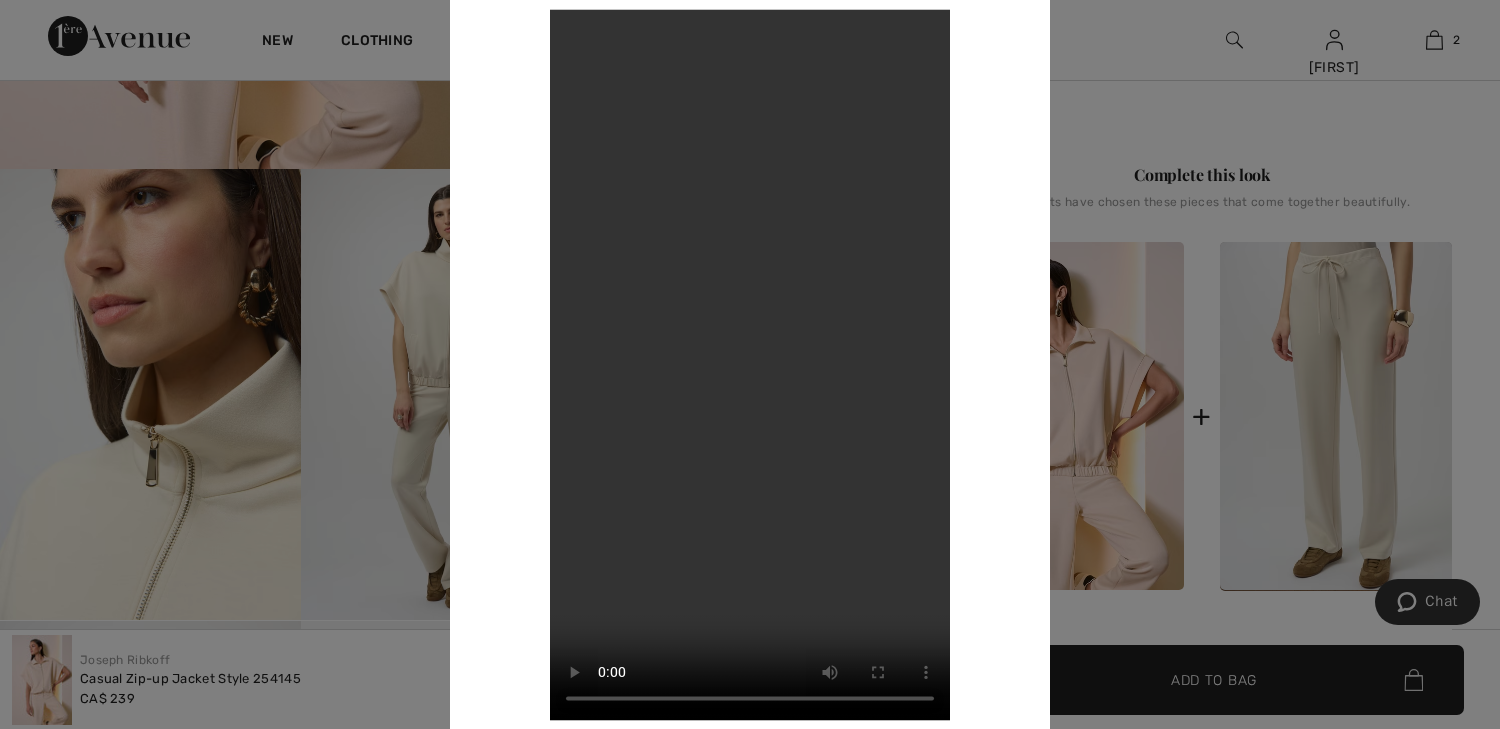 click at bounding box center (750, 364) 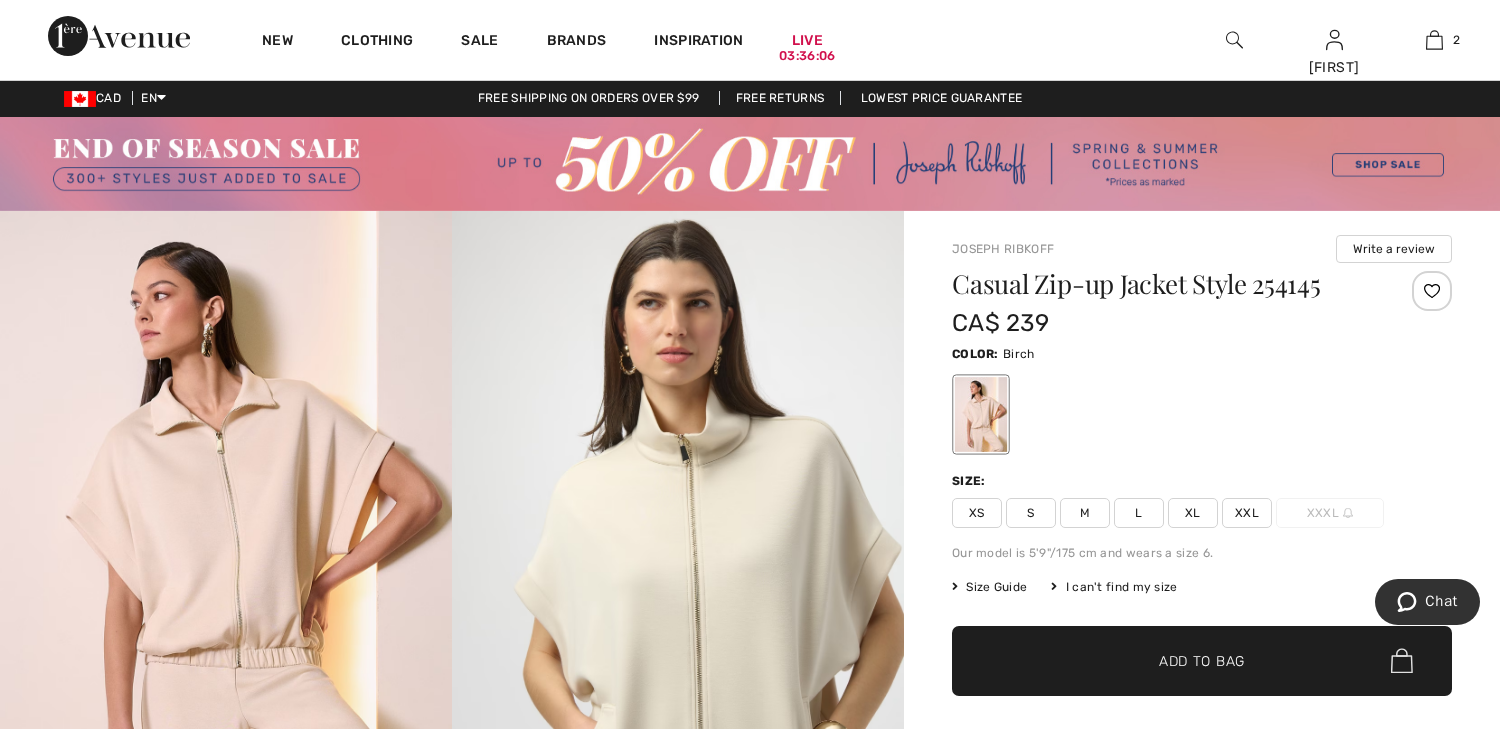 scroll, scrollTop: 0, scrollLeft: 0, axis: both 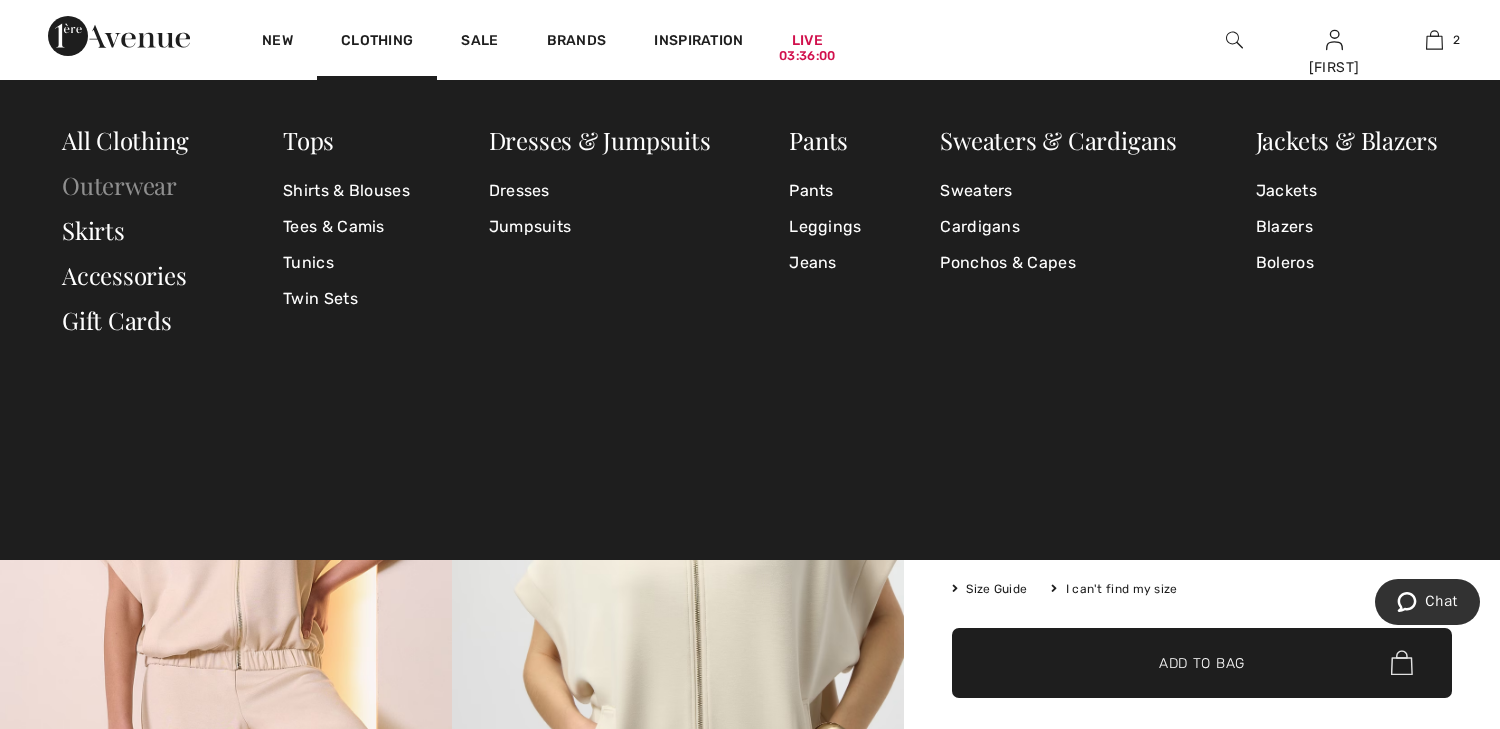 click on "Outerwear" at bounding box center [119, 185] 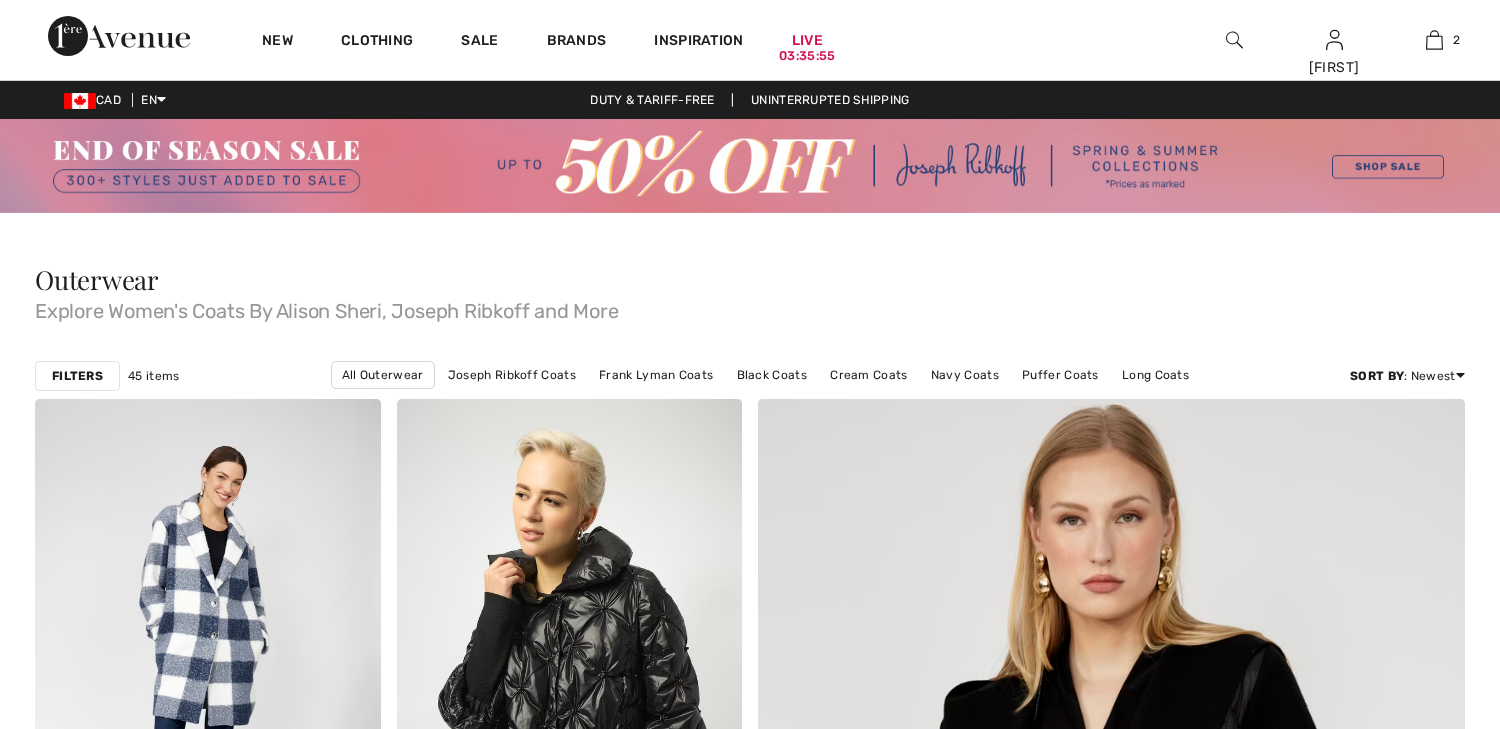 click on "Joseph Ribkoff Coats" at bounding box center (512, 375) 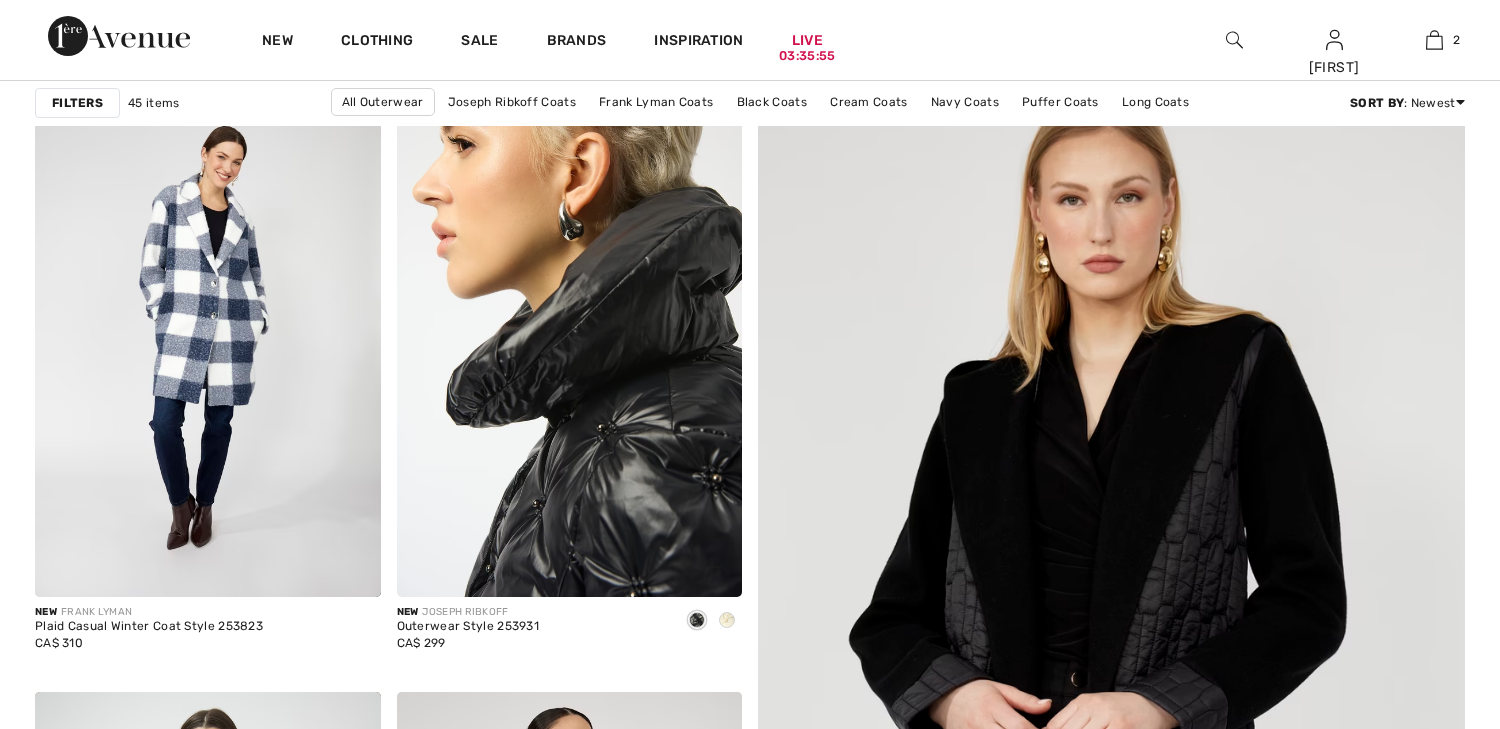 scroll, scrollTop: 320, scrollLeft: 0, axis: vertical 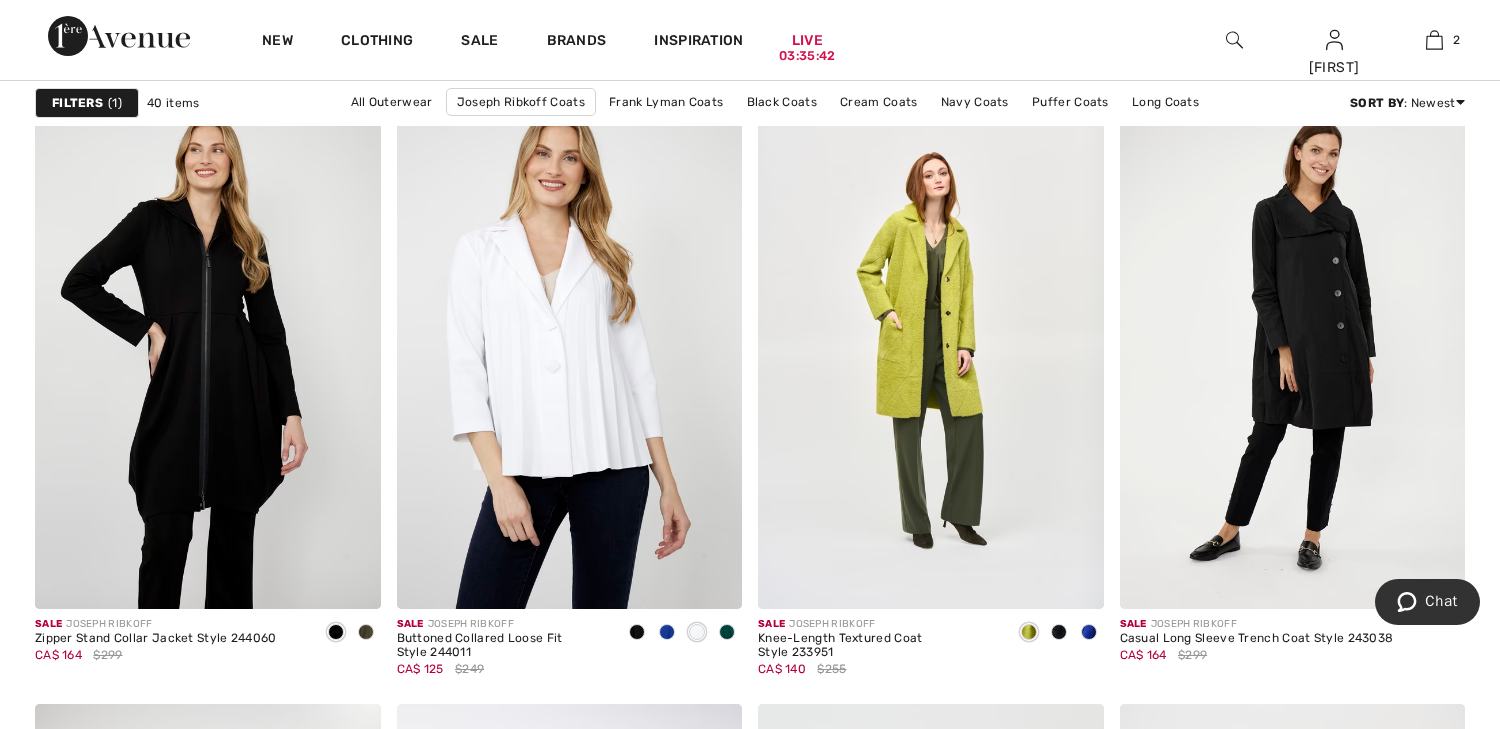 click at bounding box center [1234, 40] 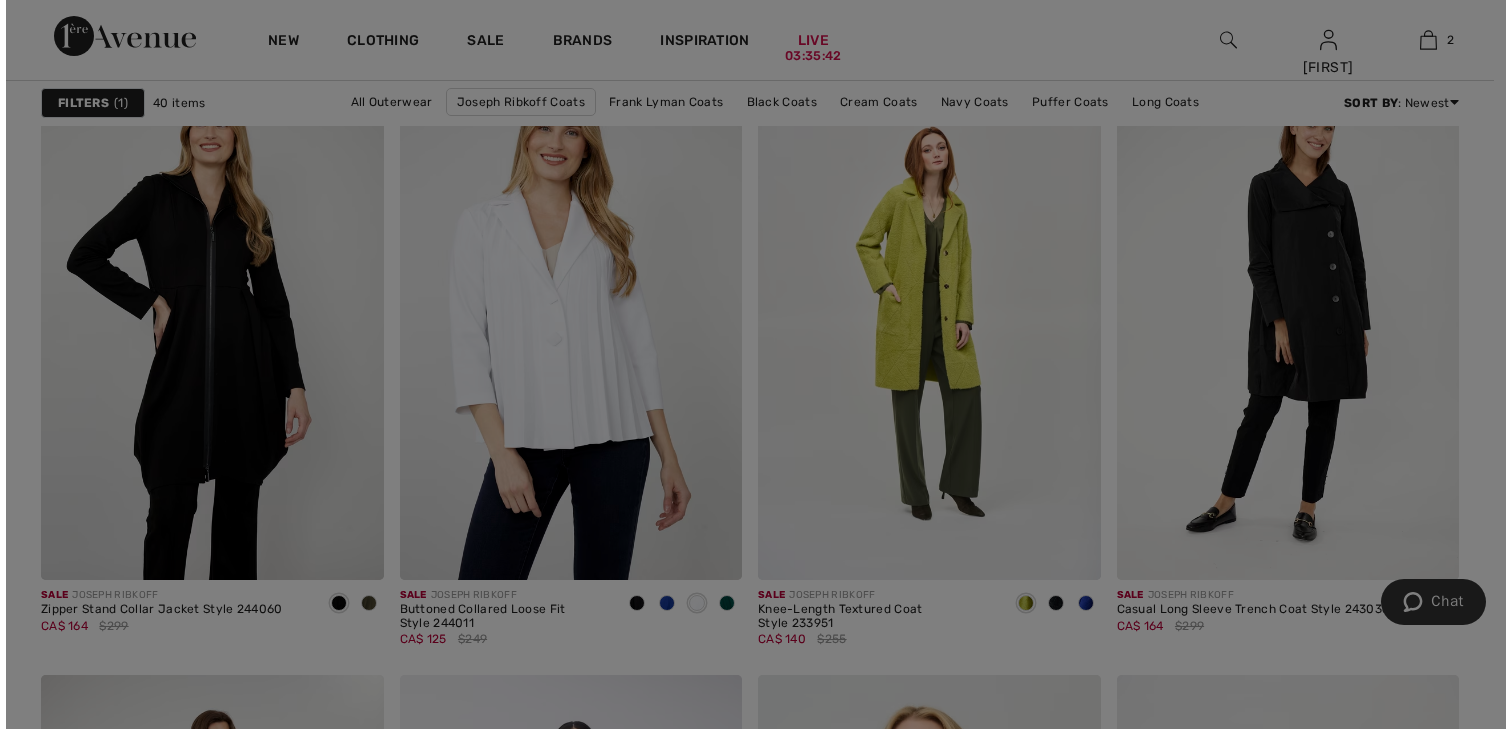 scroll, scrollTop: 3624, scrollLeft: 0, axis: vertical 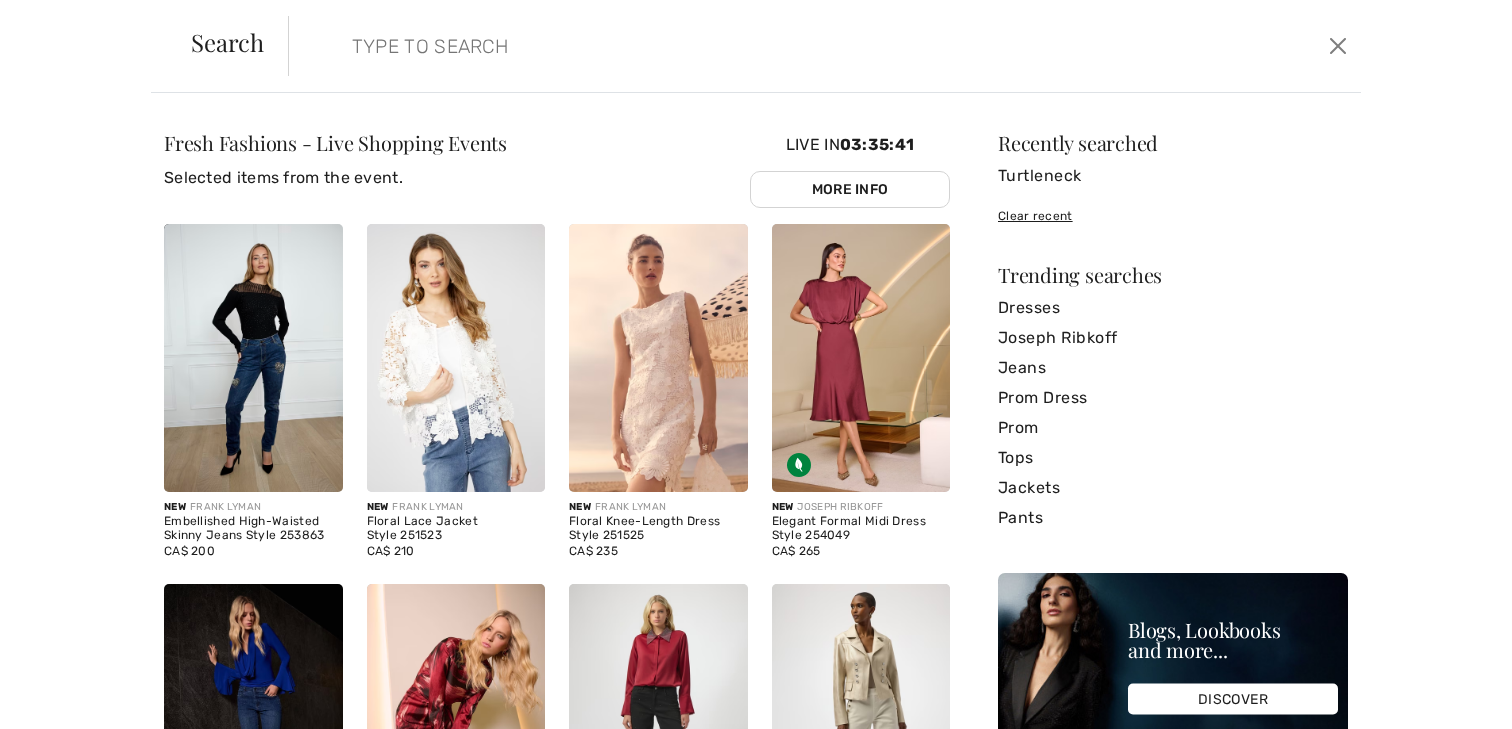 click on "Search
Clear" at bounding box center [756, 46] 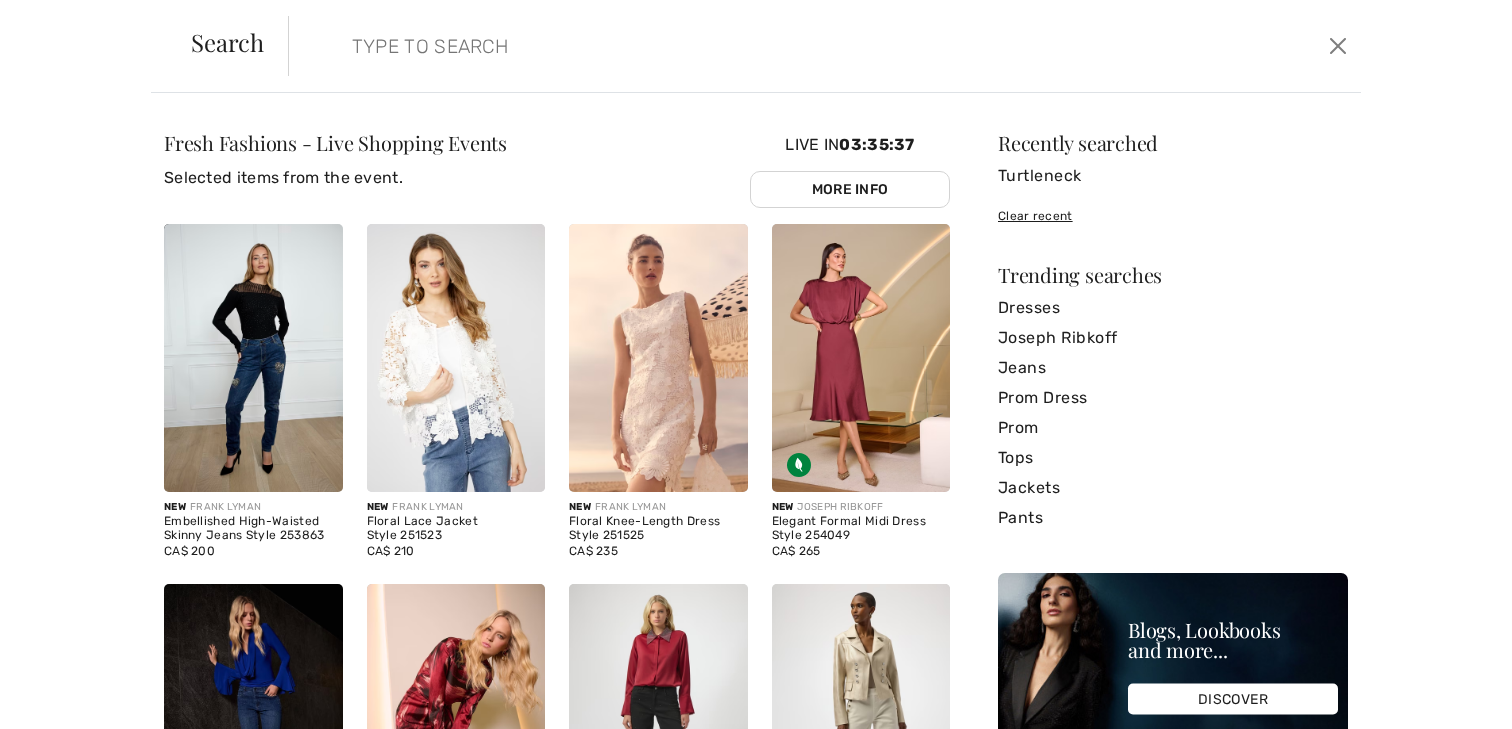 click at bounding box center (706, 46) 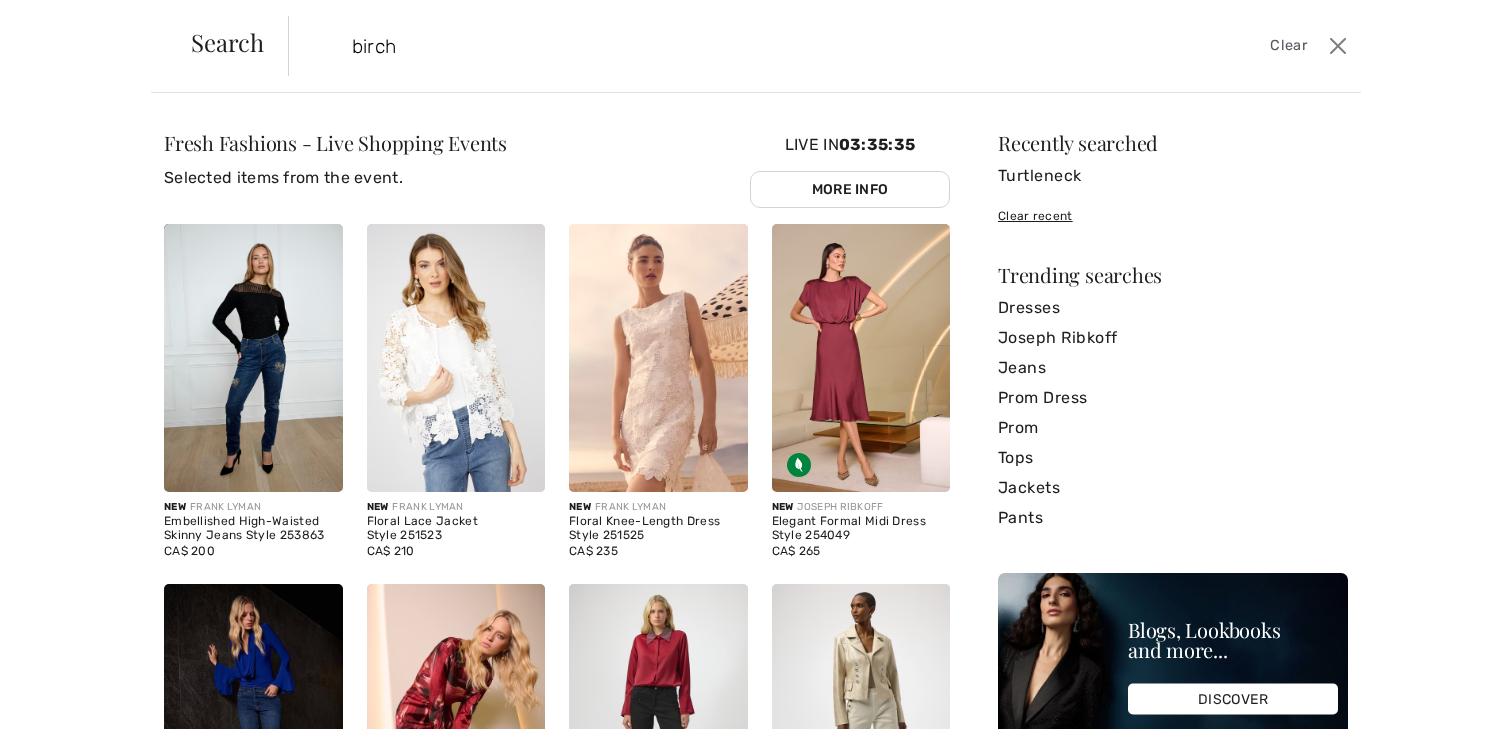 type on "birch" 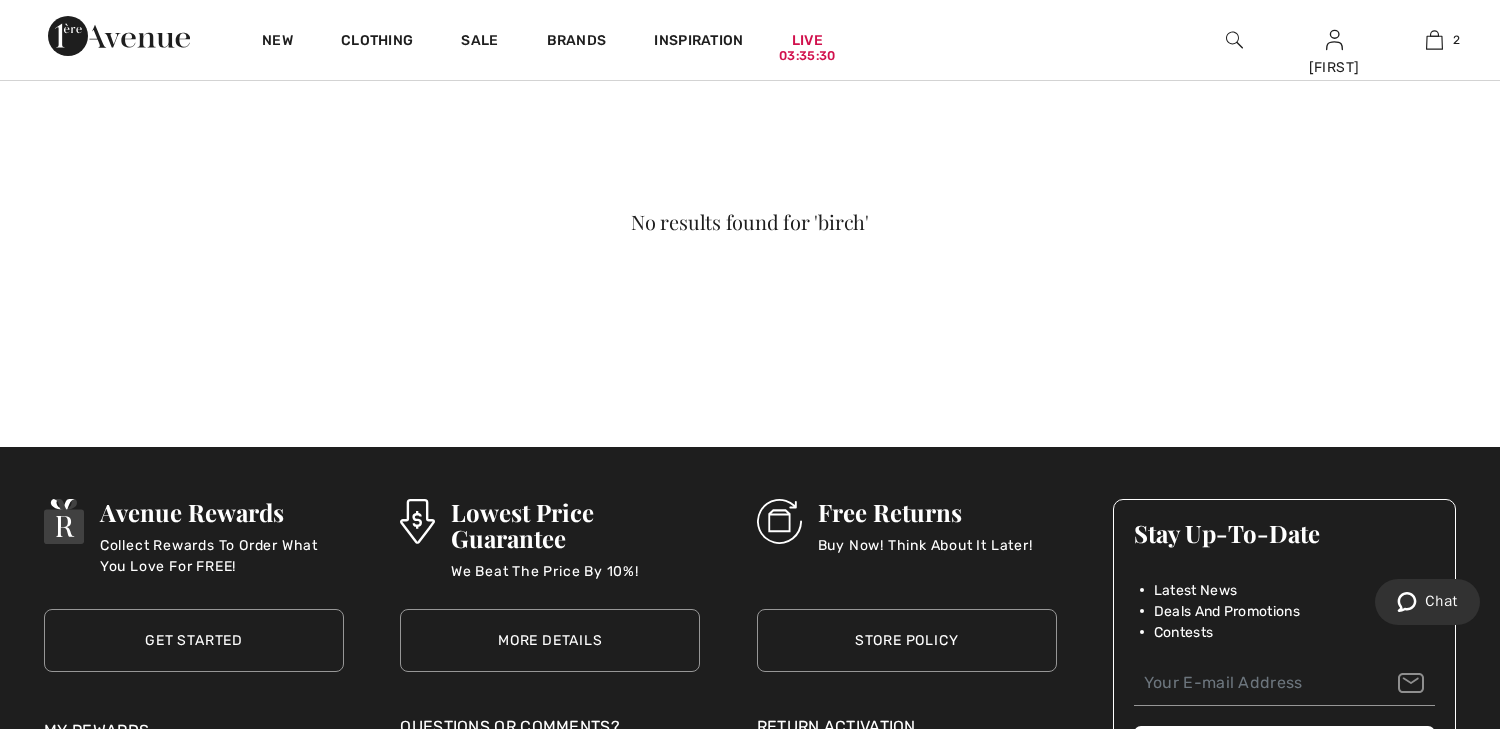 scroll, scrollTop: 0, scrollLeft: 0, axis: both 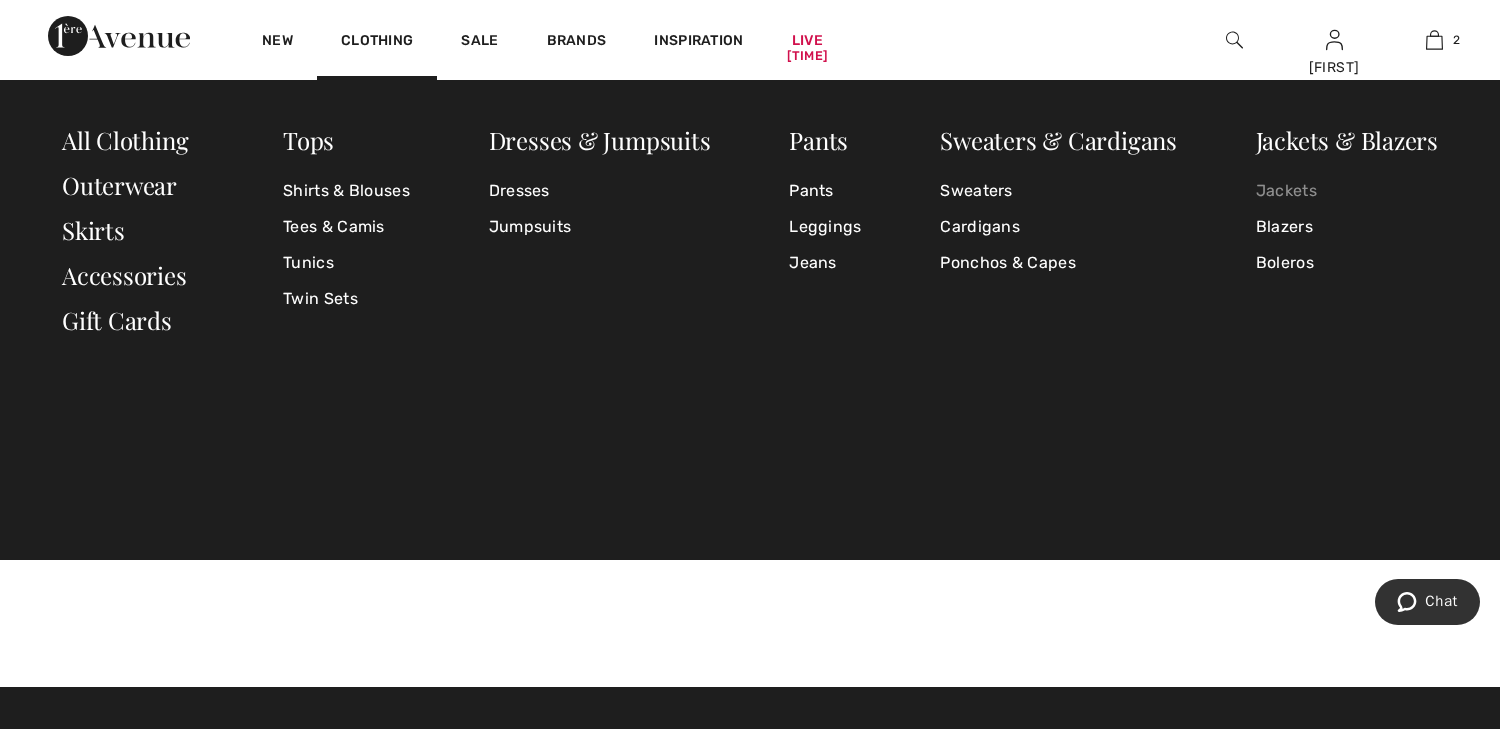 click on "Jackets" at bounding box center [1347, 191] 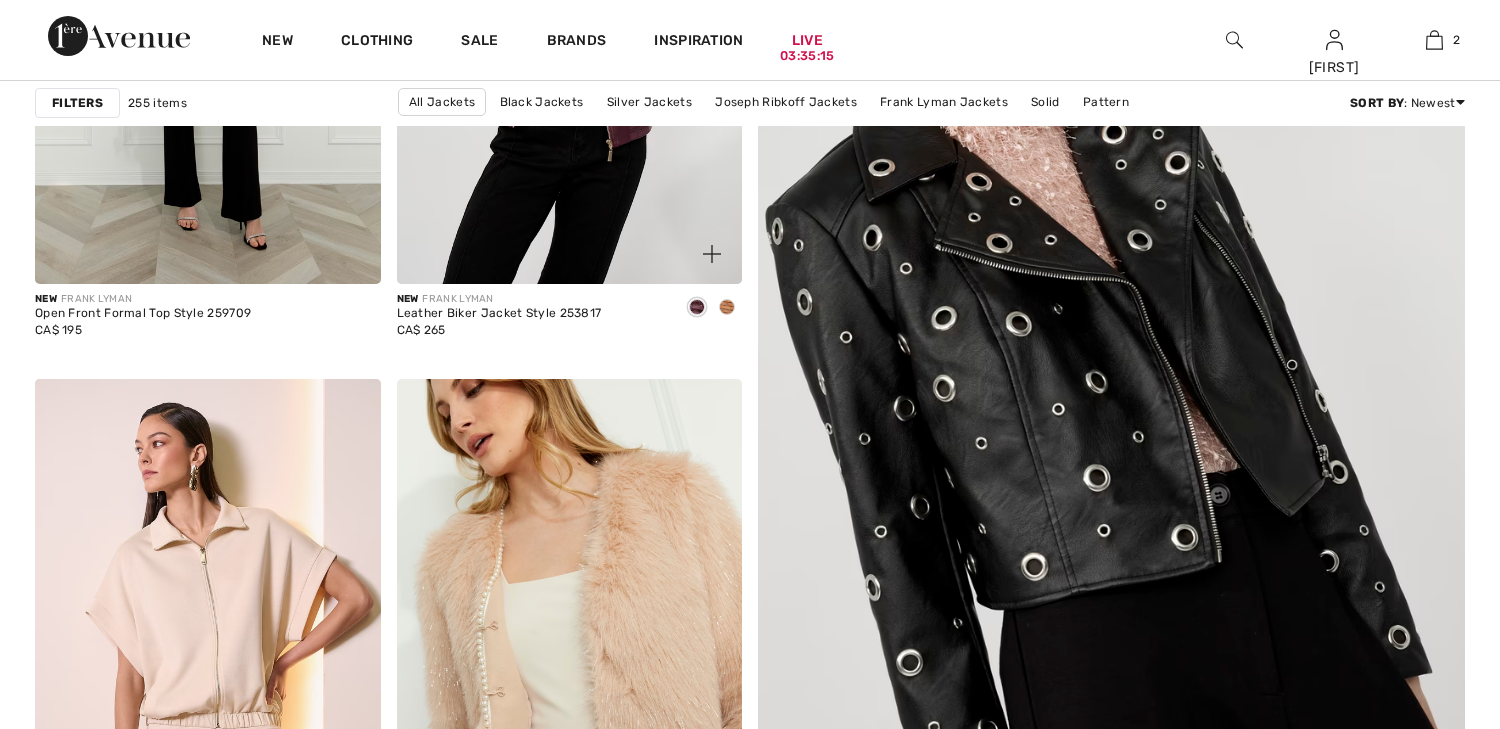 scroll, scrollTop: 800, scrollLeft: 0, axis: vertical 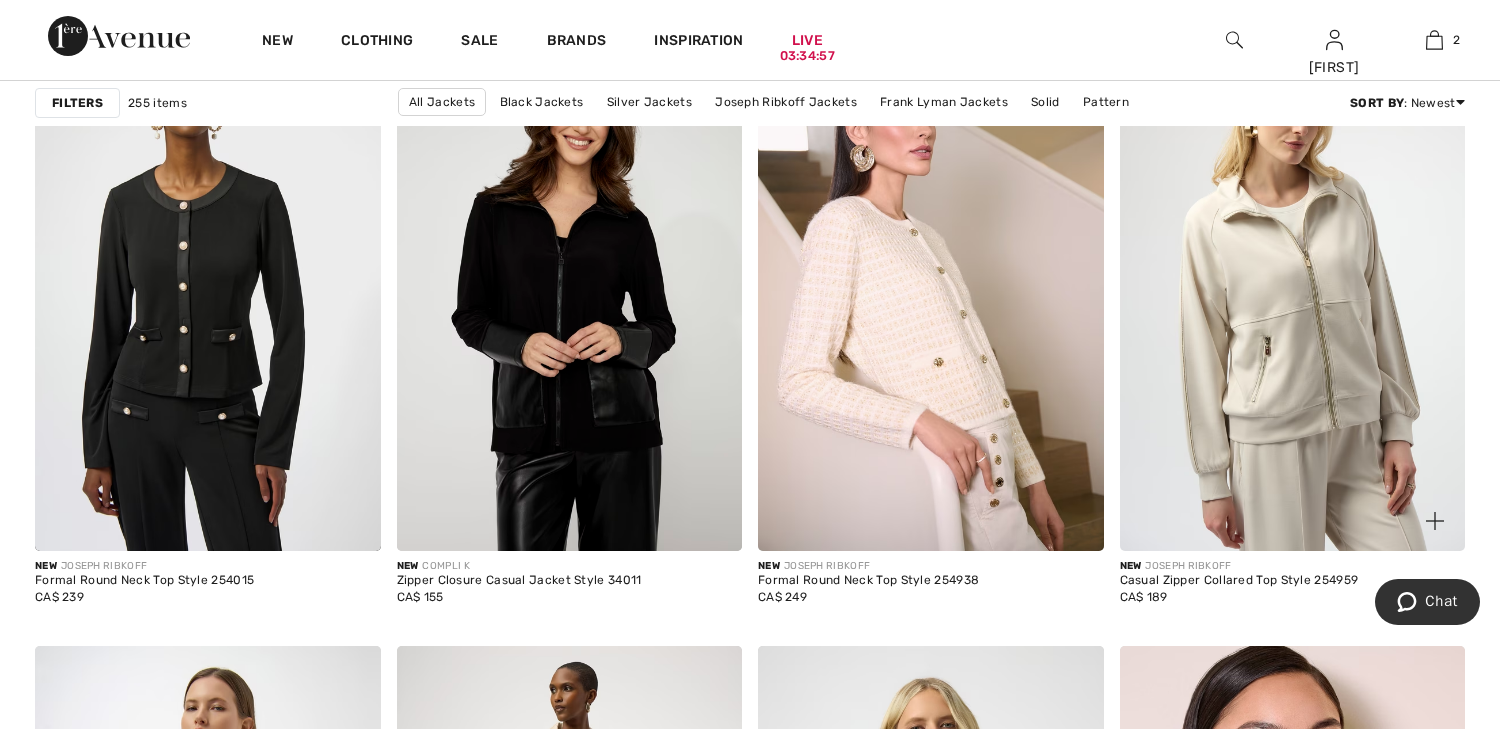 click at bounding box center (1293, 292) 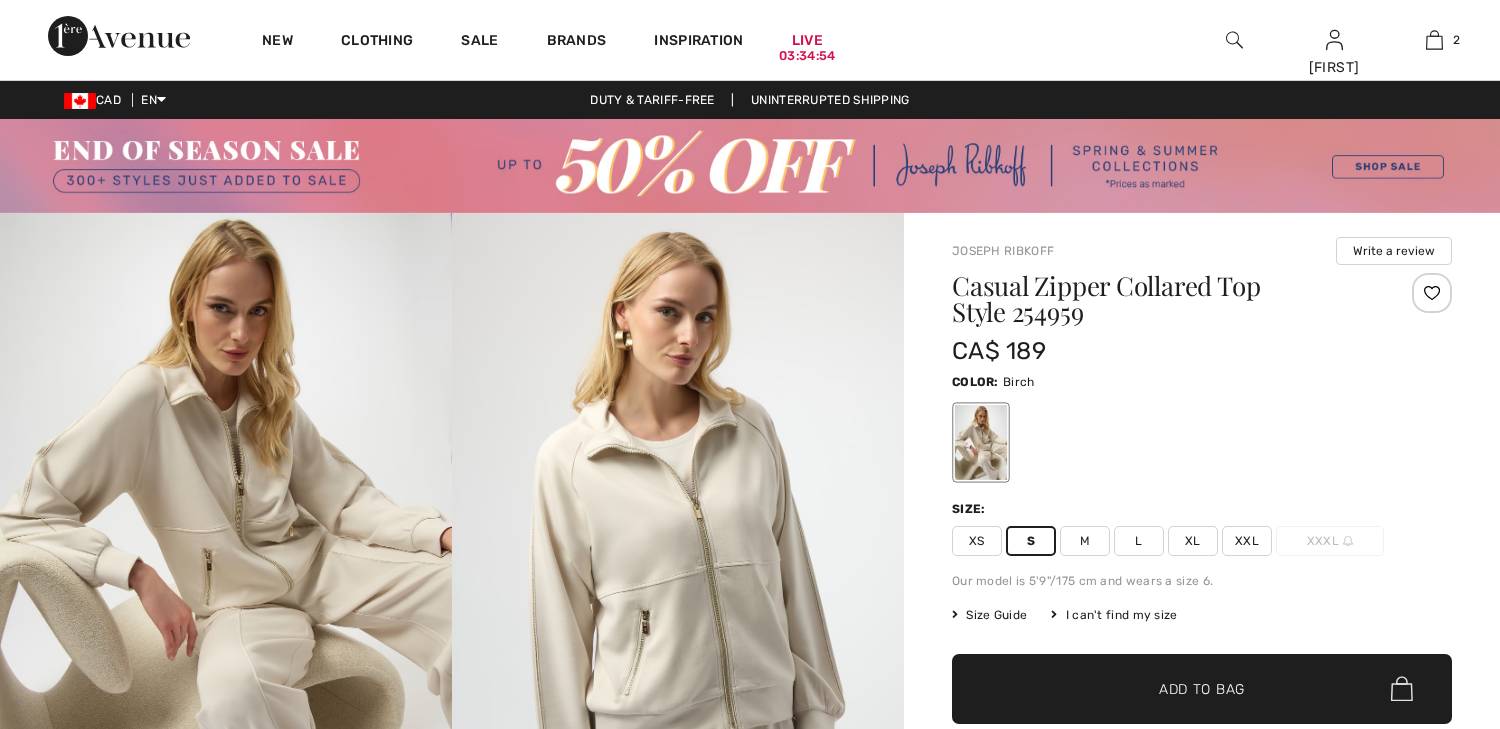 scroll, scrollTop: 0, scrollLeft: 0, axis: both 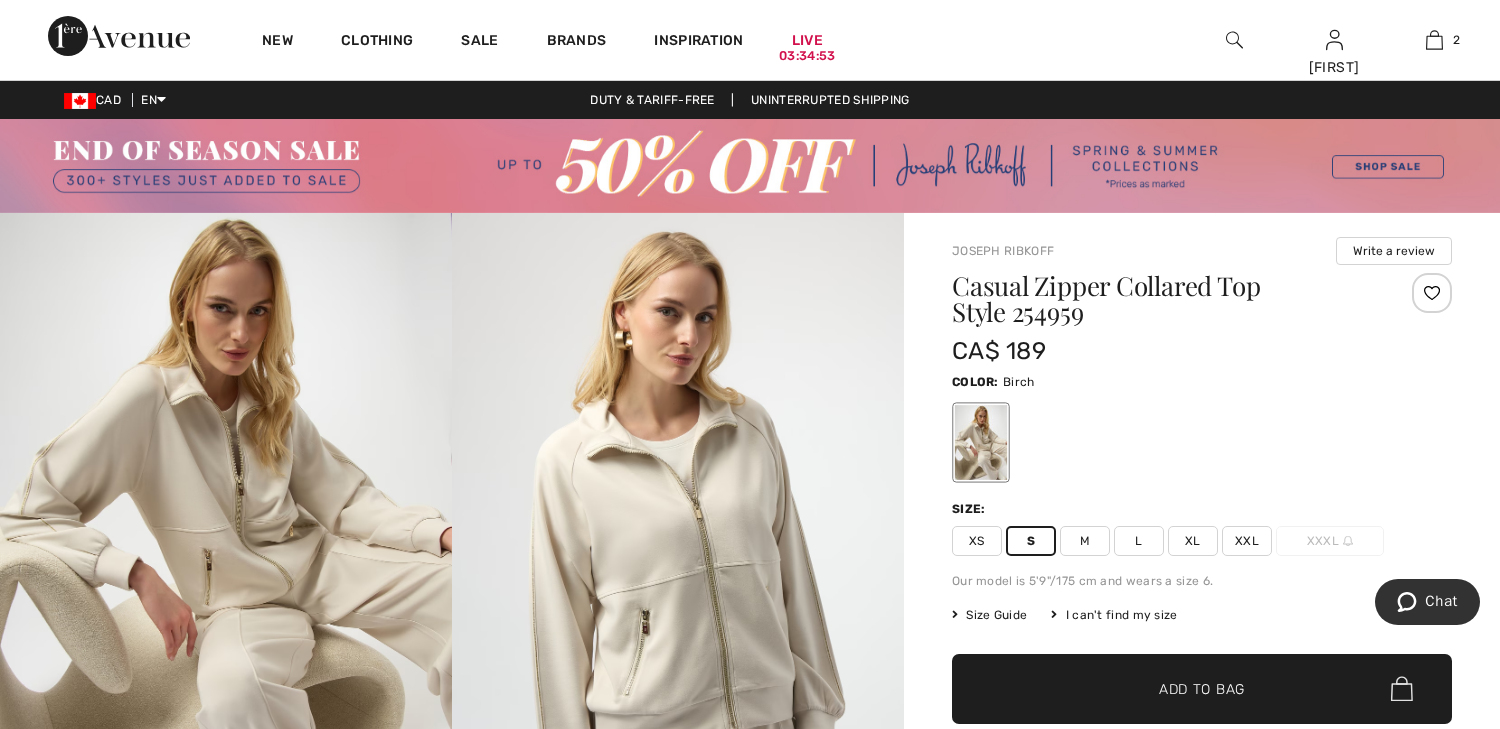 click on "✔ Added to Bag
Add to Bag" at bounding box center [1202, 689] 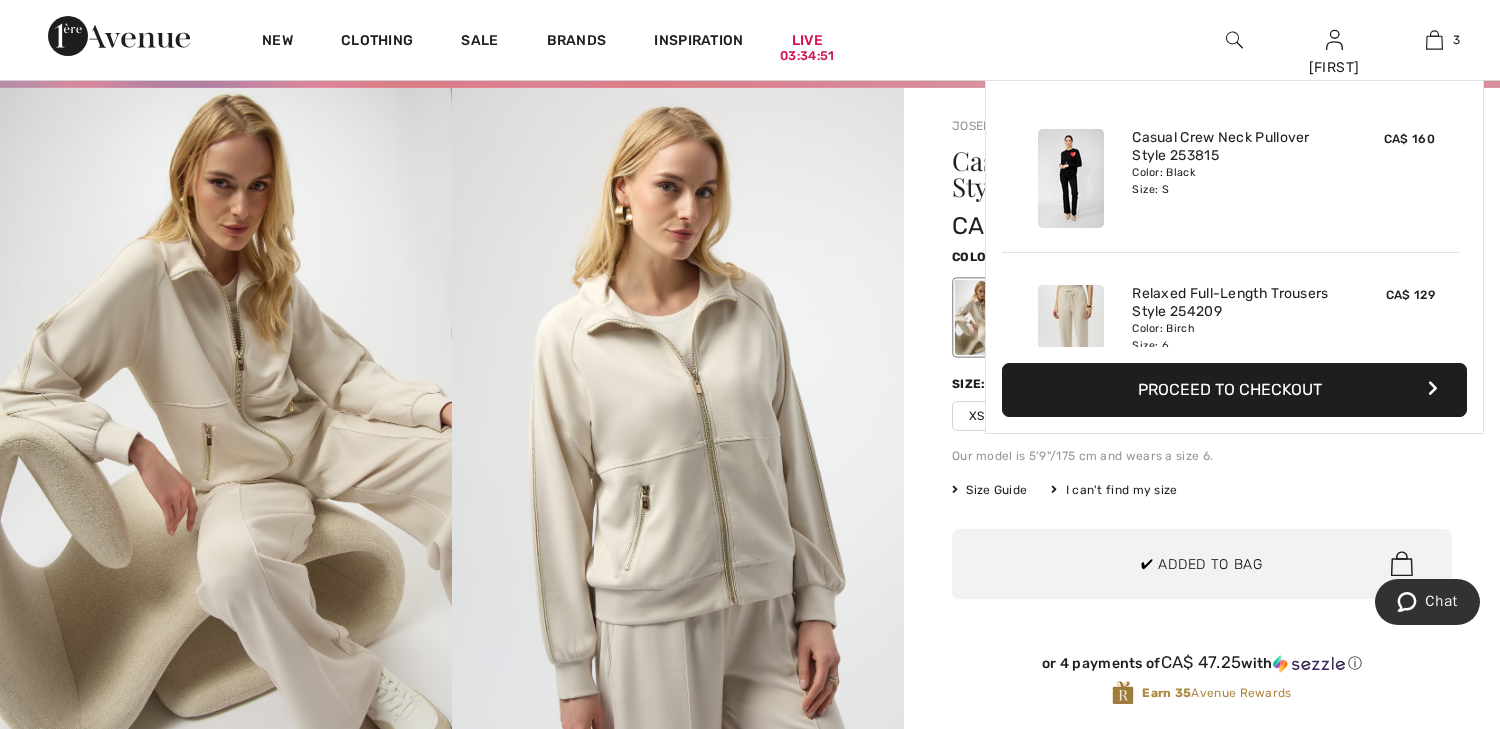scroll, scrollTop: 320, scrollLeft: 0, axis: vertical 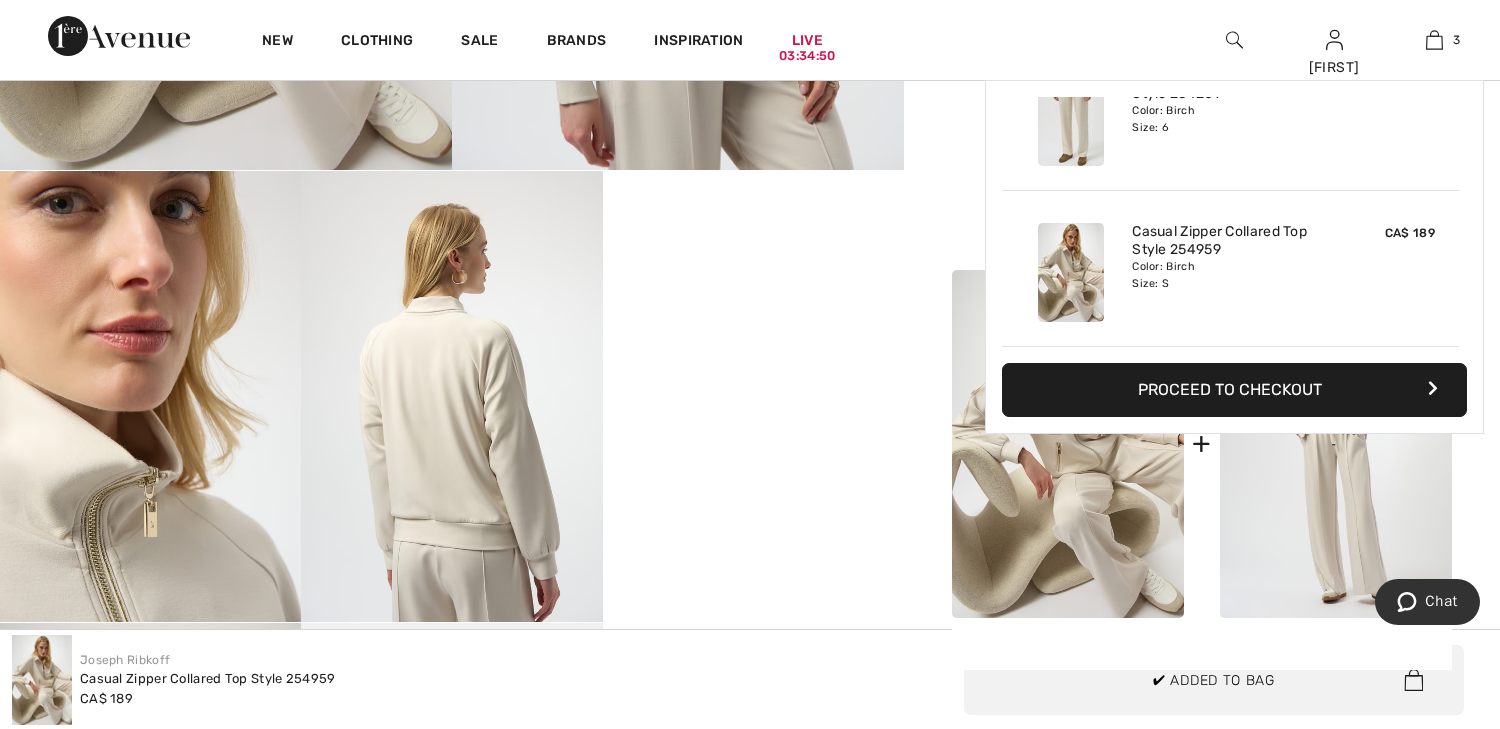 click on "Your browser does not support the video tag." at bounding box center [753, 246] 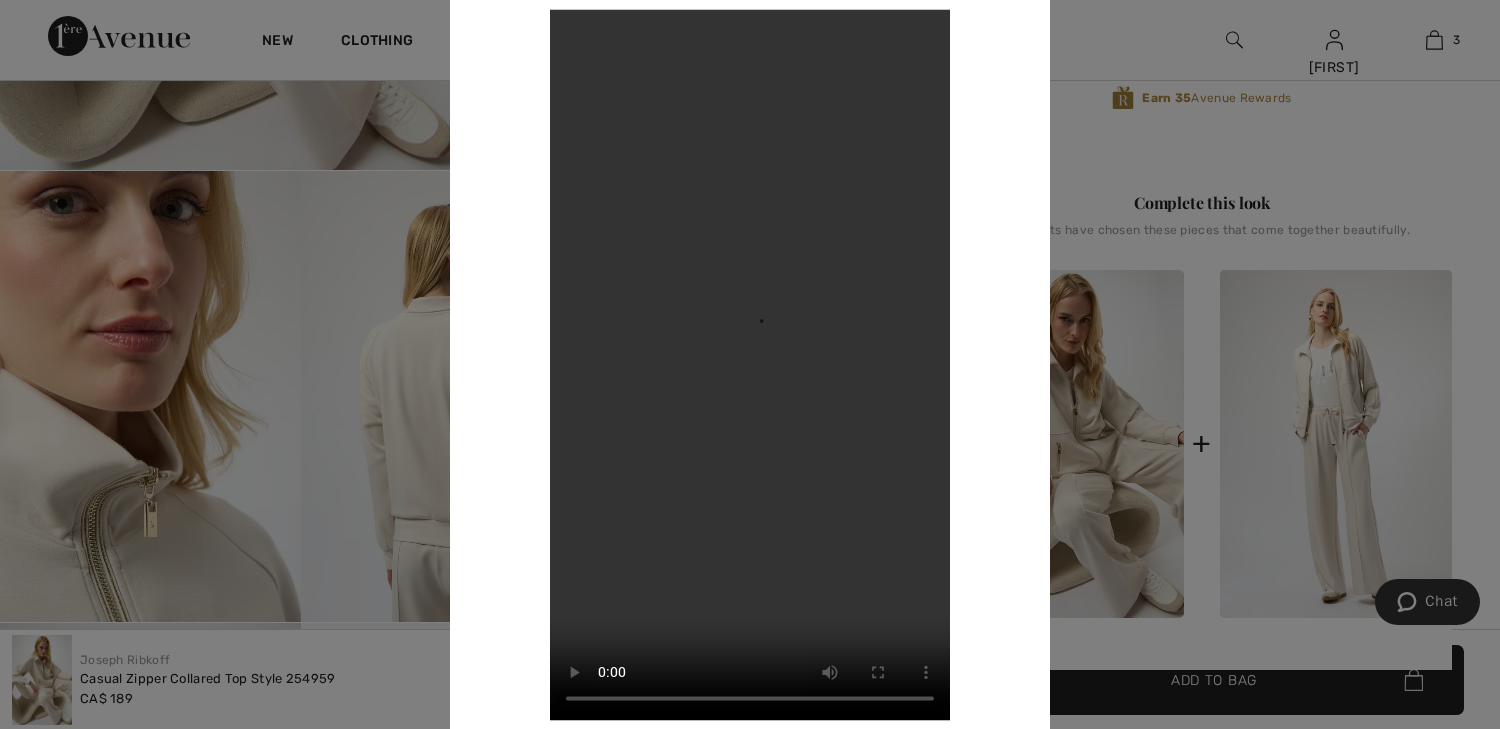 scroll, scrollTop: 960, scrollLeft: 0, axis: vertical 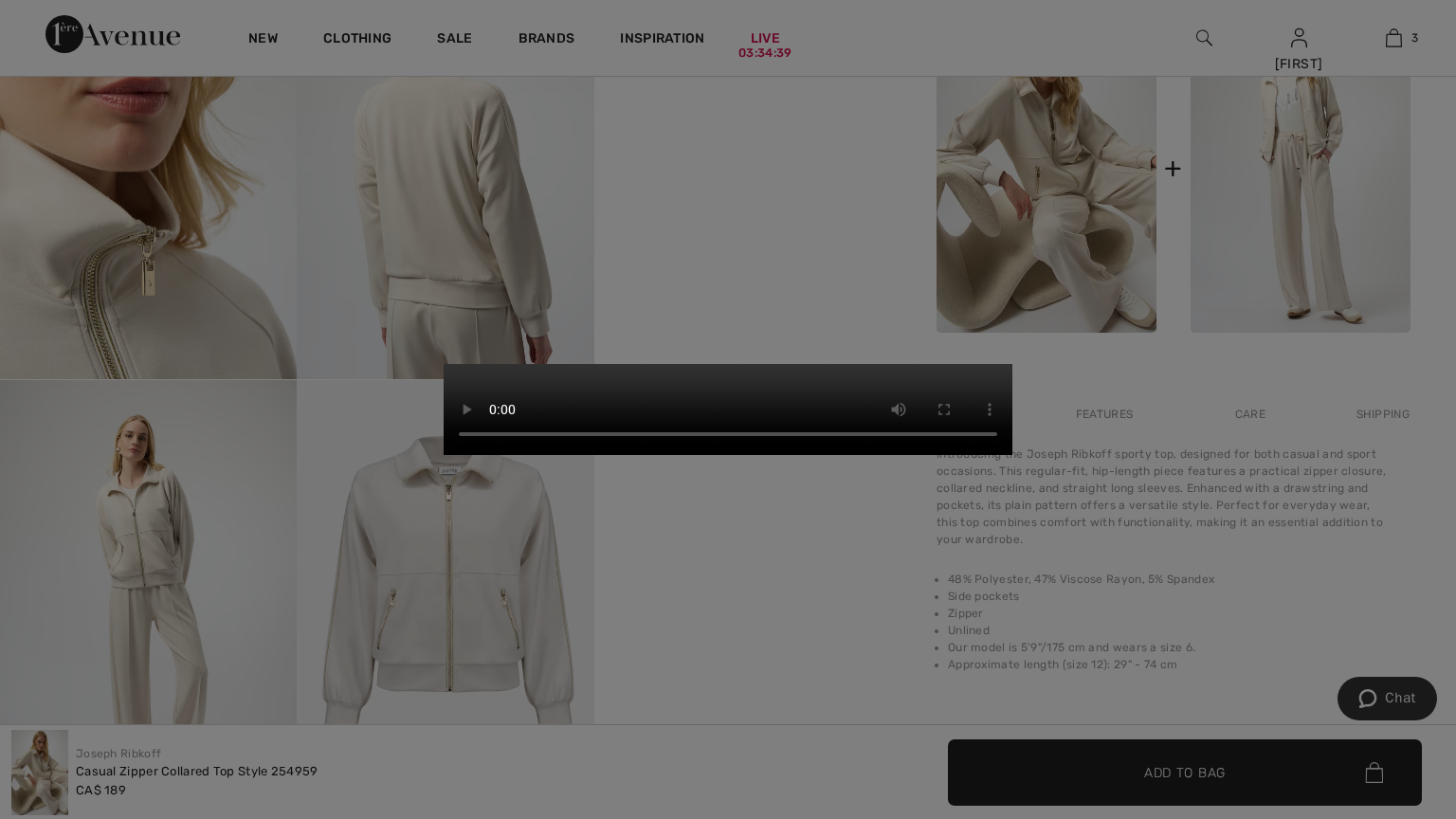 click on "Your browser does not support the video tag." at bounding box center (728, 410) 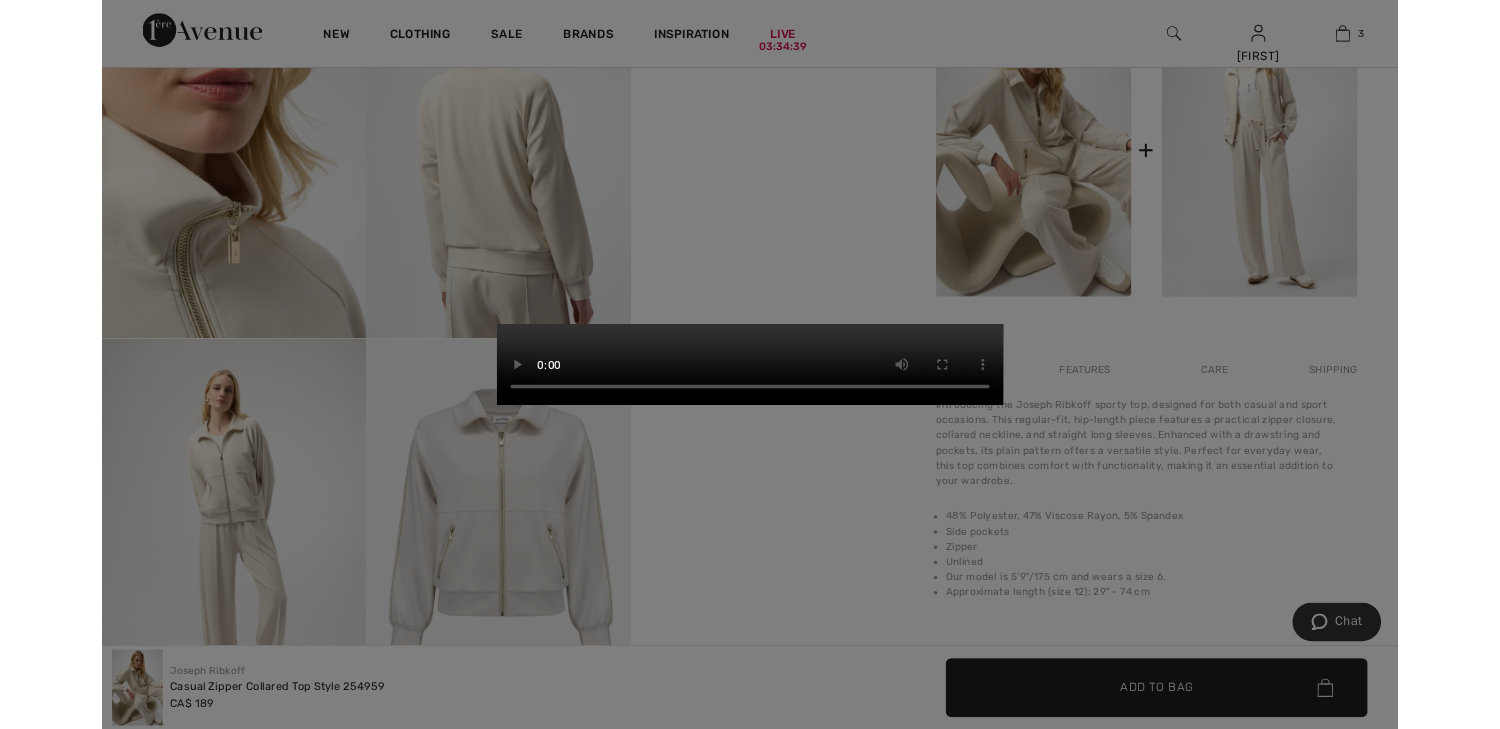 scroll, scrollTop: 960, scrollLeft: 0, axis: vertical 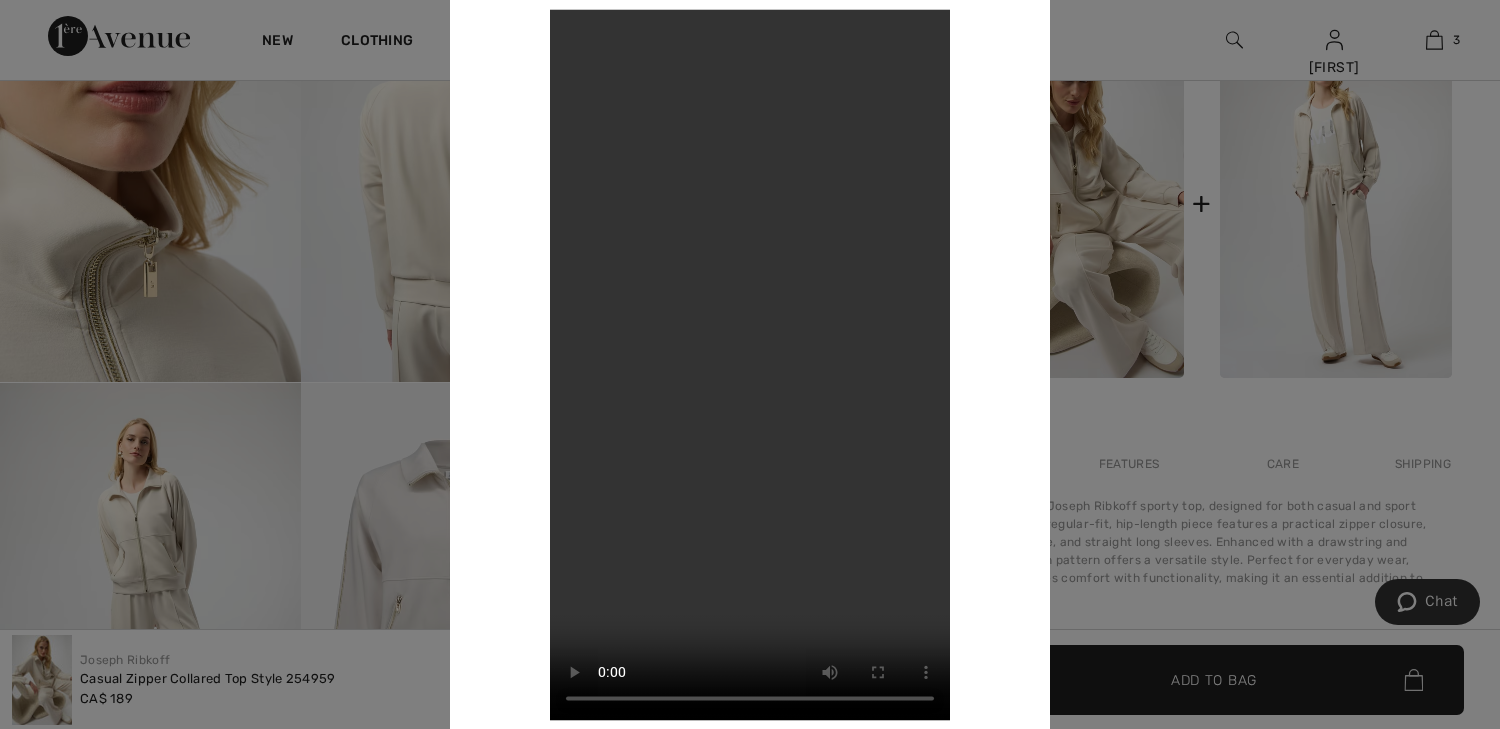 click at bounding box center (750, 364) 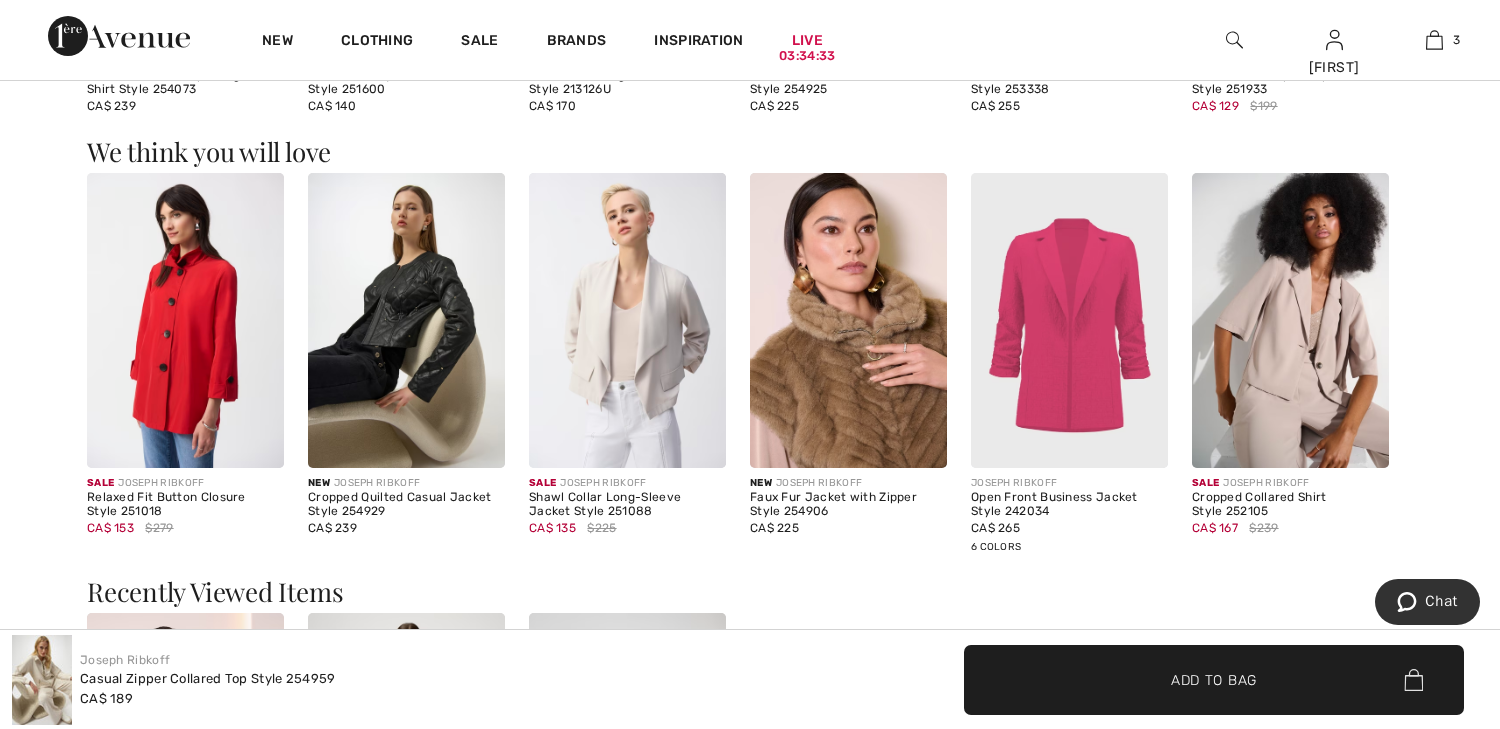 scroll, scrollTop: 2240, scrollLeft: 0, axis: vertical 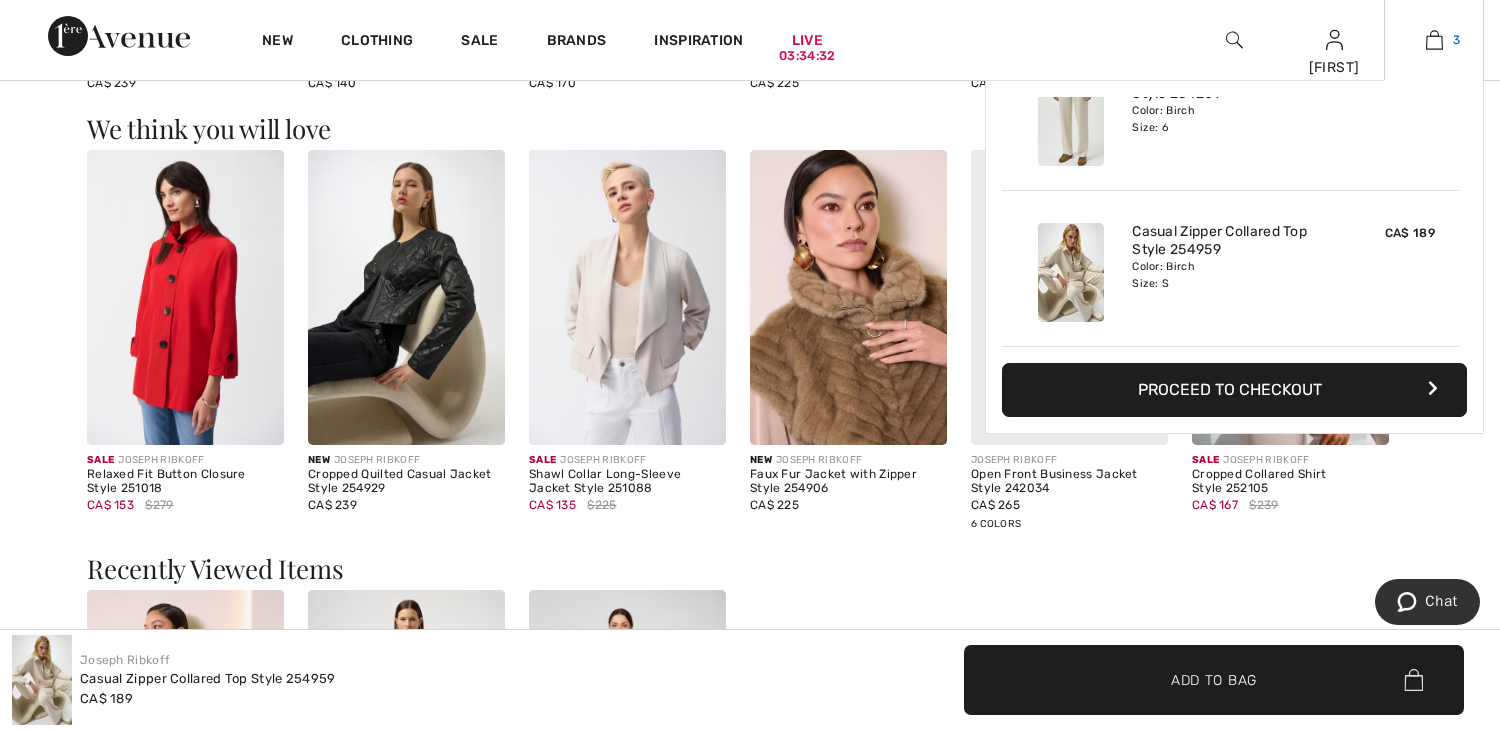 click on "3" at bounding box center (1434, 40) 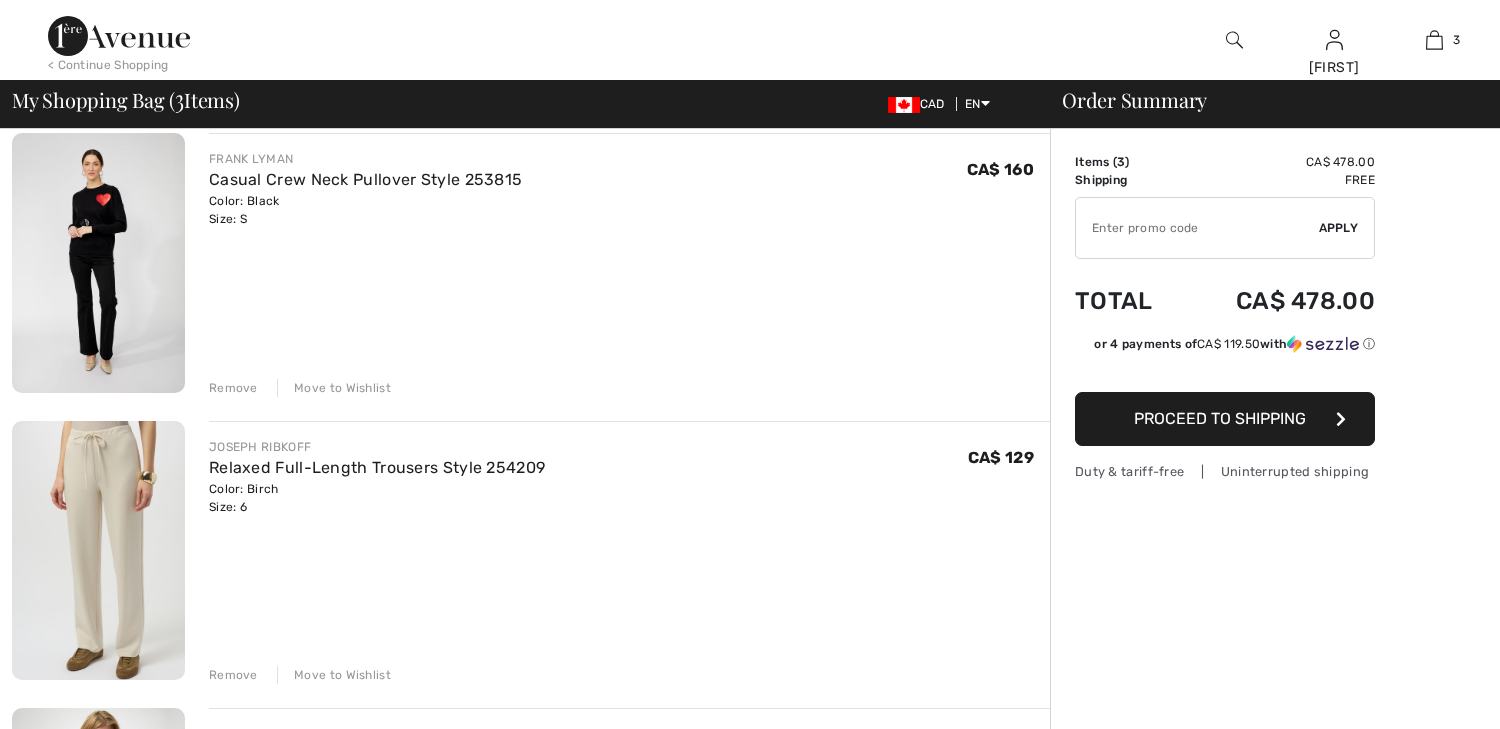 scroll, scrollTop: 160, scrollLeft: 0, axis: vertical 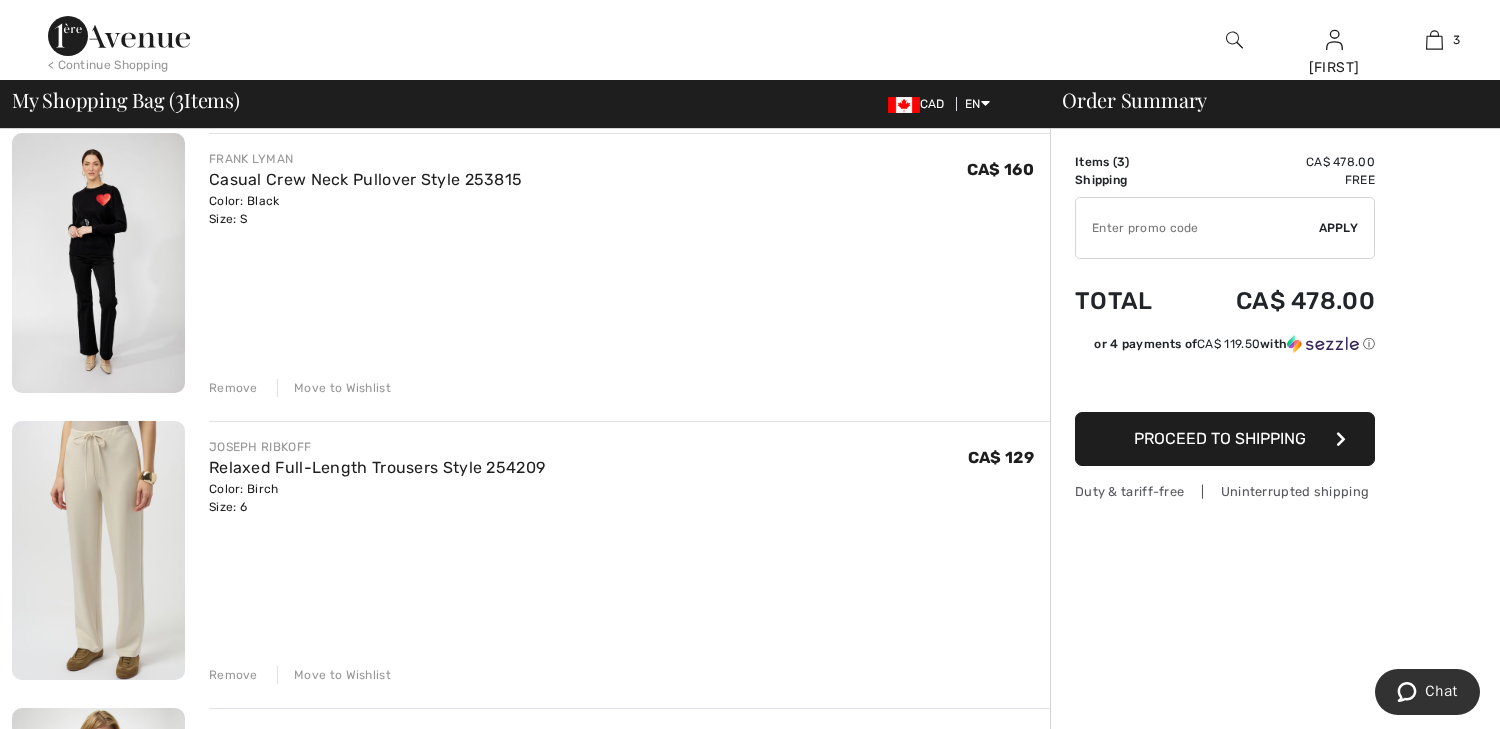 click on "Move to Wishlist" at bounding box center [334, 388] 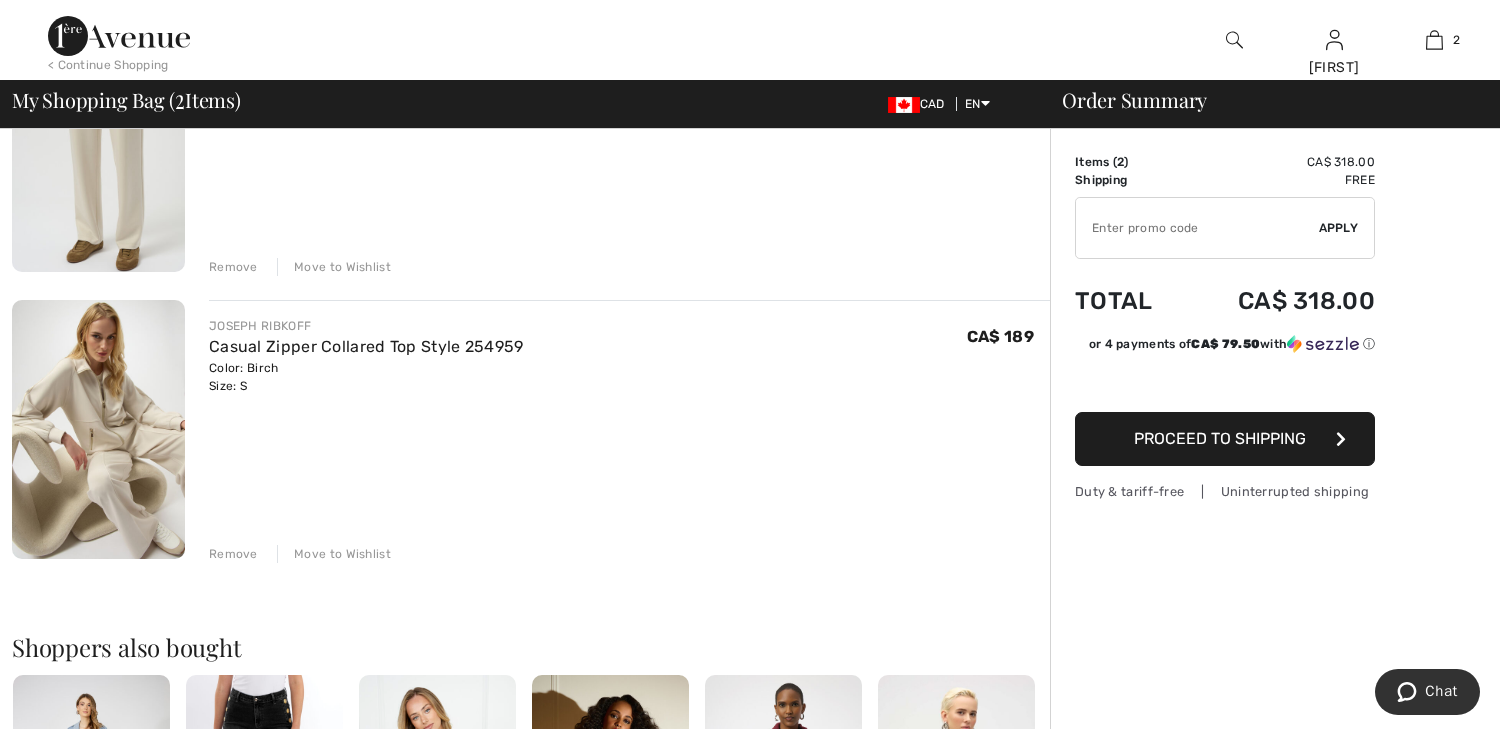 scroll, scrollTop: 160, scrollLeft: 0, axis: vertical 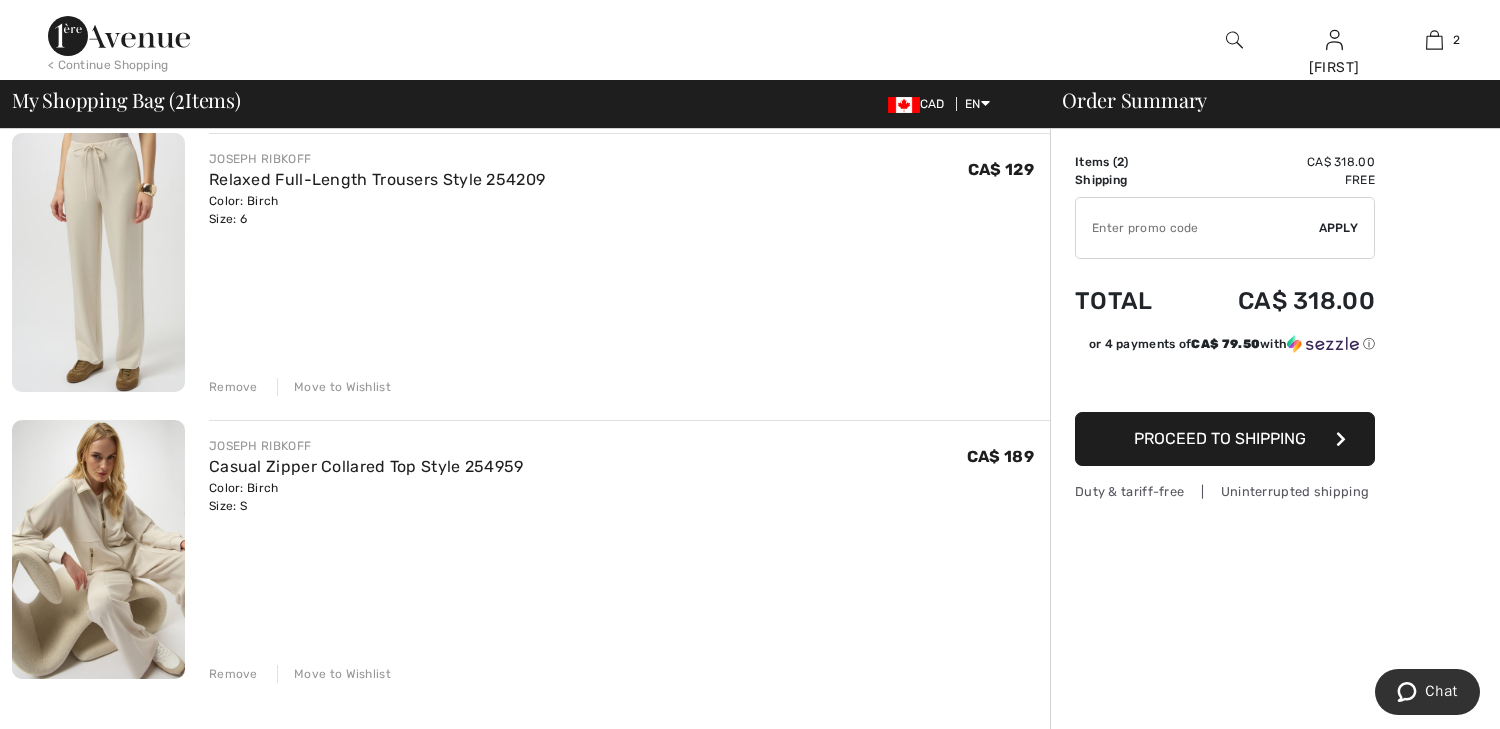 click at bounding box center [750, 1503] 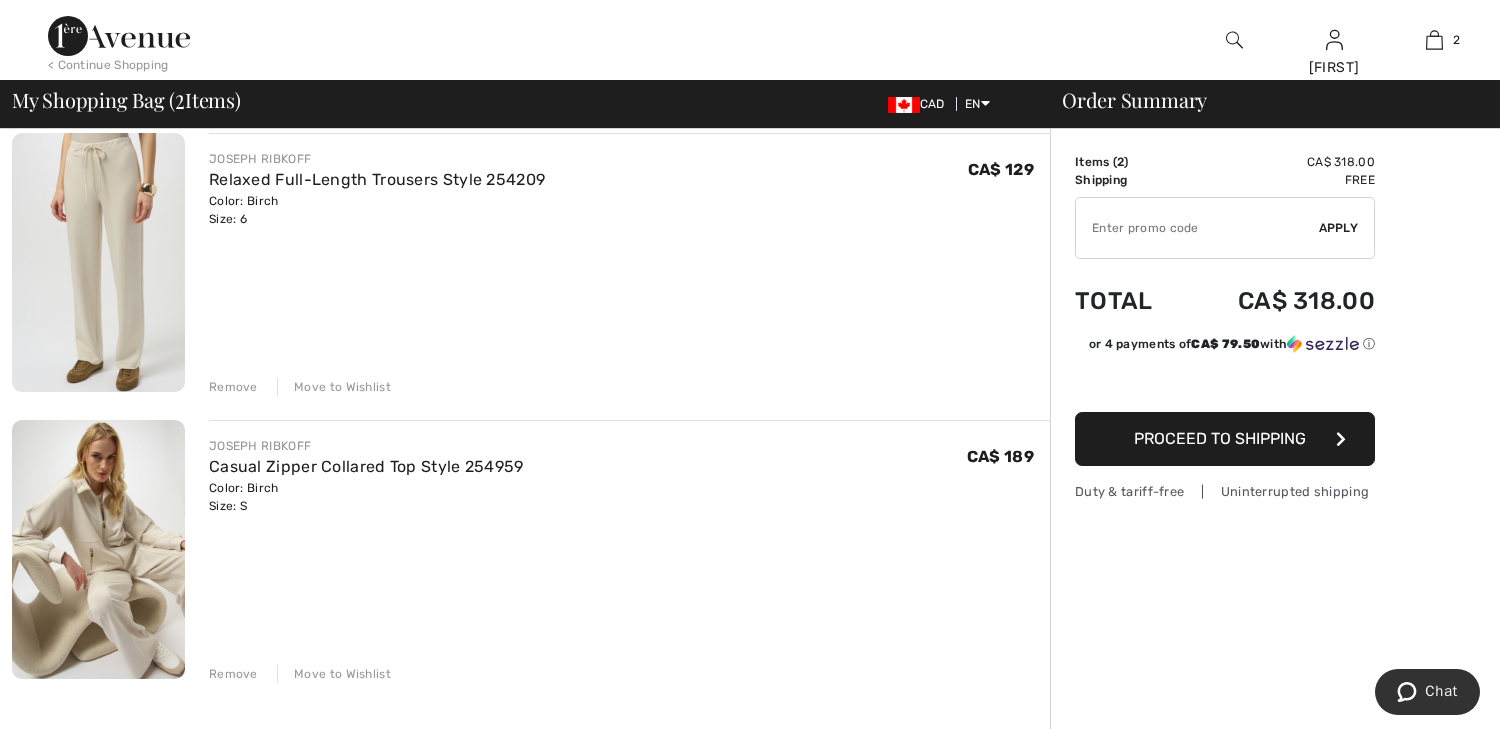 type on "NEW15" 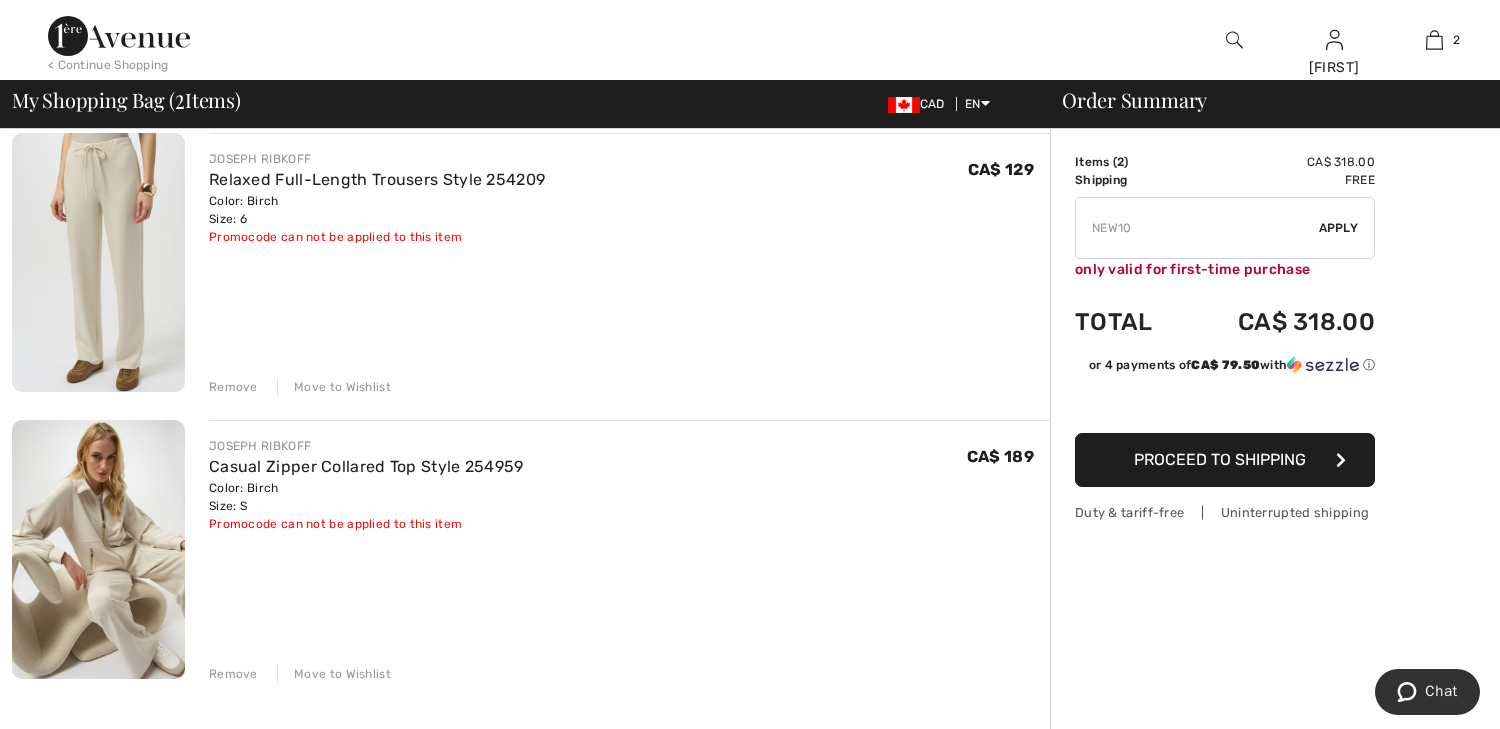 type on "FREEDENIMBAG" 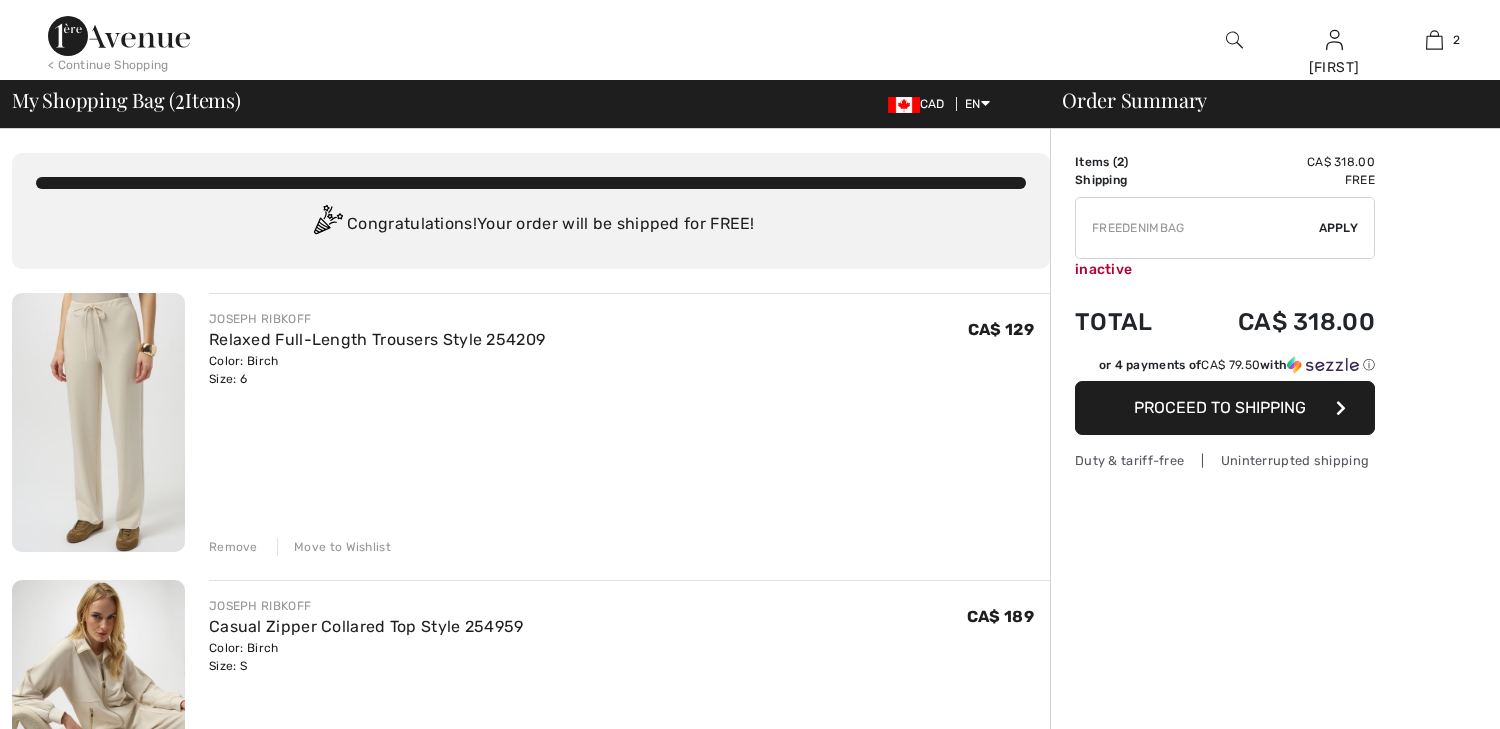 scroll, scrollTop: 0, scrollLeft: 0, axis: both 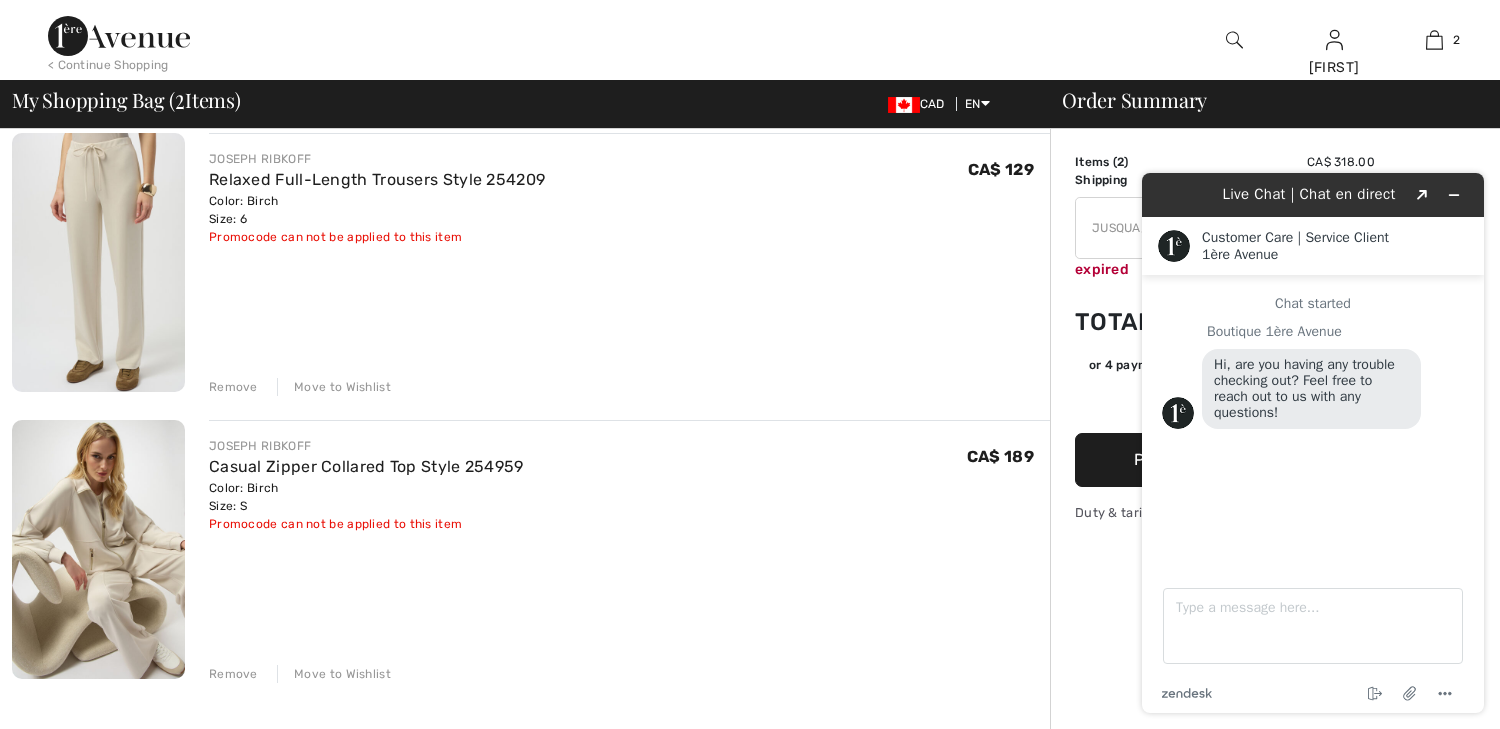 type on "JUSQUACARTECADEAU" 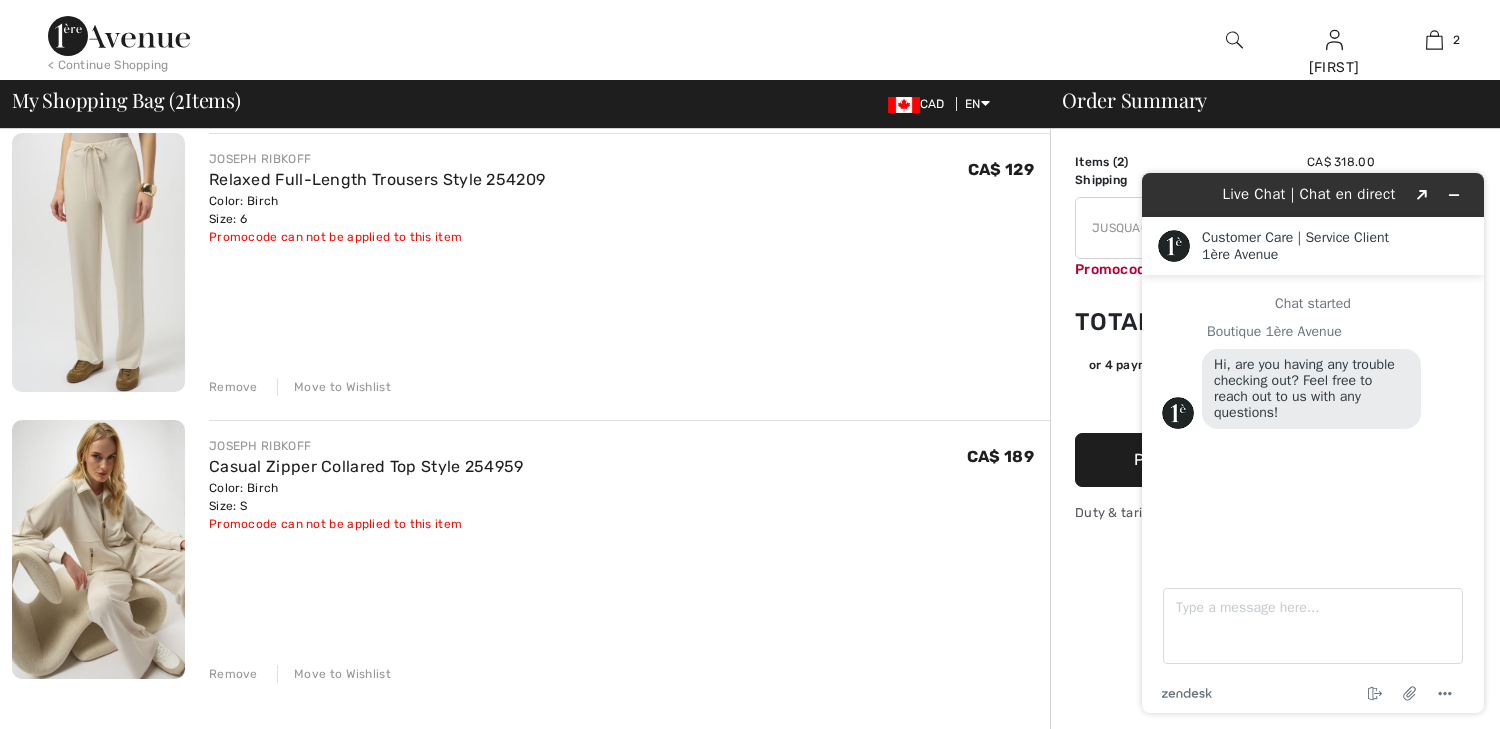 click at bounding box center (750, 1503) 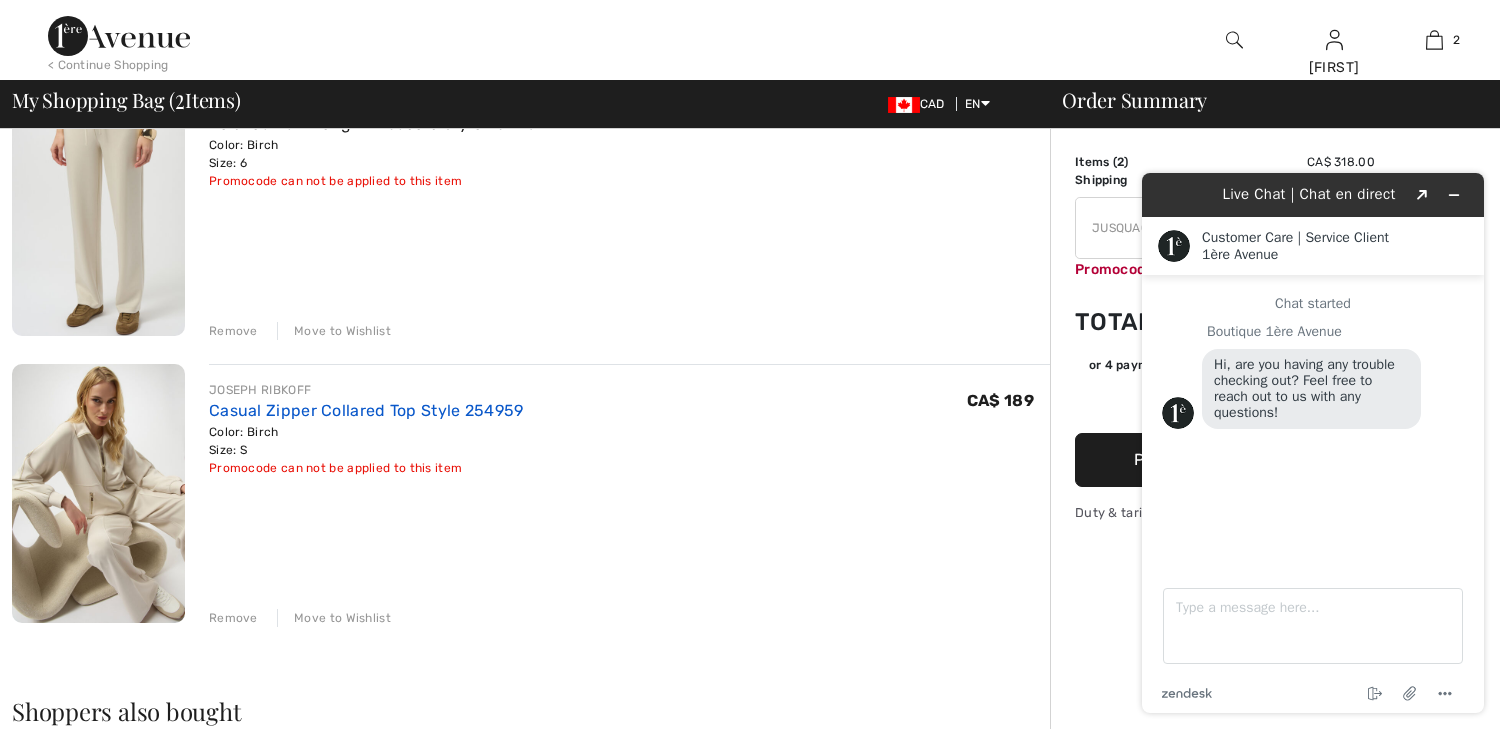 scroll, scrollTop: 240, scrollLeft: 0, axis: vertical 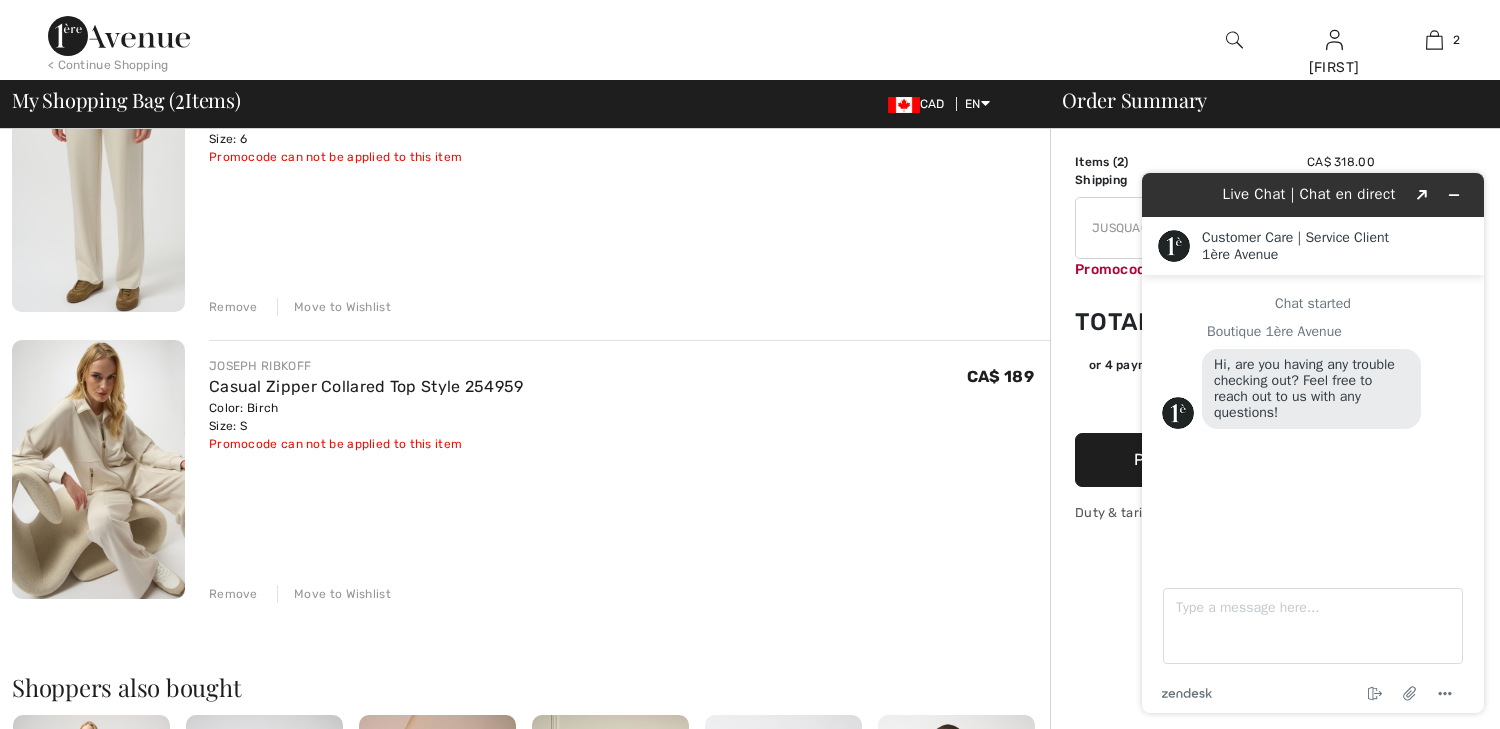 click at bounding box center [98, 469] 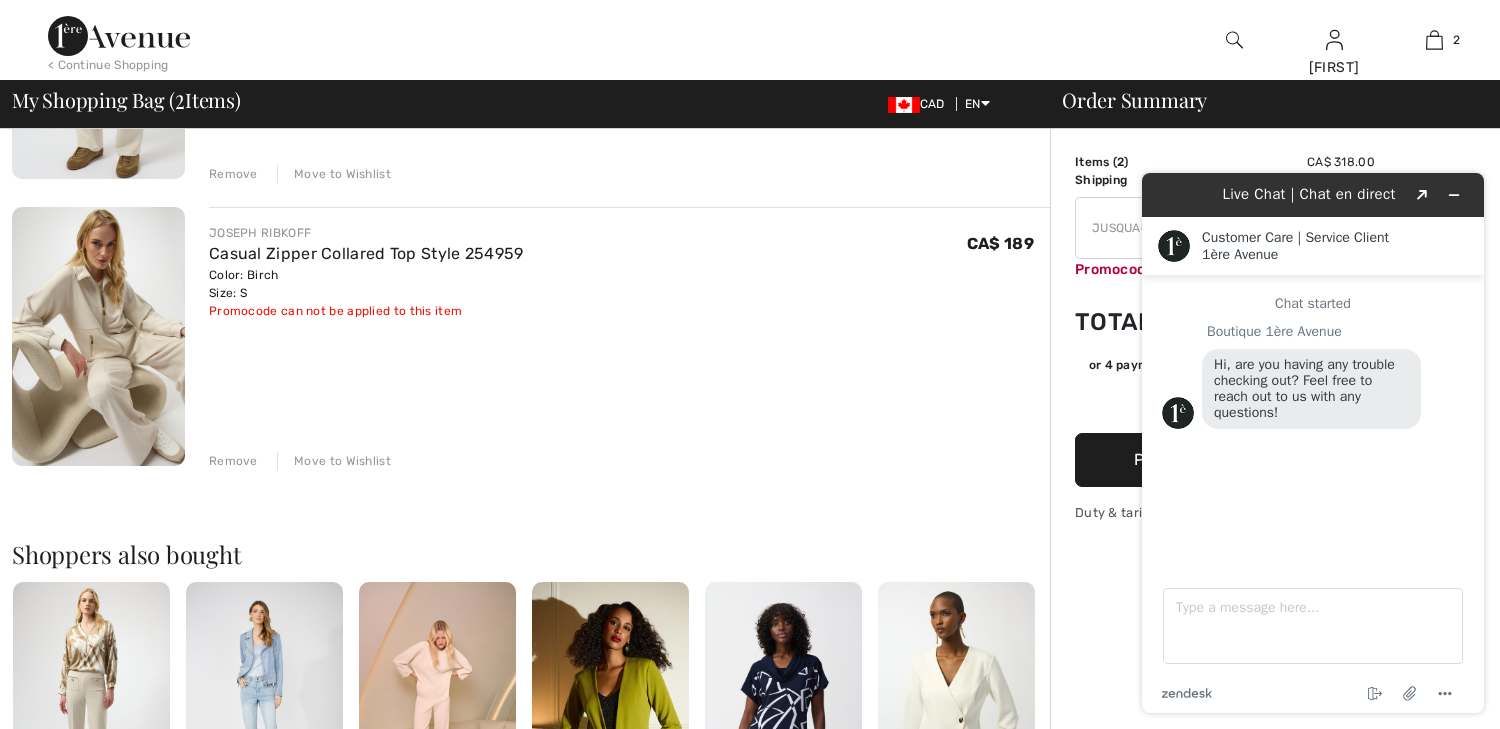 scroll, scrollTop: 472, scrollLeft: 0, axis: vertical 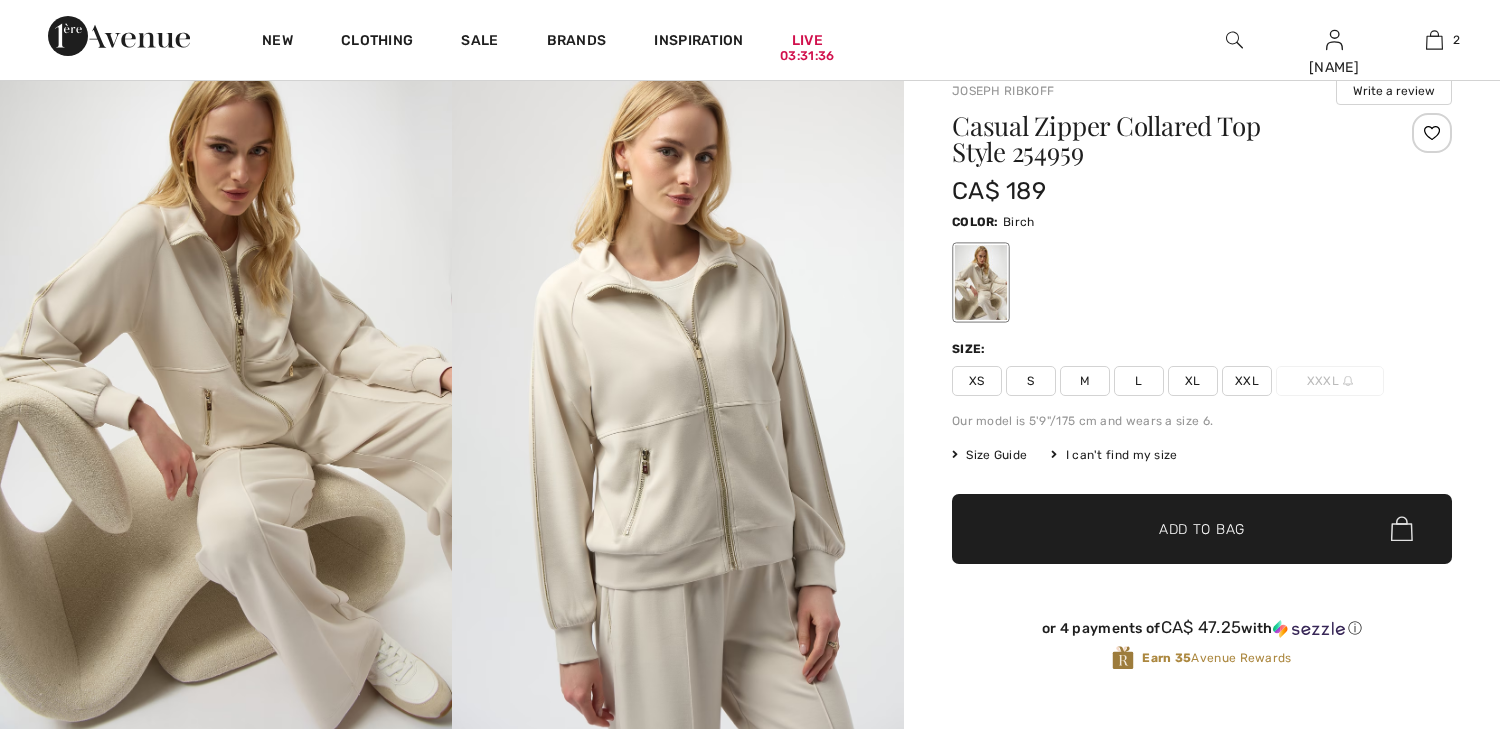 click at bounding box center (678, 392) 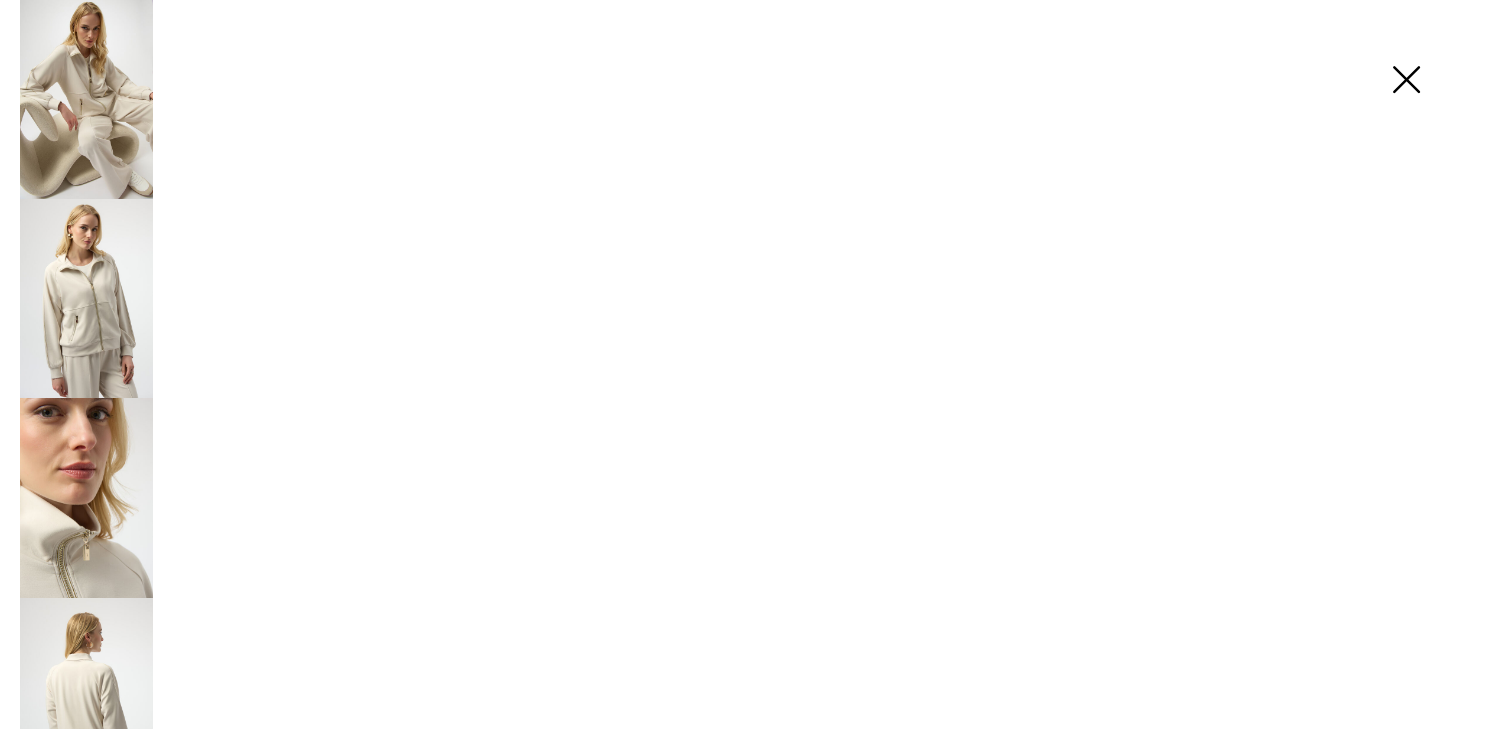 scroll, scrollTop: 160, scrollLeft: 0, axis: vertical 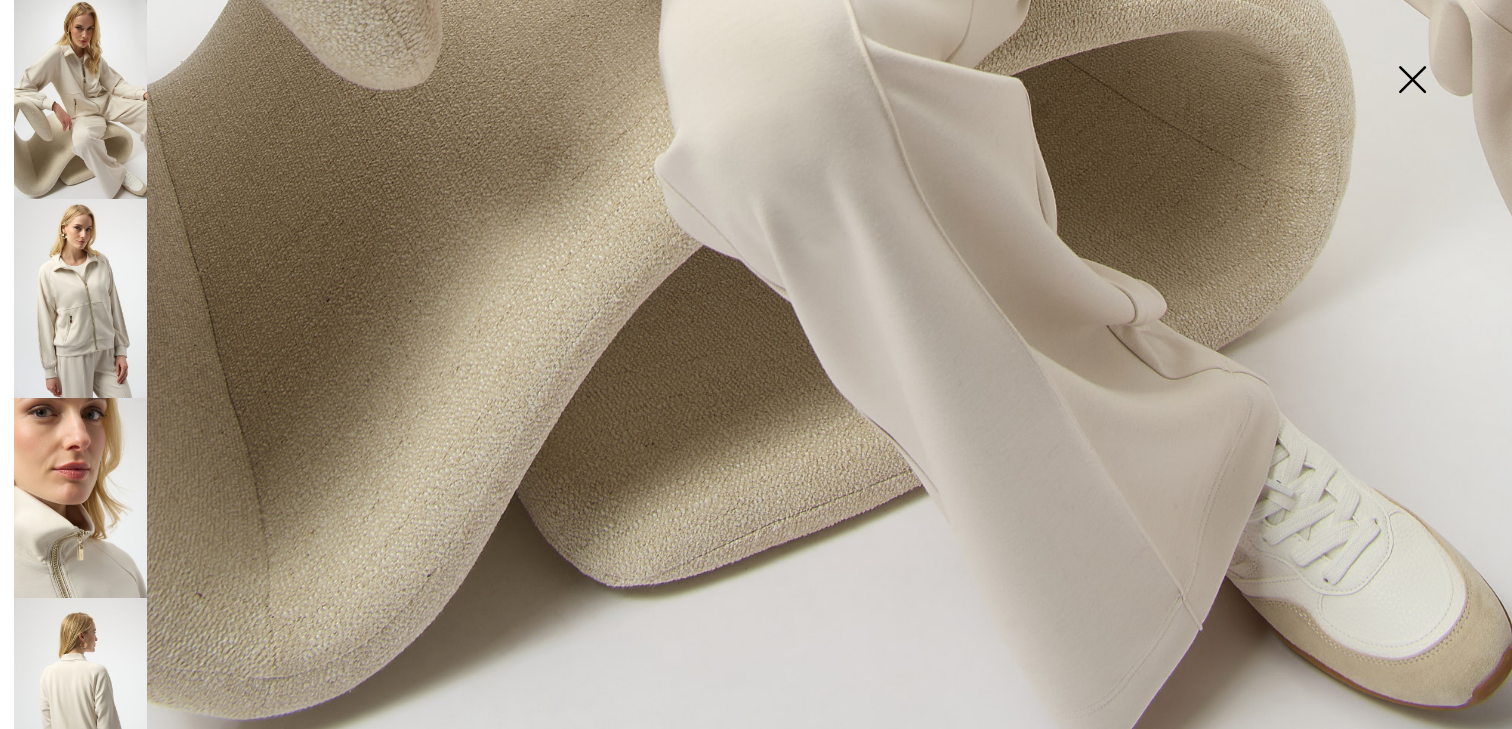 click at bounding box center (1412, 81) 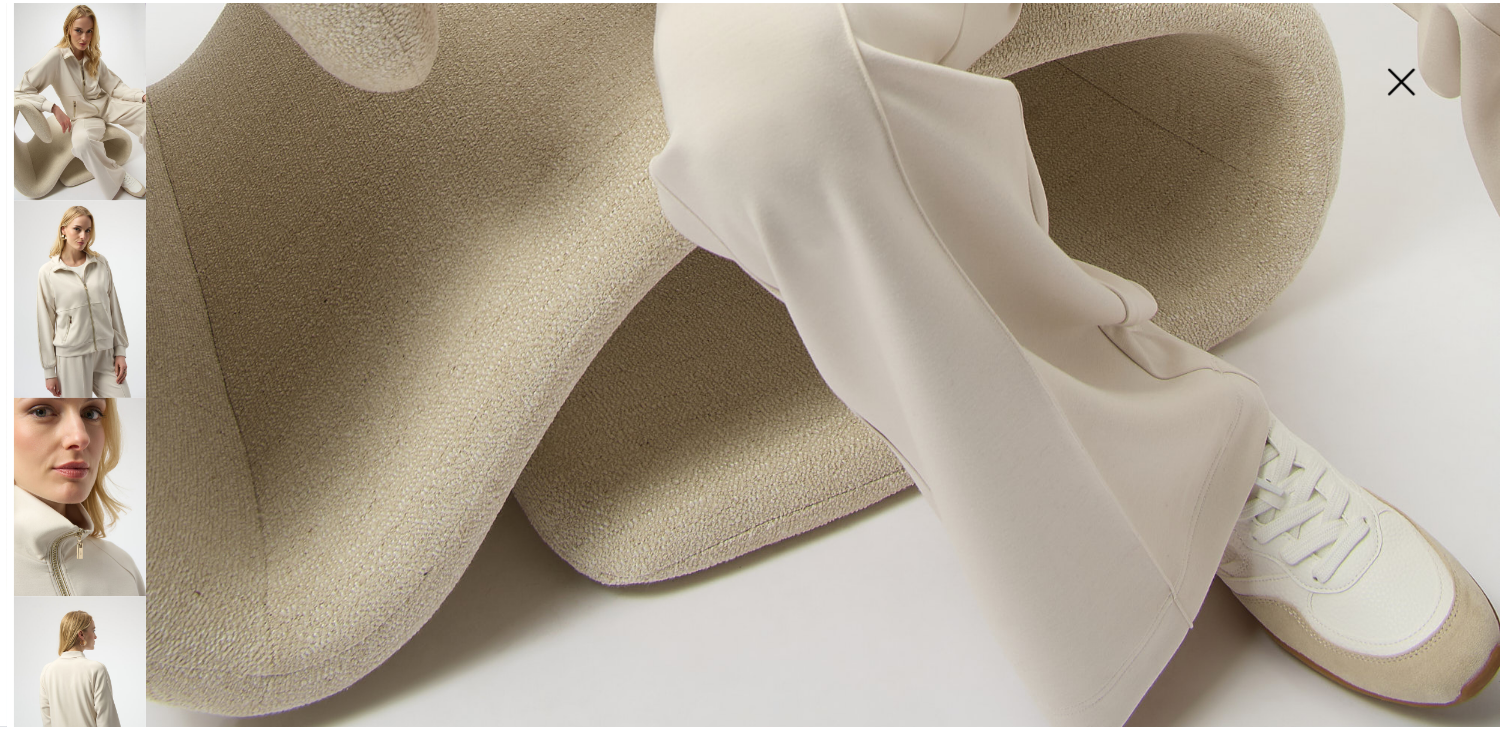 scroll, scrollTop: 160, scrollLeft: 0, axis: vertical 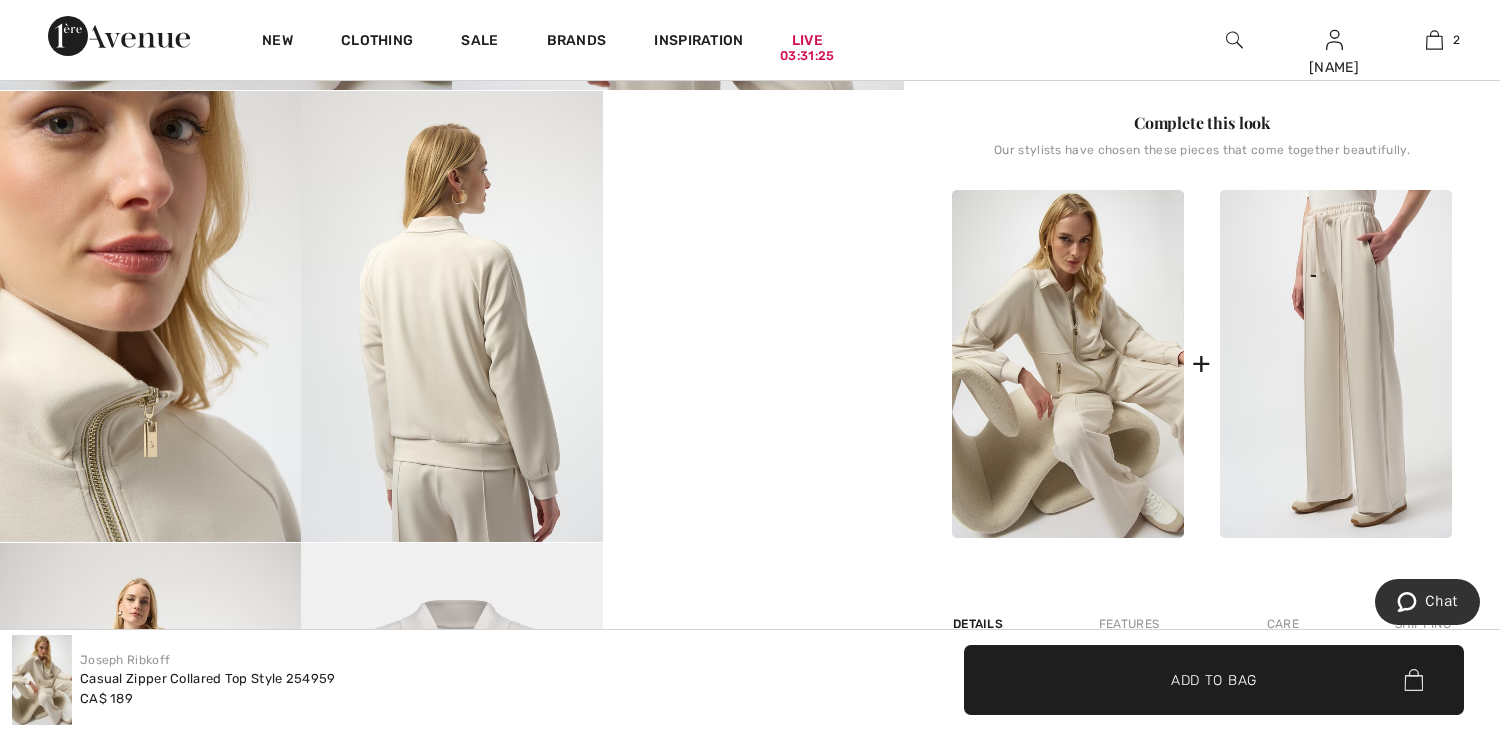 click at bounding box center [1336, 364] 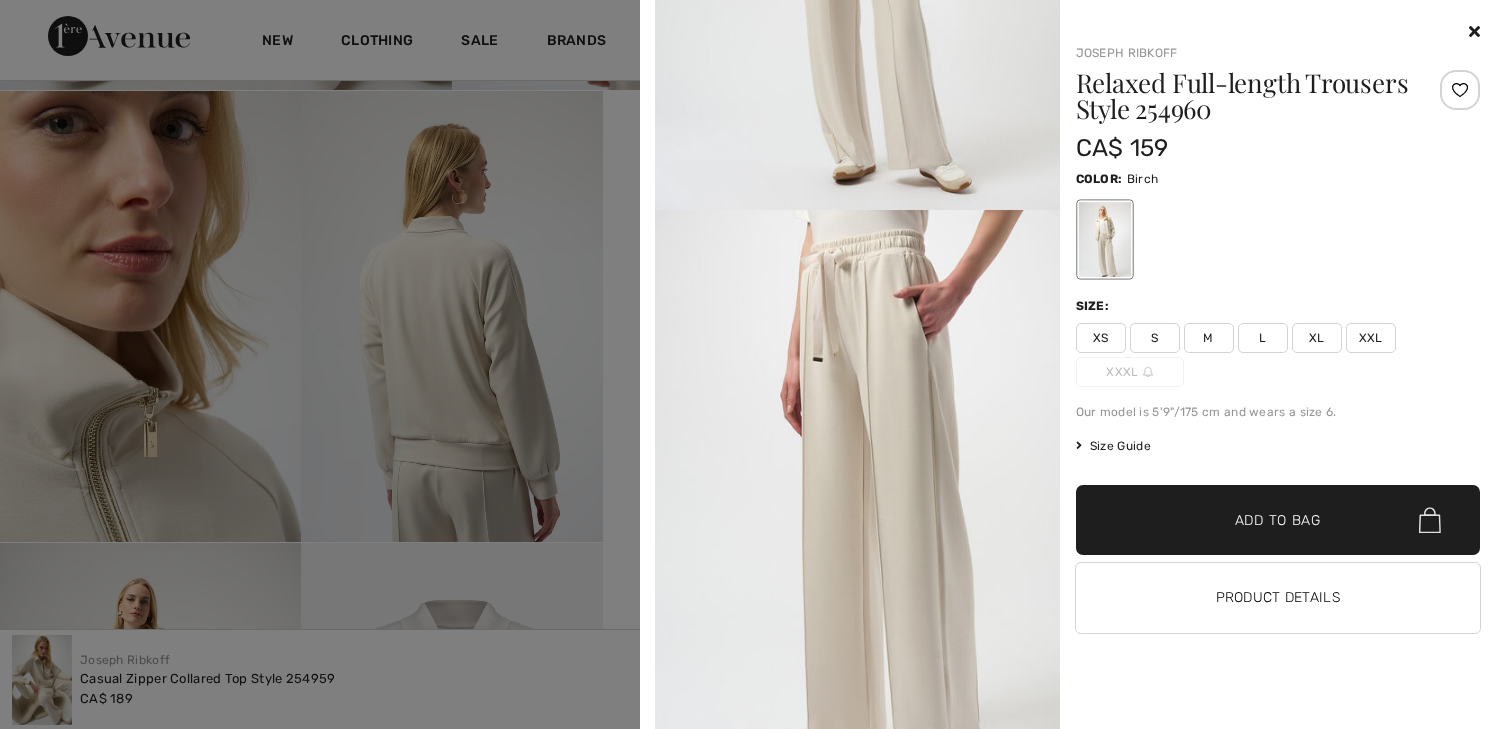 scroll, scrollTop: 480, scrollLeft: 0, axis: vertical 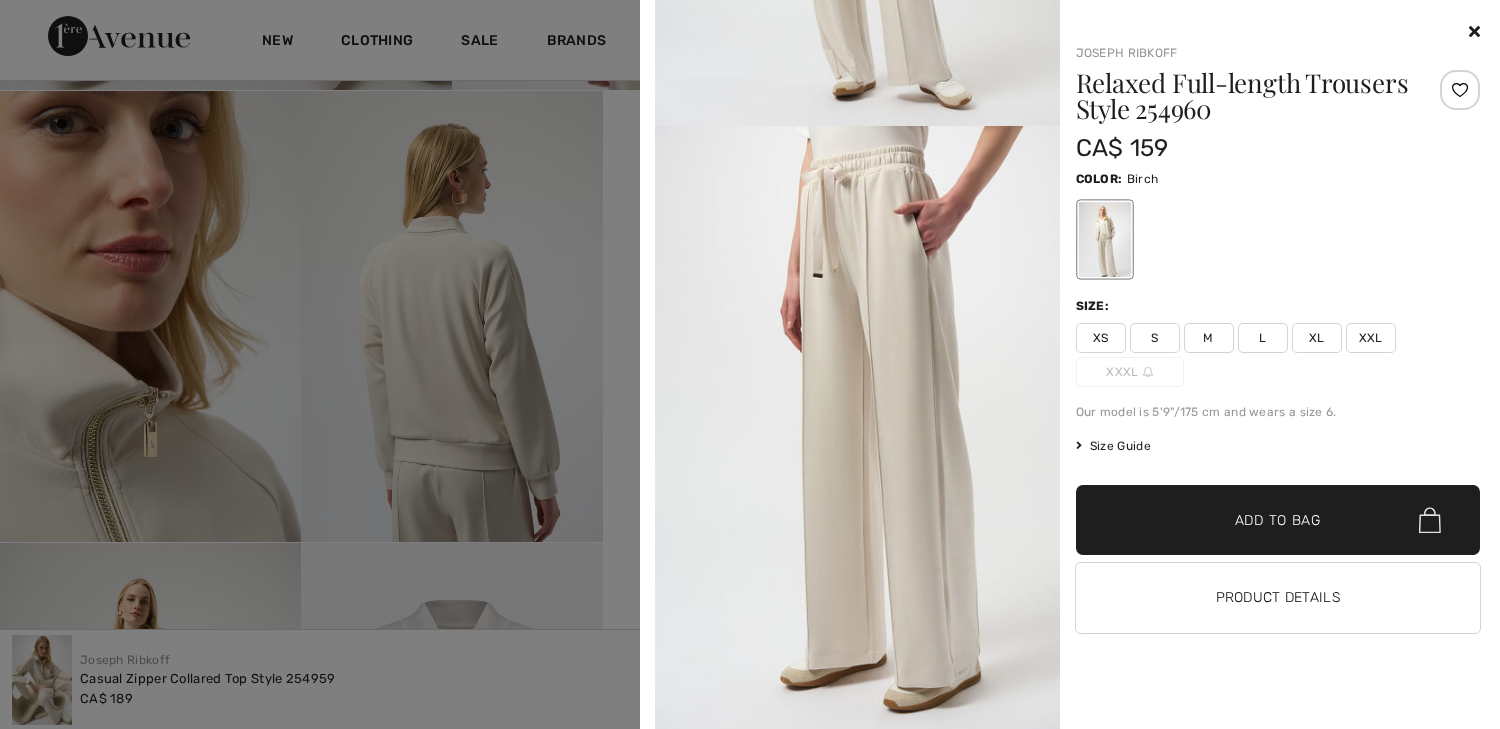 click at bounding box center (857, 429) 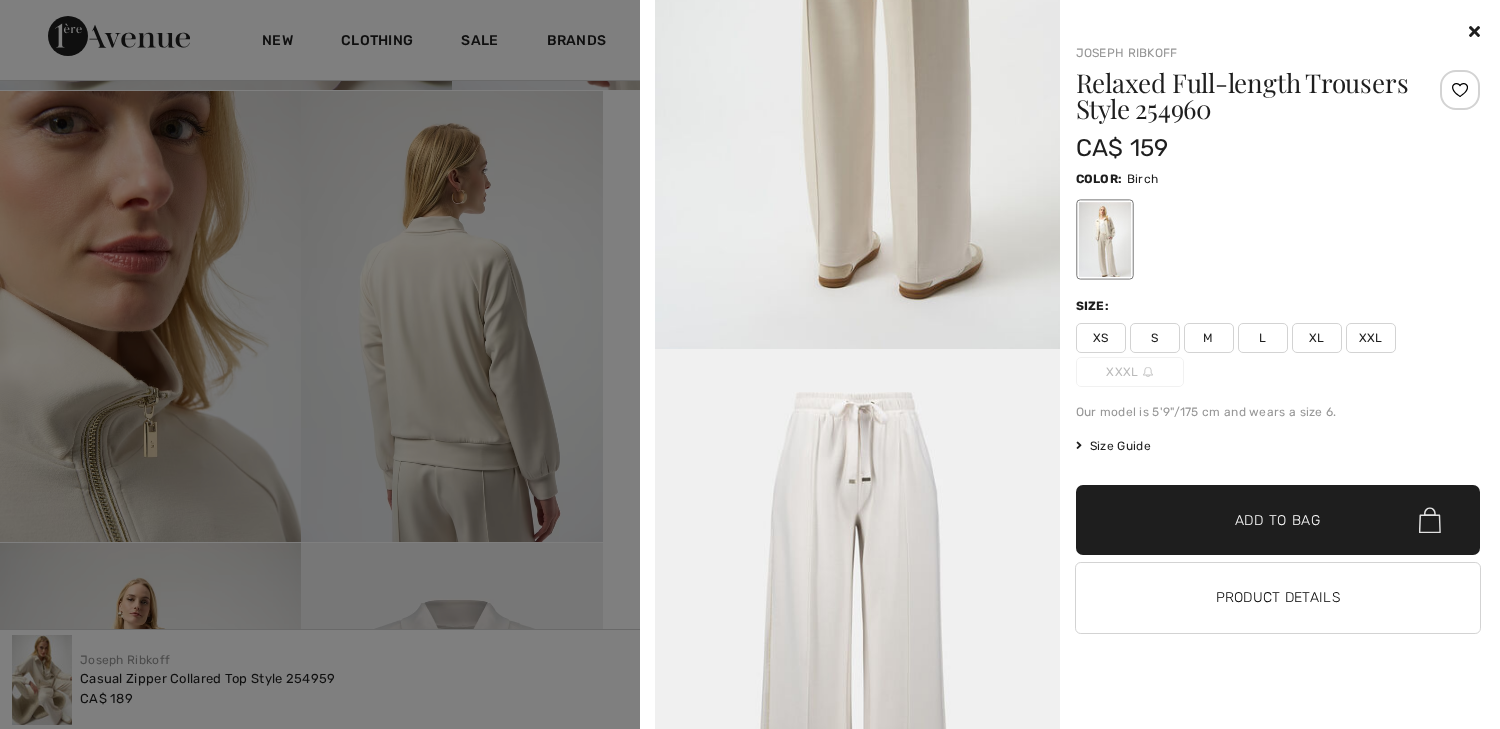 scroll, scrollTop: 1680, scrollLeft: 0, axis: vertical 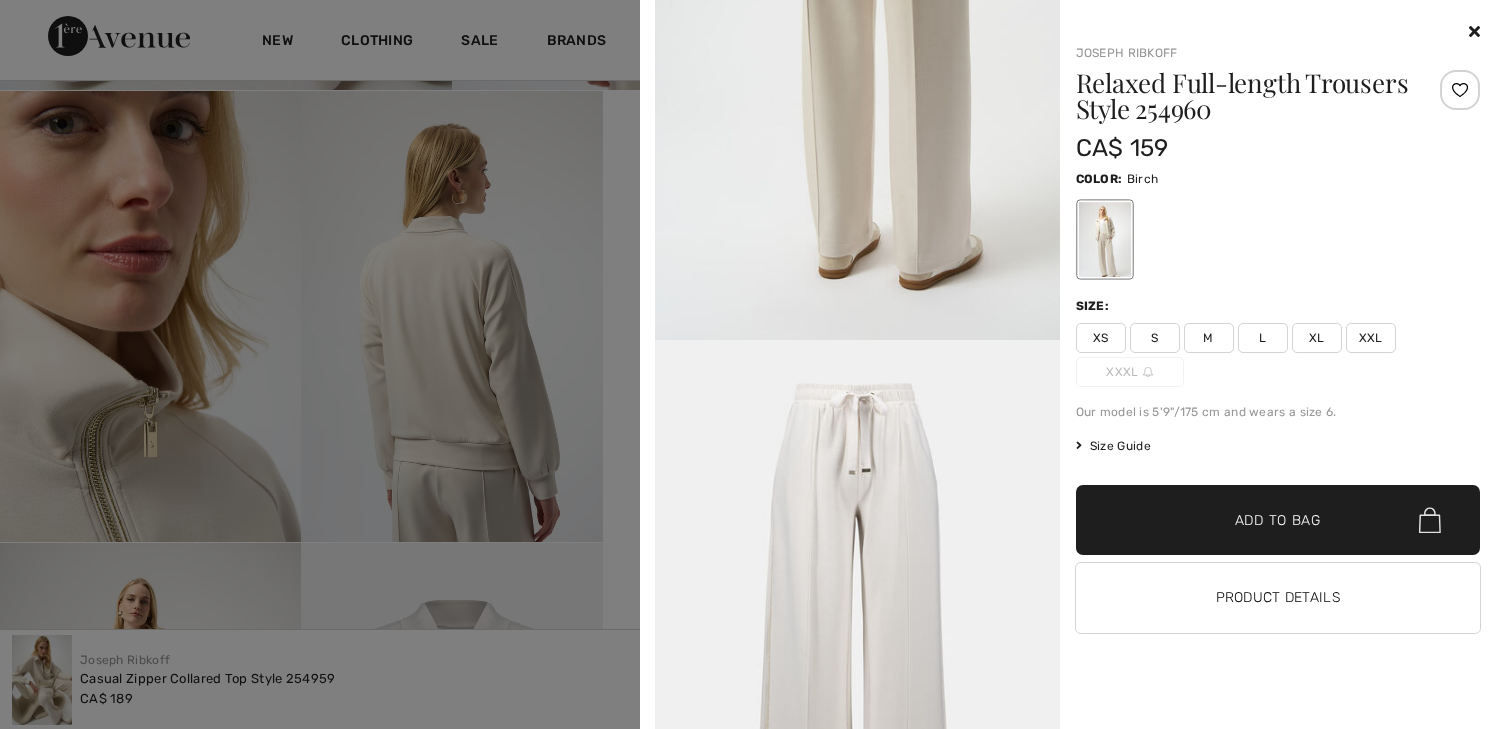 click at bounding box center [1474, 31] 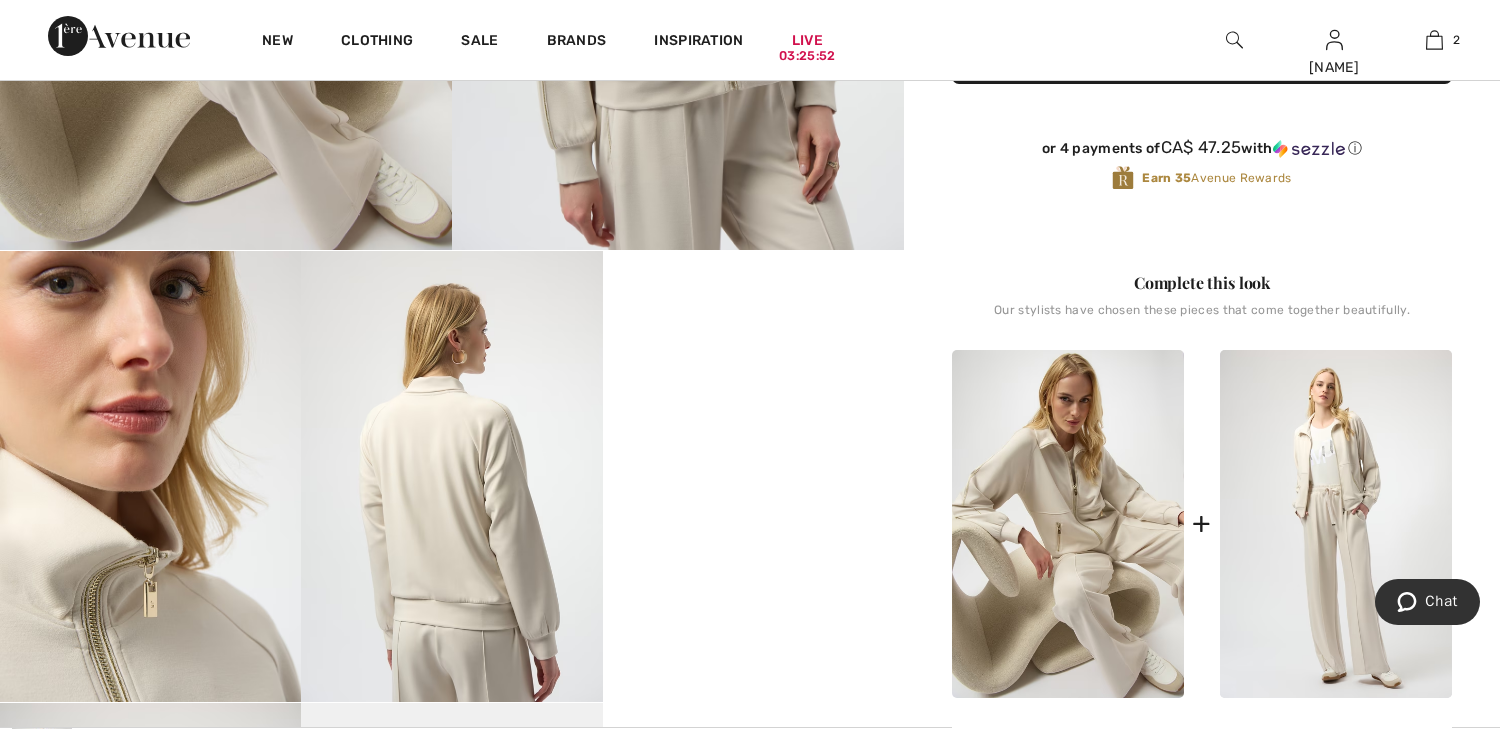 scroll, scrollTop: 800, scrollLeft: 0, axis: vertical 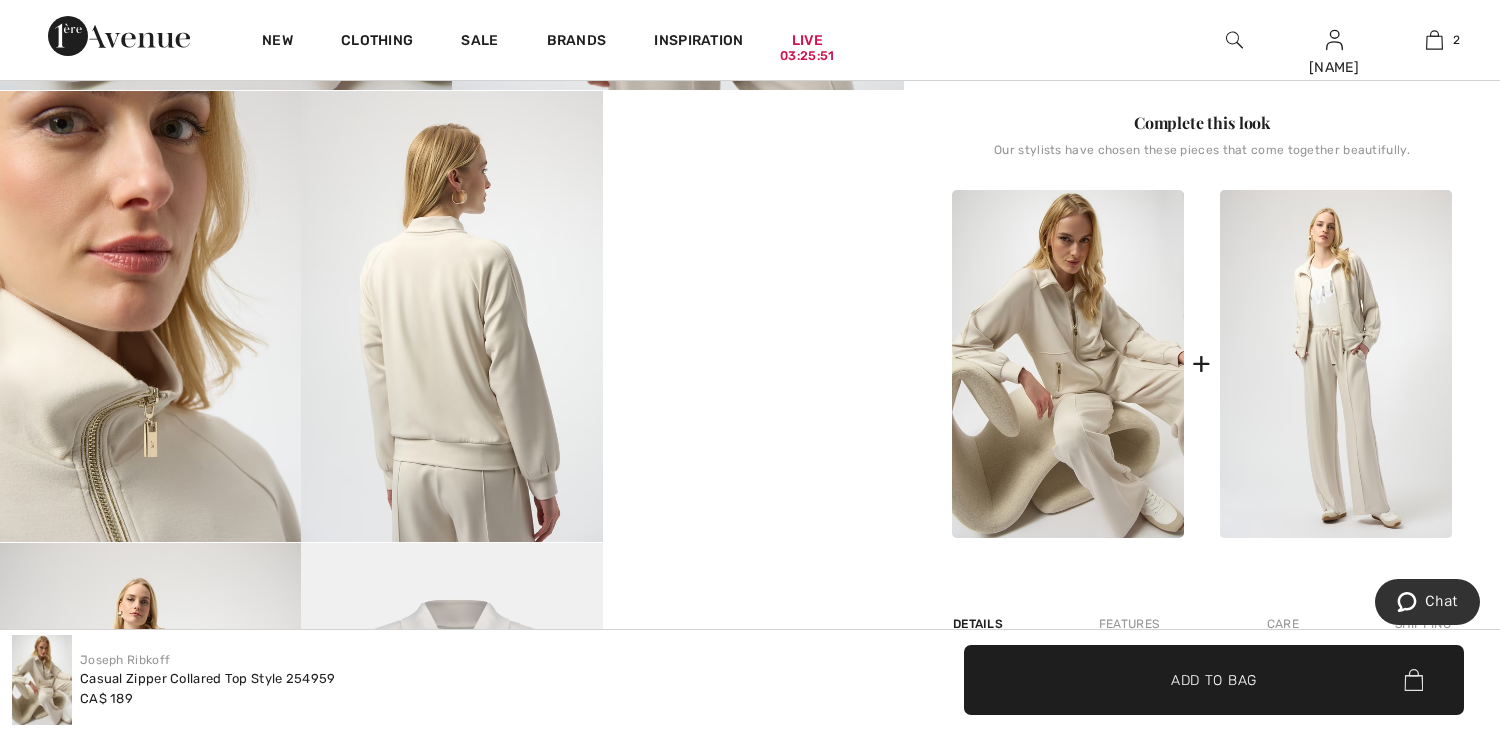 click on "Your browser does not support the video tag." at bounding box center [753, 166] 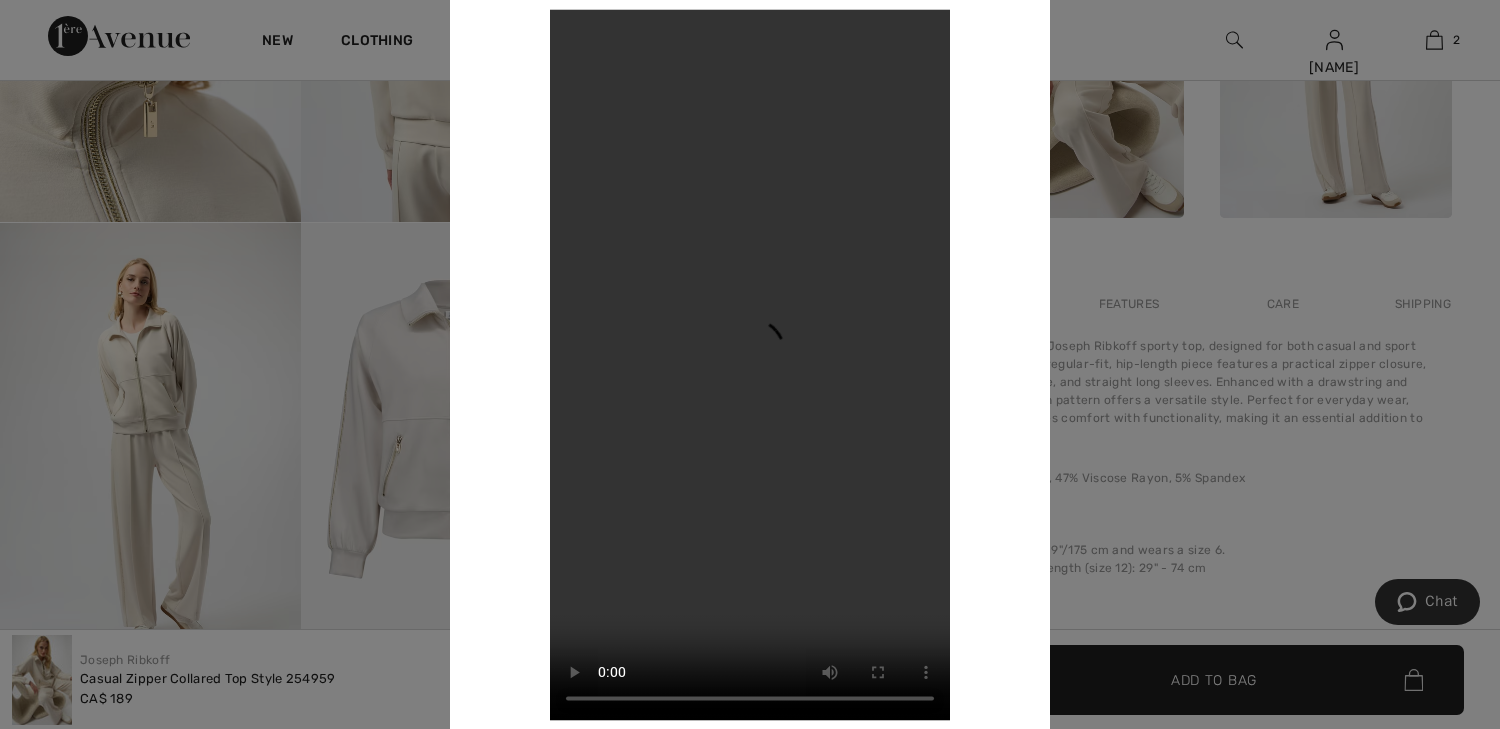 scroll, scrollTop: 880, scrollLeft: 0, axis: vertical 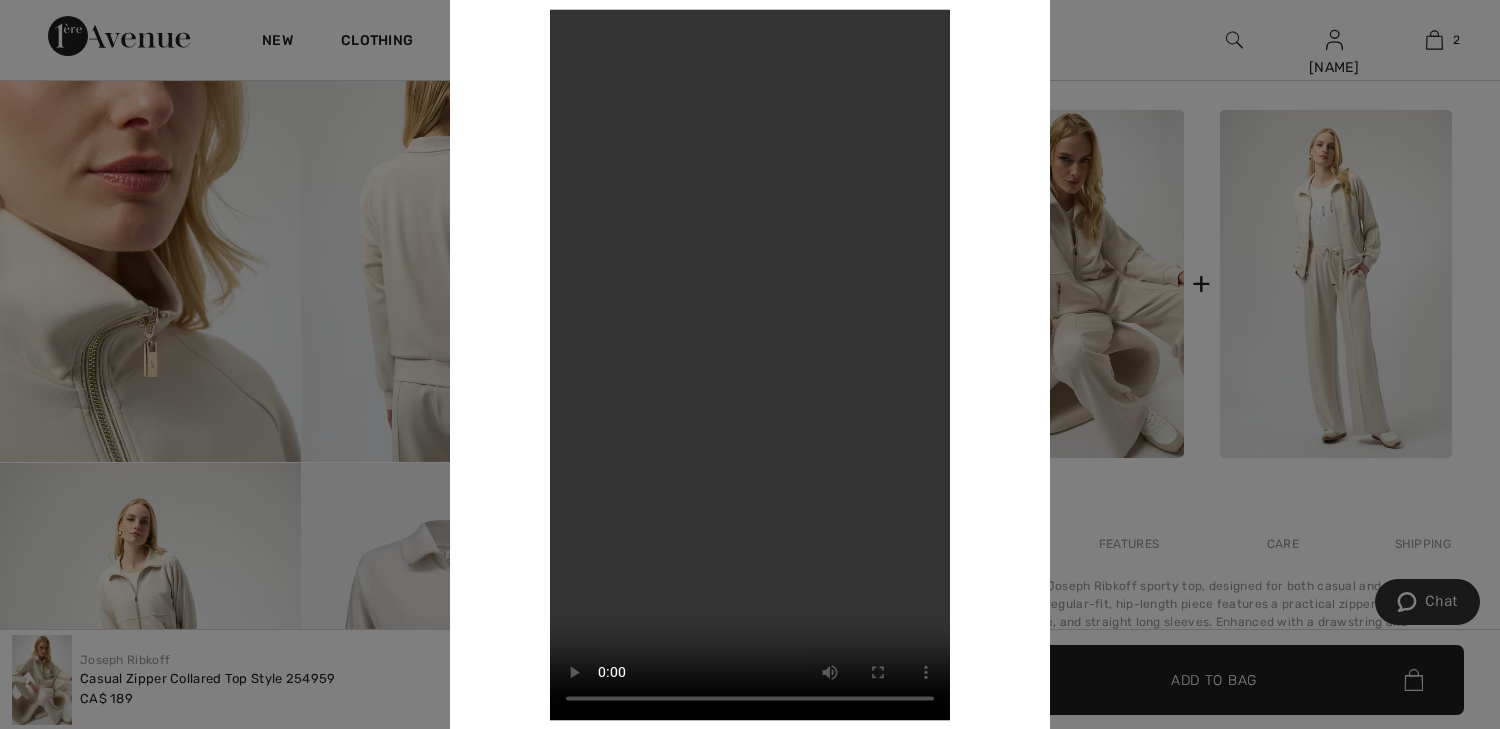 click at bounding box center [750, 364] 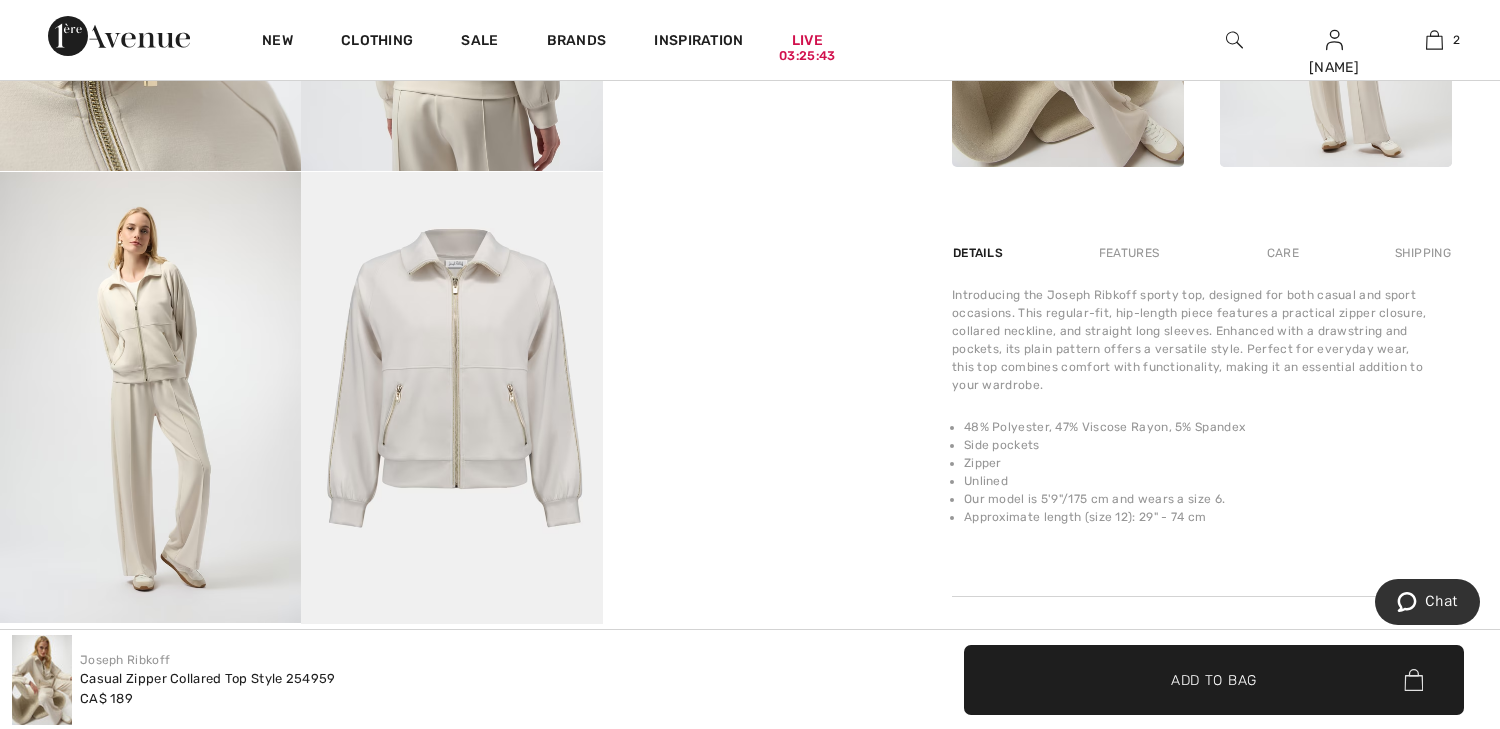 scroll, scrollTop: 1200, scrollLeft: 0, axis: vertical 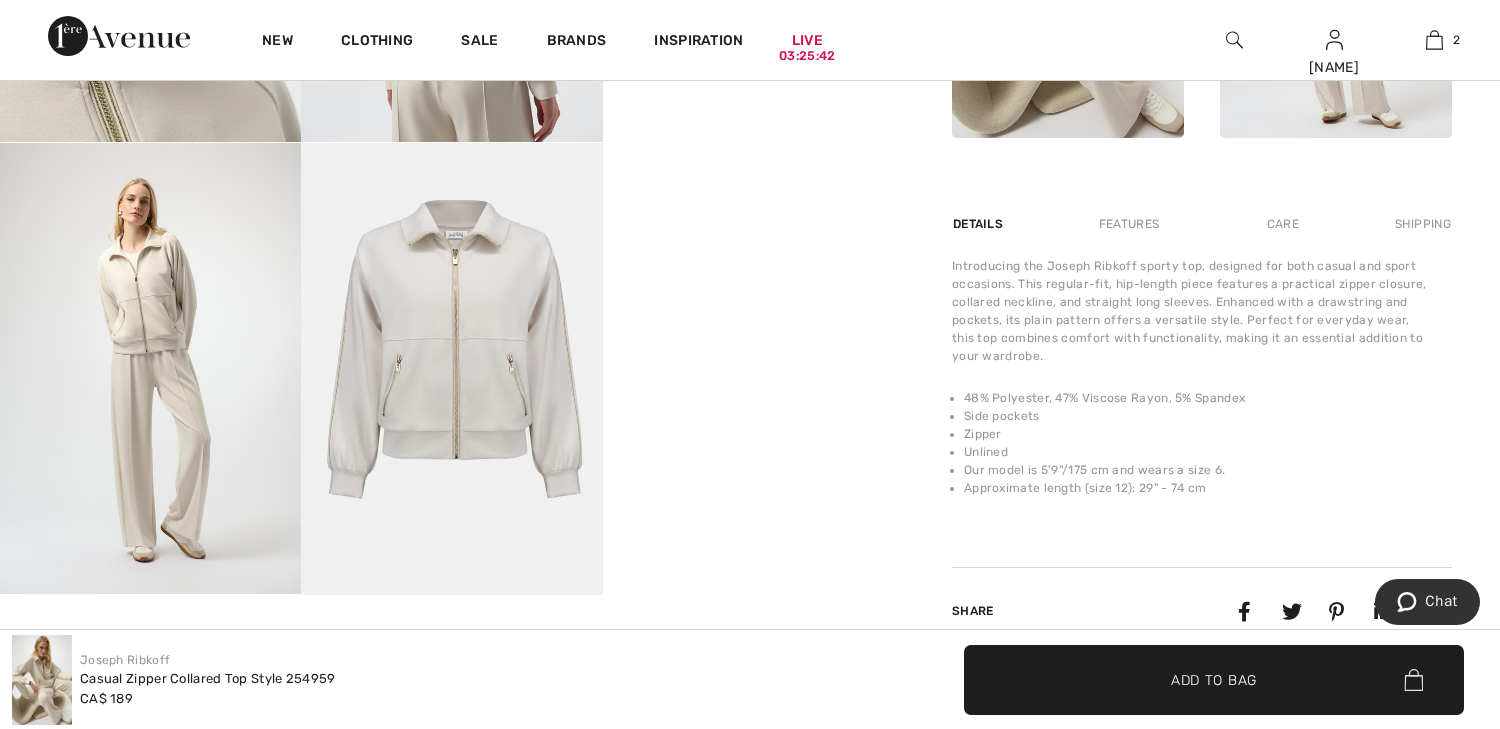 click at bounding box center [451, 369] 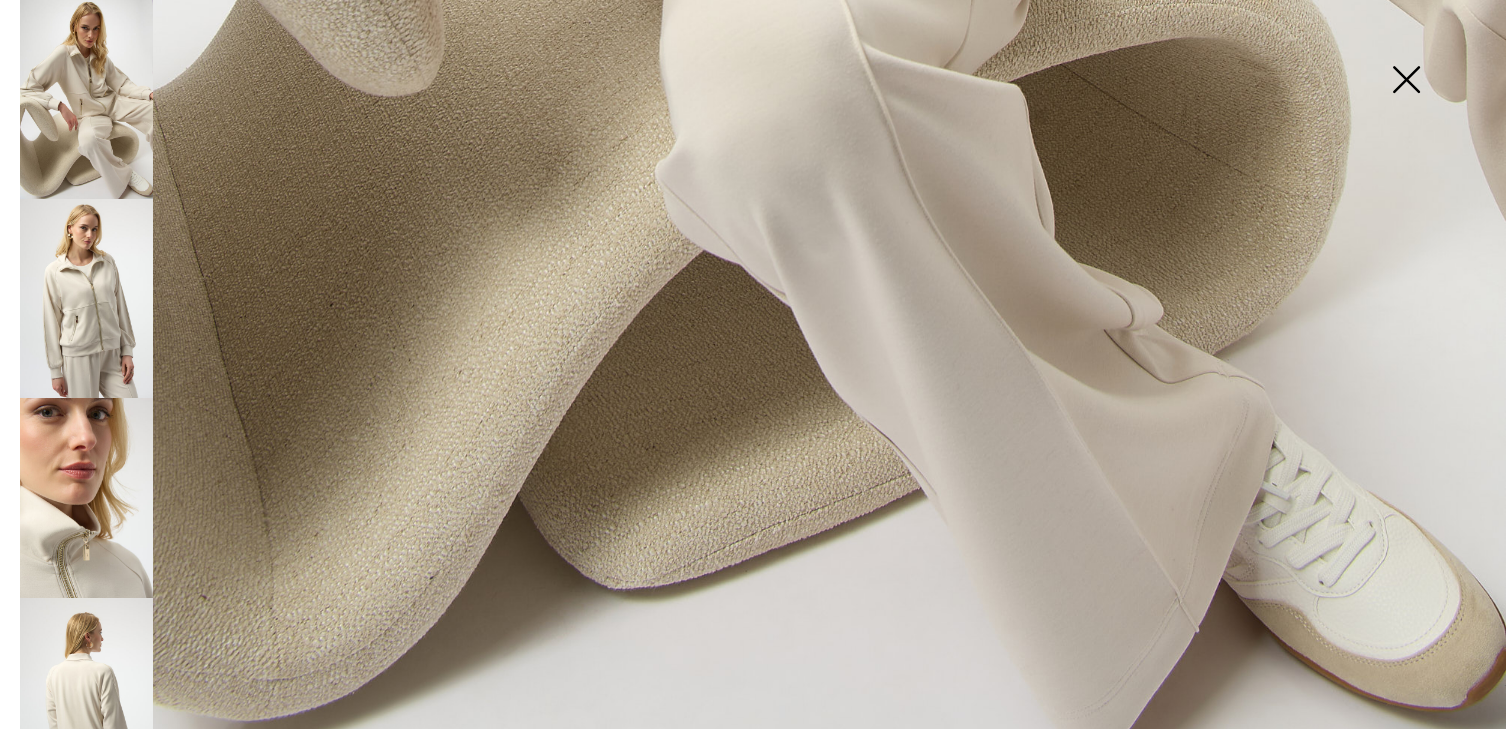 scroll, scrollTop: 1209, scrollLeft: 0, axis: vertical 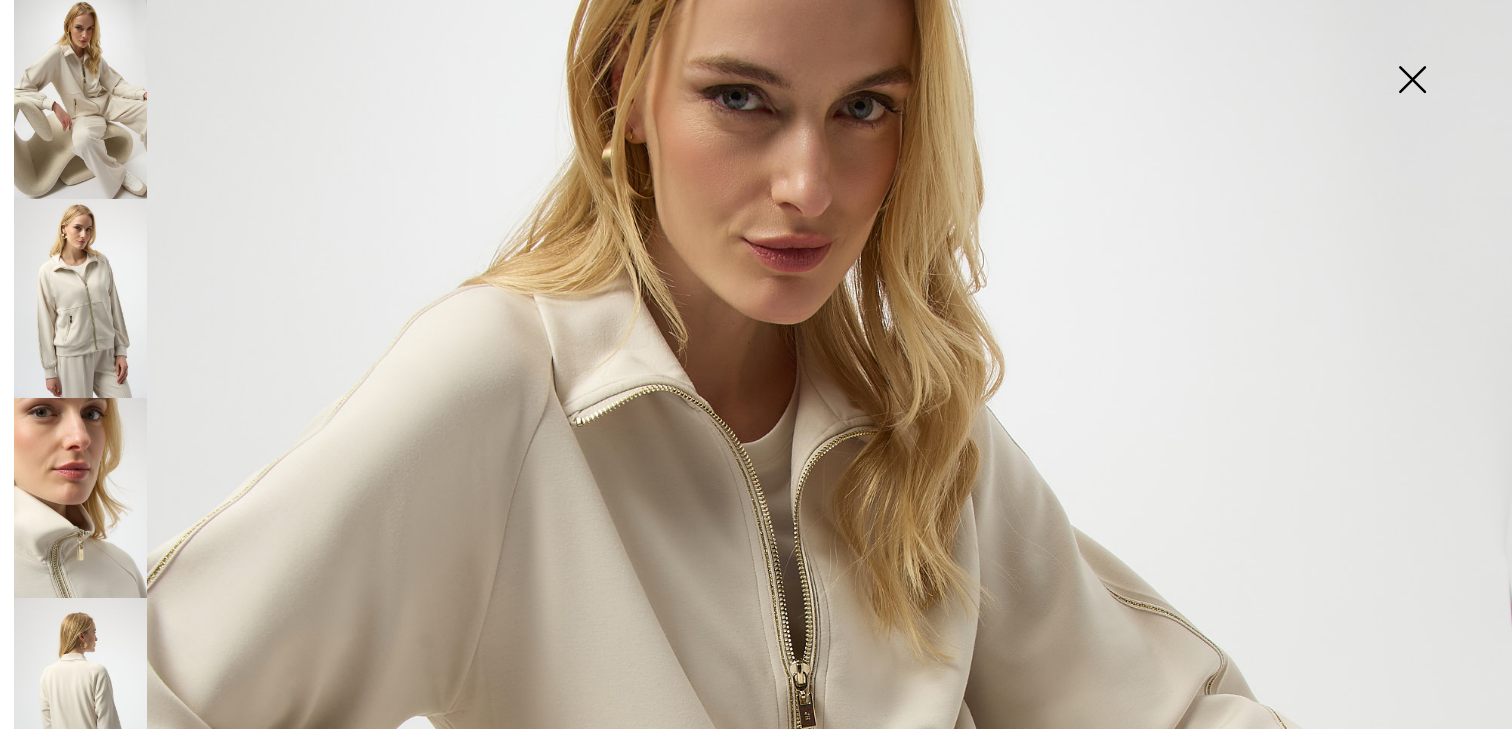 click at bounding box center (1412, 81) 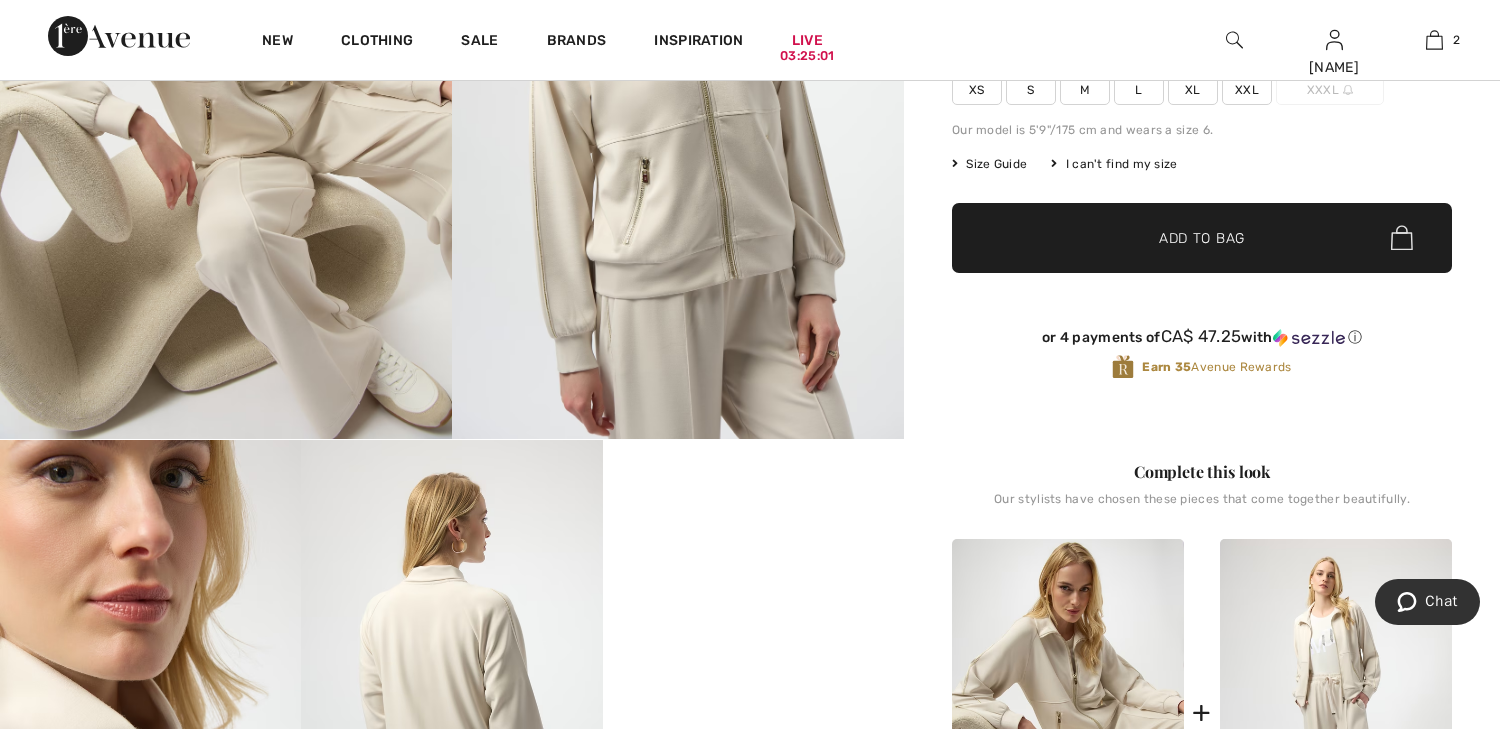 scroll, scrollTop: 480, scrollLeft: 0, axis: vertical 